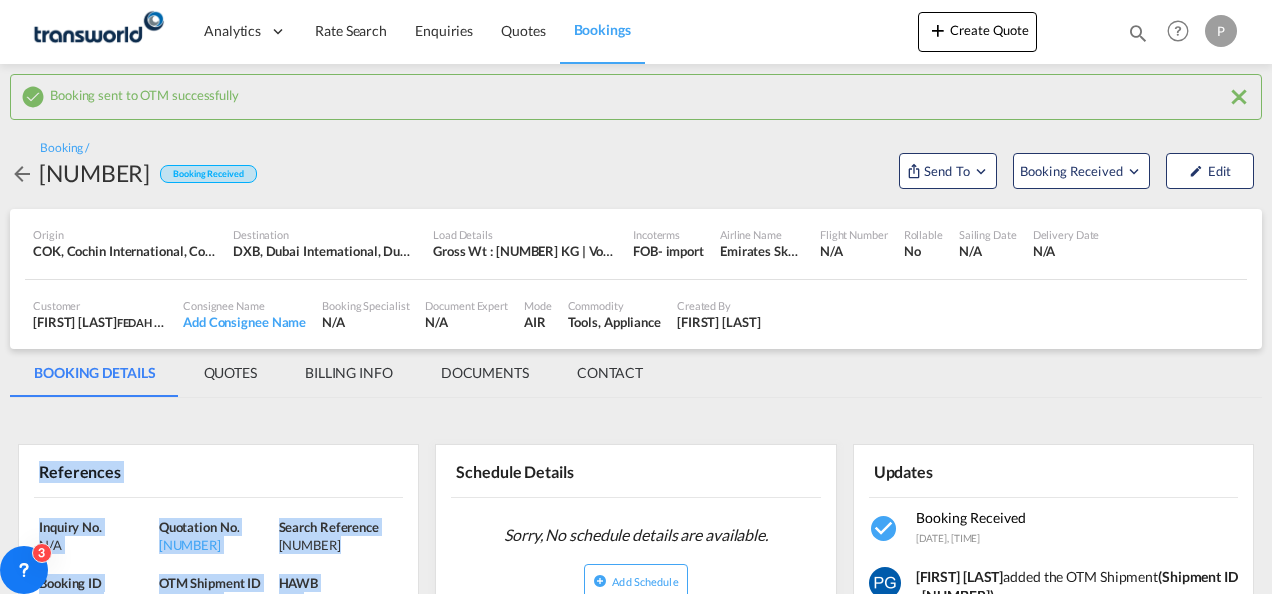 scroll, scrollTop: 0, scrollLeft: 0, axis: both 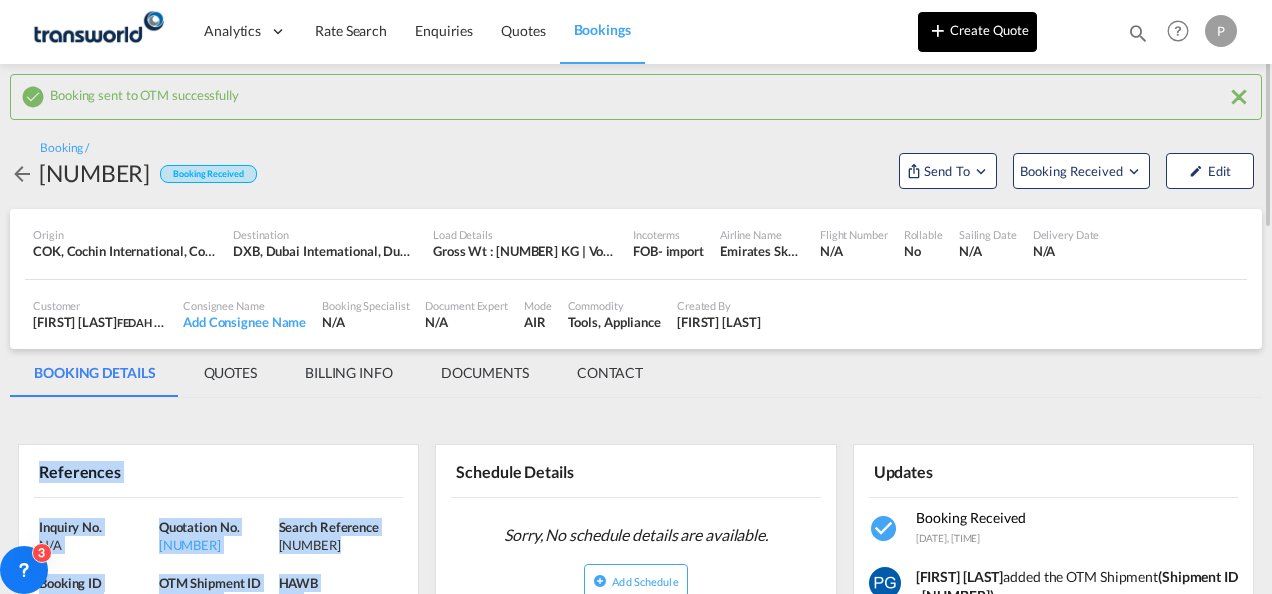 click on "Create Quote" at bounding box center (977, 32) 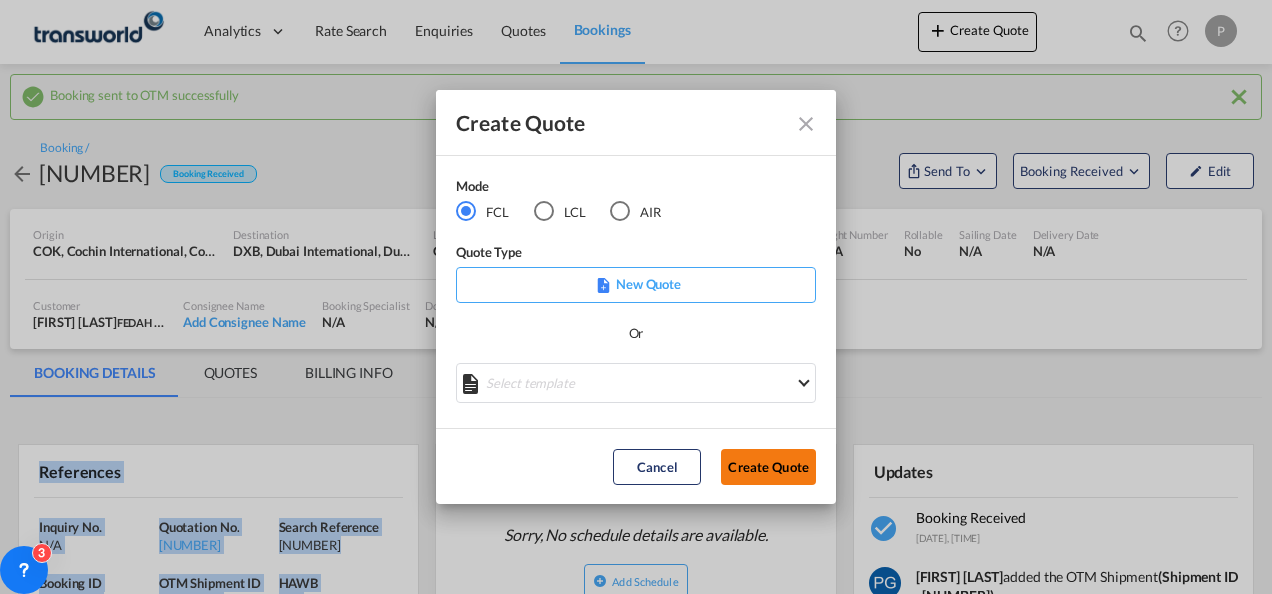 click on "Create Quote" 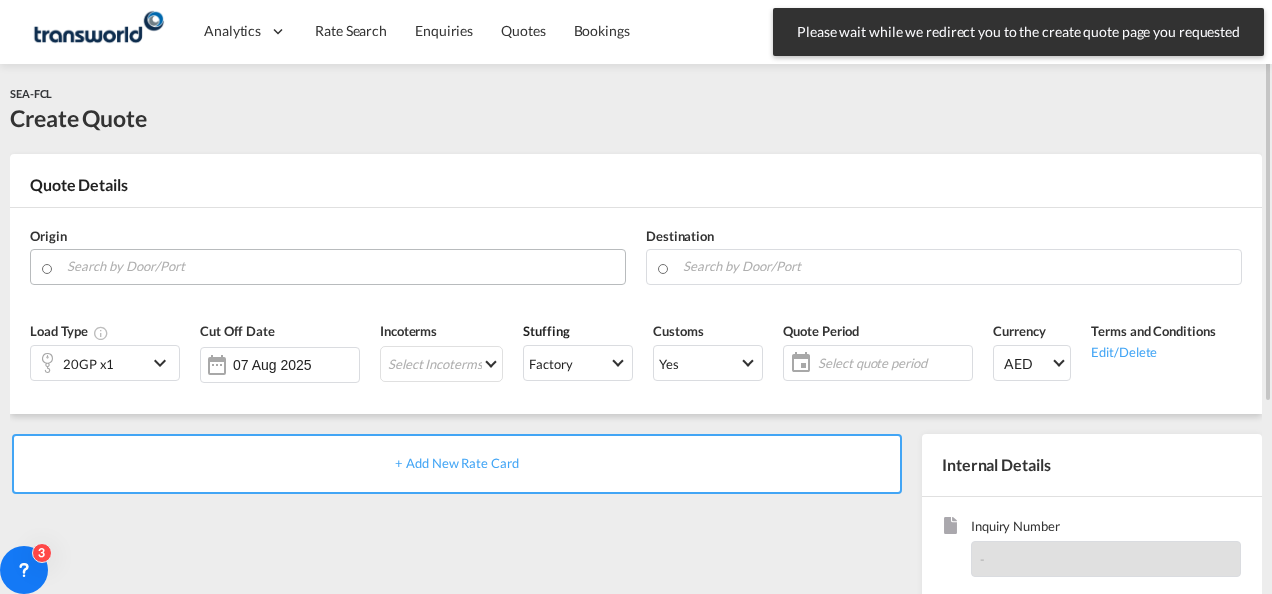 click at bounding box center [341, 266] 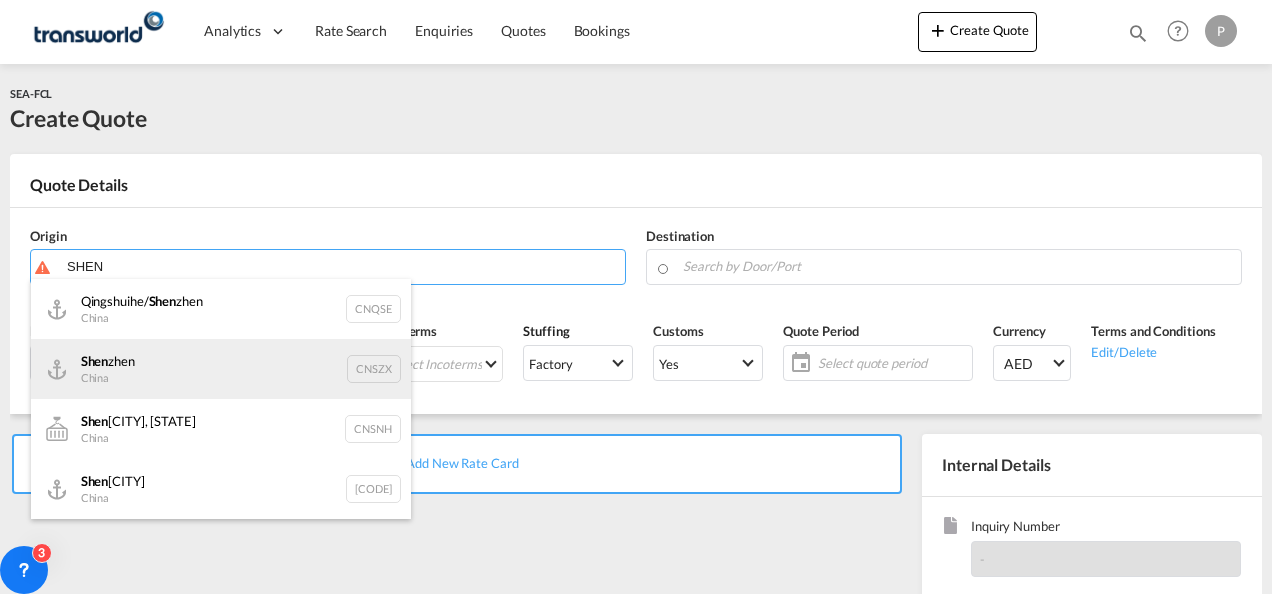 click on "[CITY] [COUNTRY]
[CODE]" at bounding box center [221, 369] 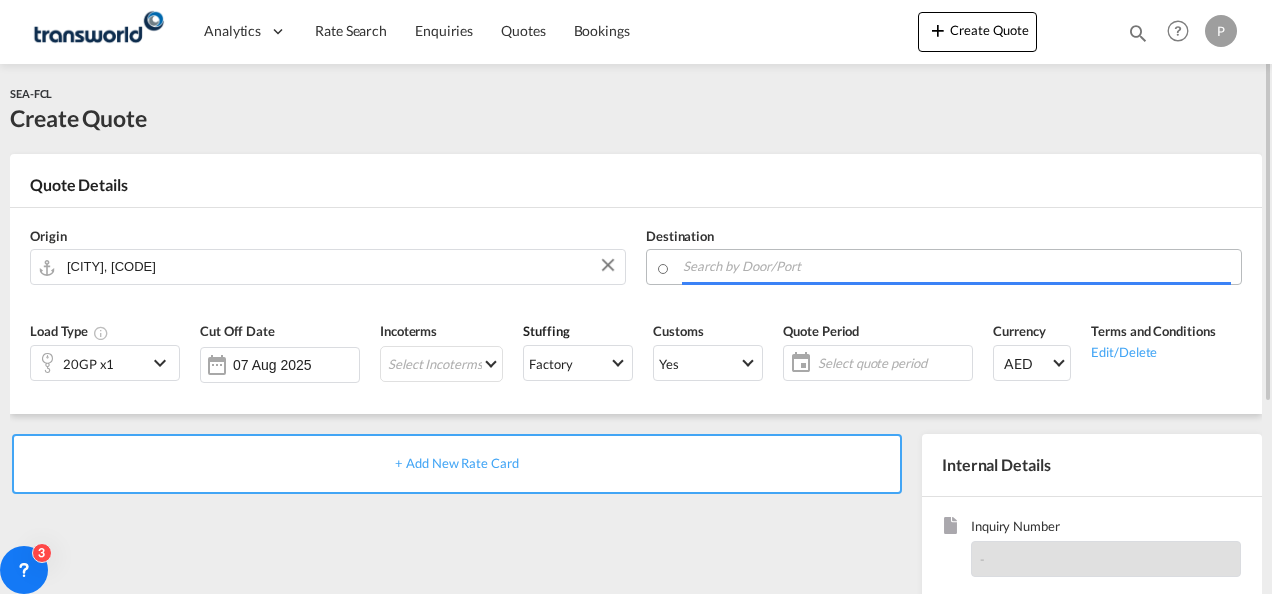 click at bounding box center (957, 266) 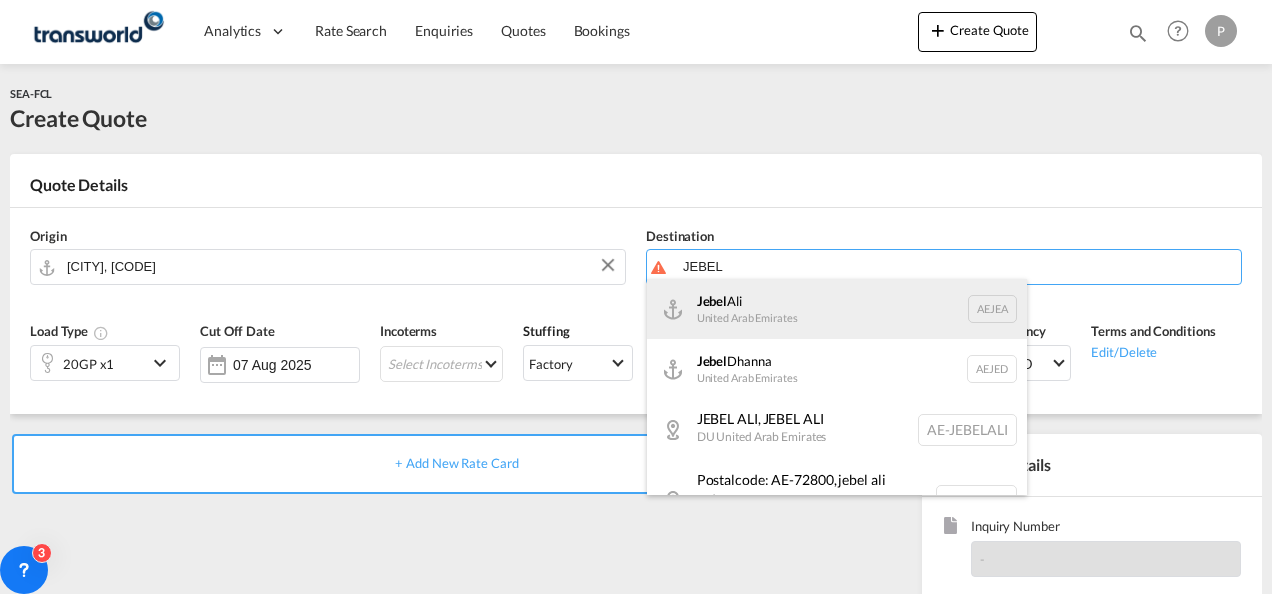 click on "[LOCATION]
[COUNTRY]
[CODE]" at bounding box center [837, 309] 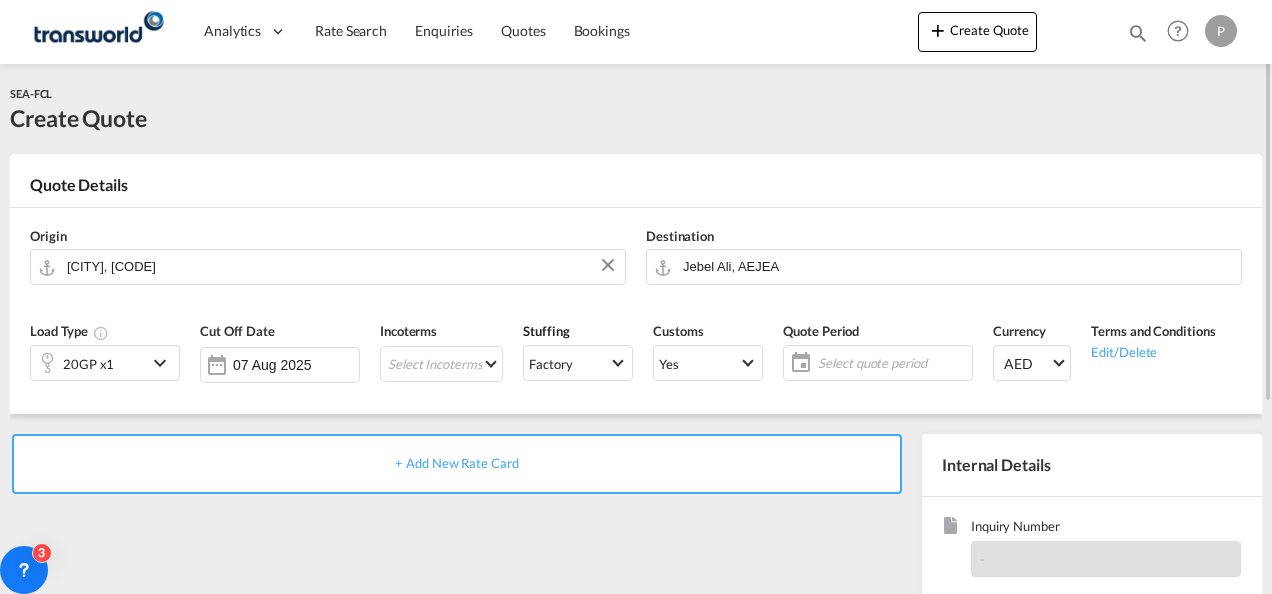 click on "20GP x1" at bounding box center [89, 363] 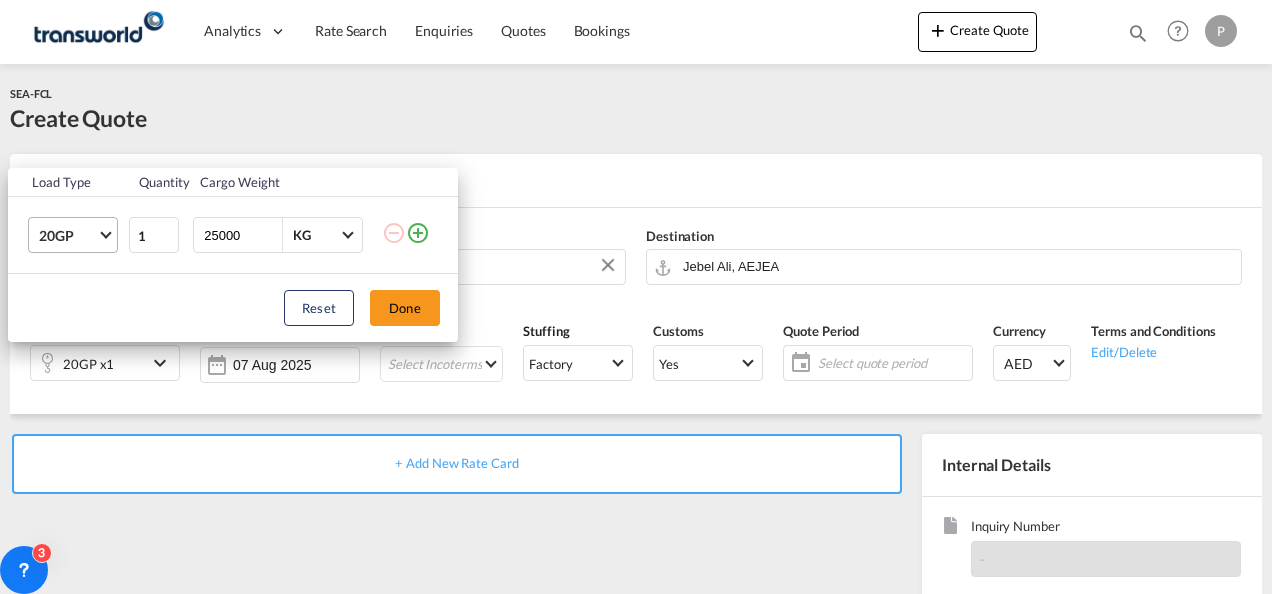 click on "20GP" at bounding box center [77, 235] 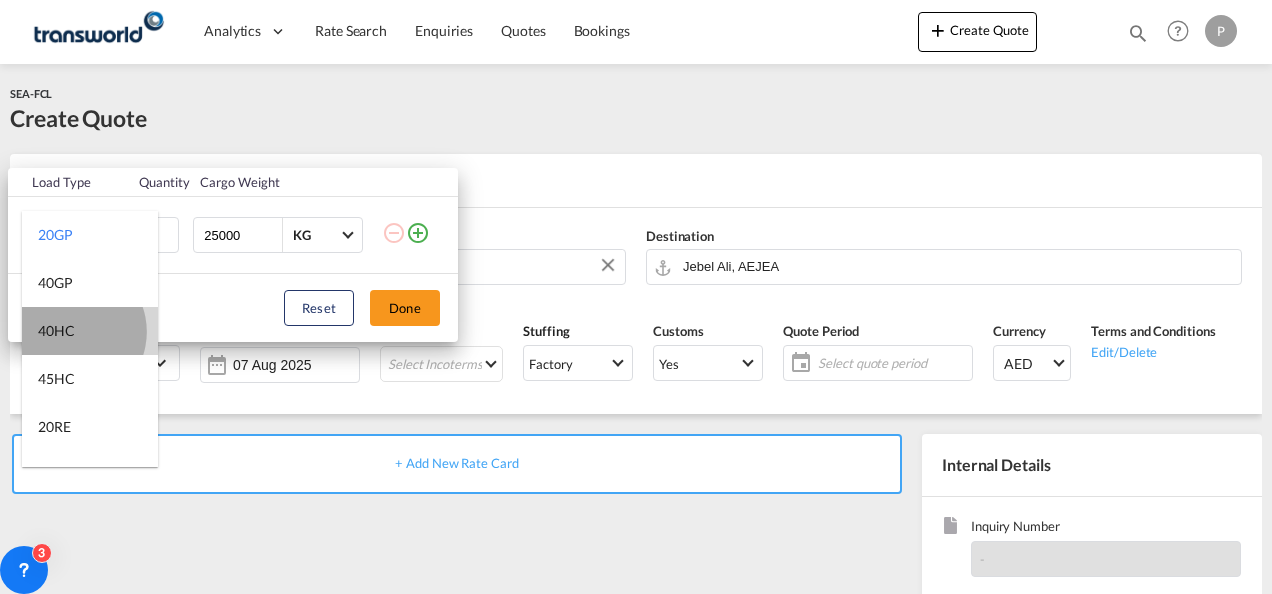 click on "40HC" at bounding box center (56, 331) 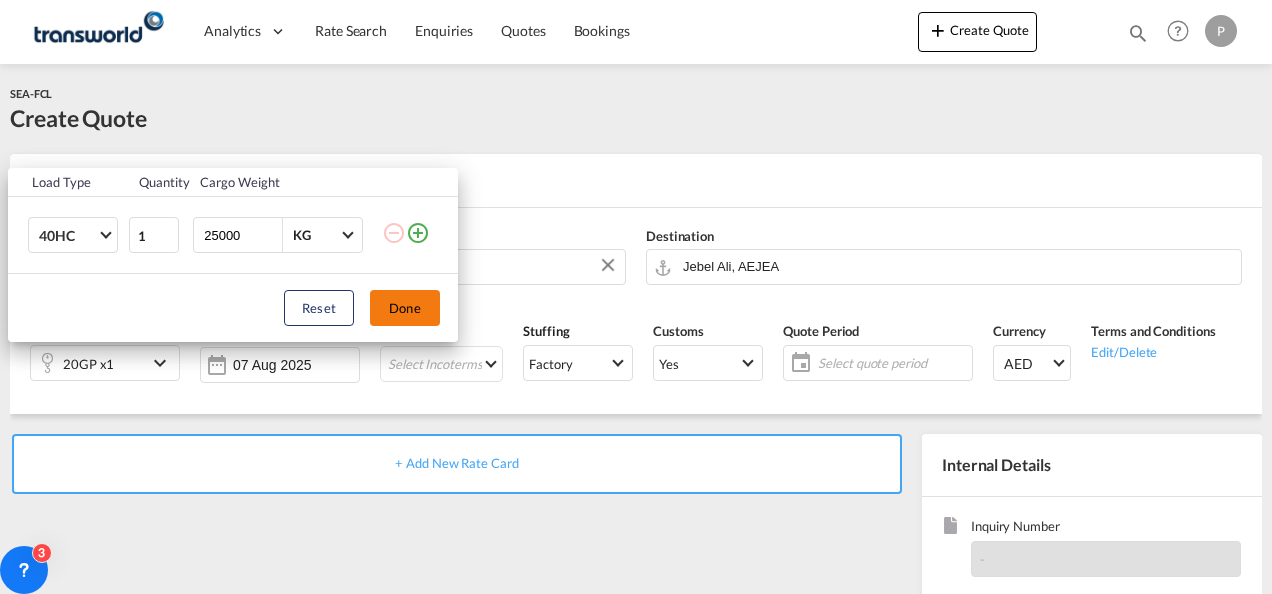 click on "Done" at bounding box center [405, 308] 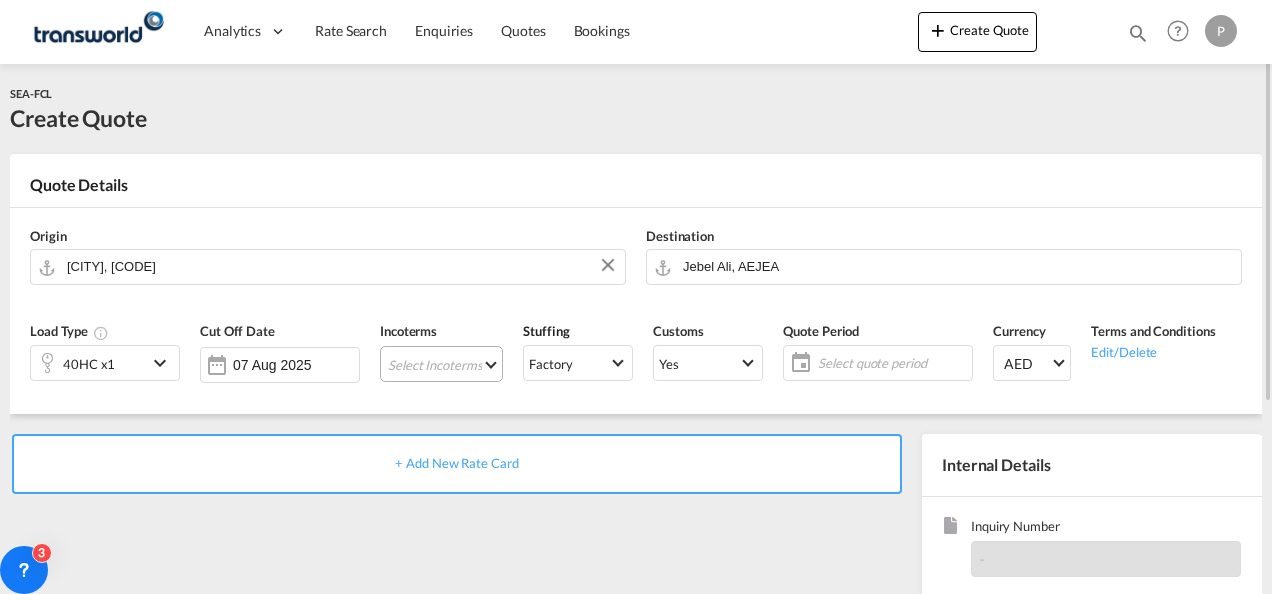 click on "Select Incoterms
FAS - import
Free Alongside Ship FOB - export
Free on Board EXW - export
Ex Works CFR - export
Cost and Freight DDP - export
Delivery Duty Paid CIF - import
Cost,Insurance and Freight FOB - import
Free on Board DPU - export
Delivery at Place Unloaded CPT - export
Carrier Paid to DPU - import
Delivery at Place Unloaded DAP - import
Delivered at Place EXW - import
Ex Works DAP - export
Delivered at Place CIP - export
Carriage and Insurance Paid to FCA - export
Free Carrier CFR - import
Cost and Freight FCA - import
Free Carrier CIF - export
Cost,Insurance and Freight FAS - export
Free Alongside Ship CIP - import
Carriage and Insurance Paid to CPT - import
Carrier Paid to" at bounding box center (441, 364) 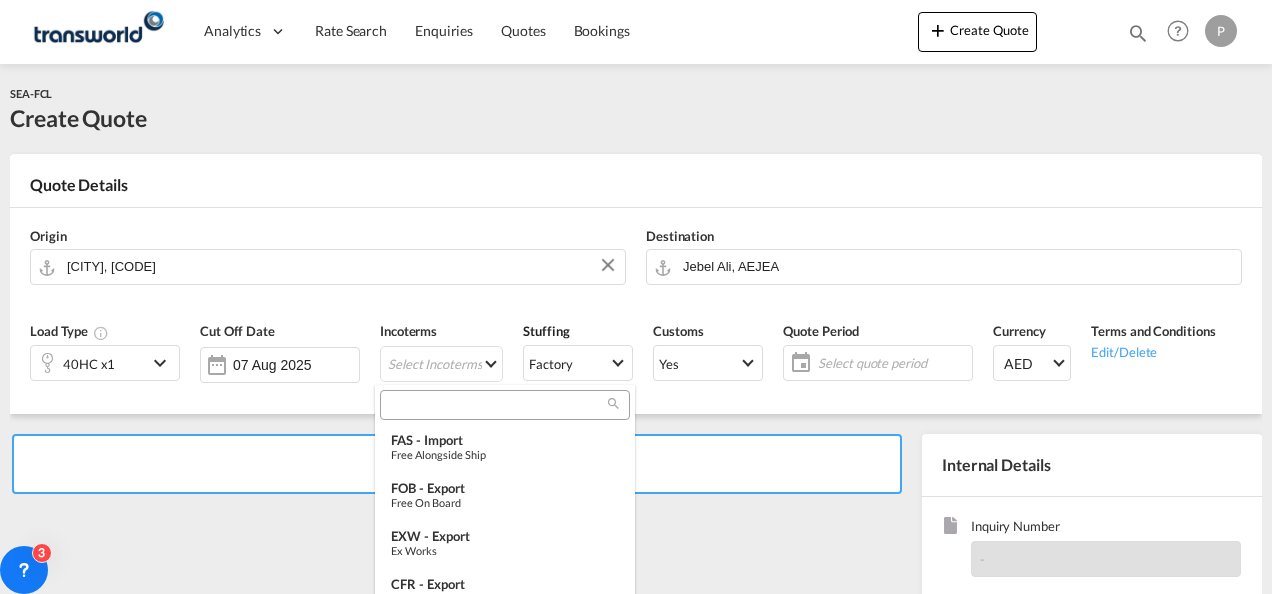 click at bounding box center (497, 405) 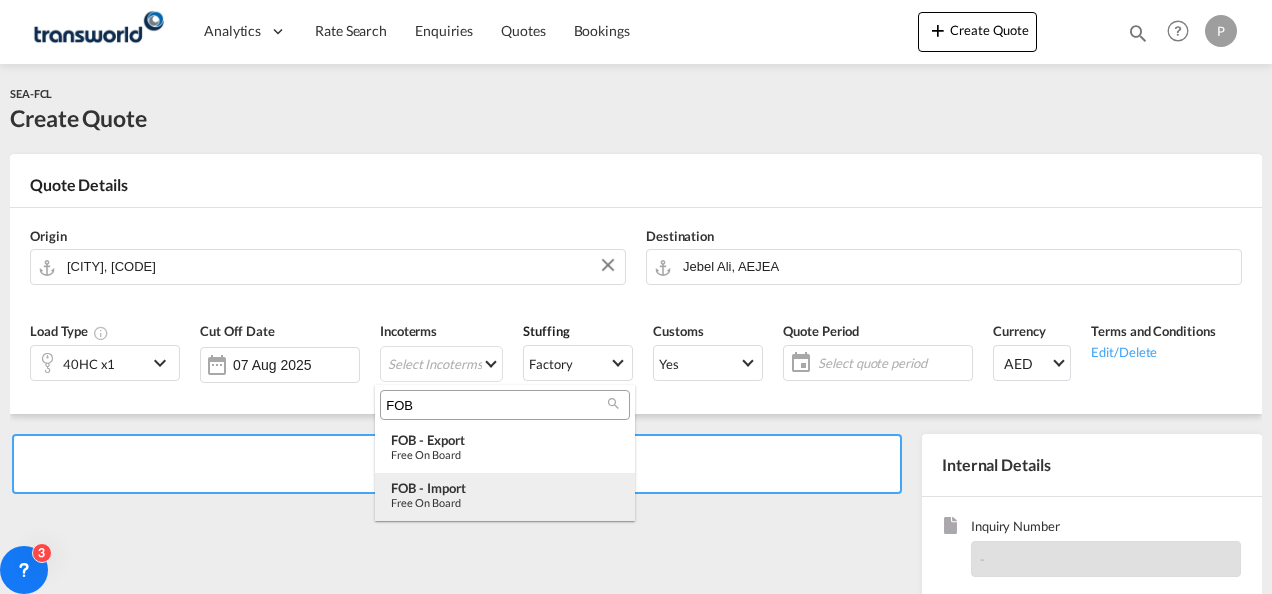 type on "FOB" 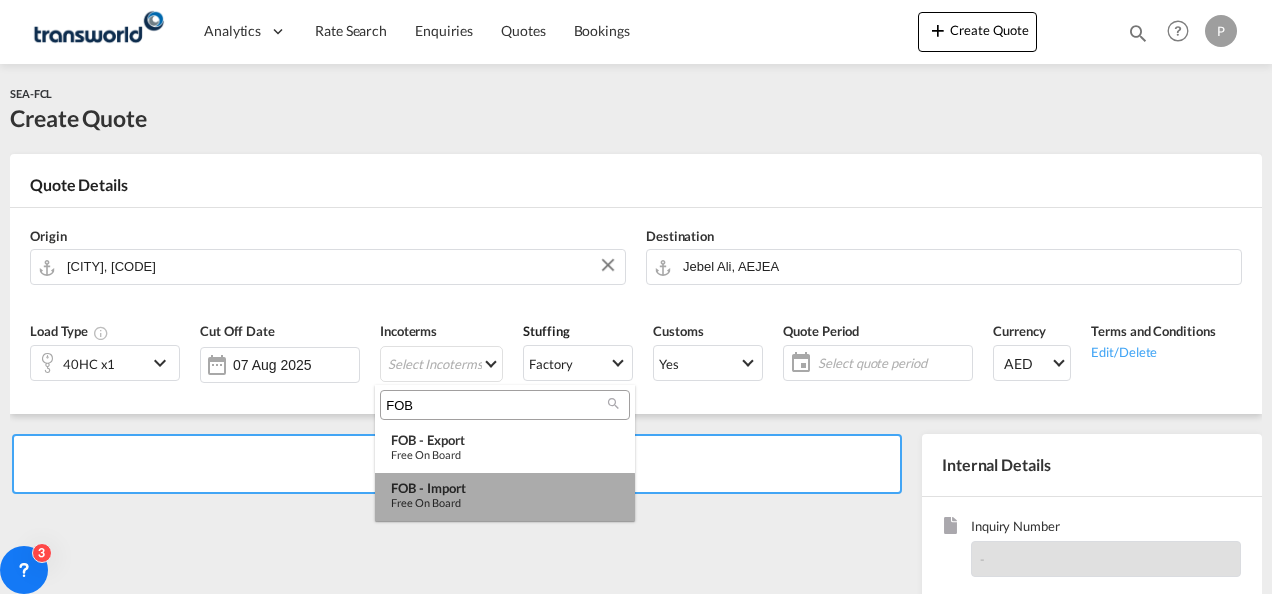 click on "Free on Board" at bounding box center (505, 502) 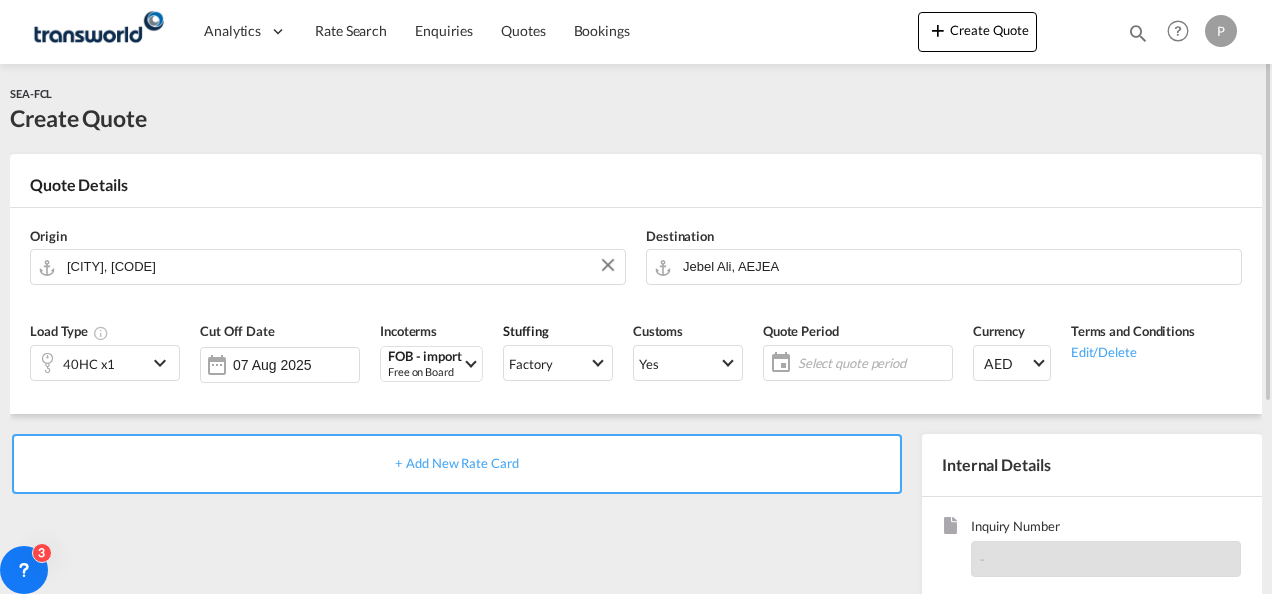 click on "Select quote period" 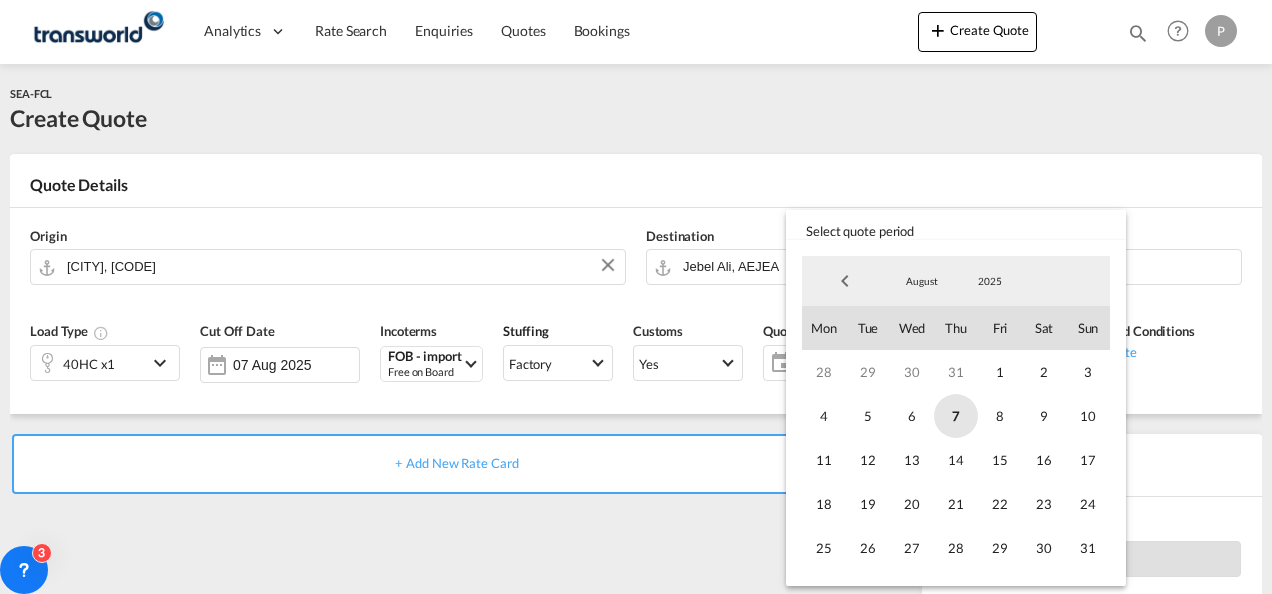click on "7" at bounding box center (956, 416) 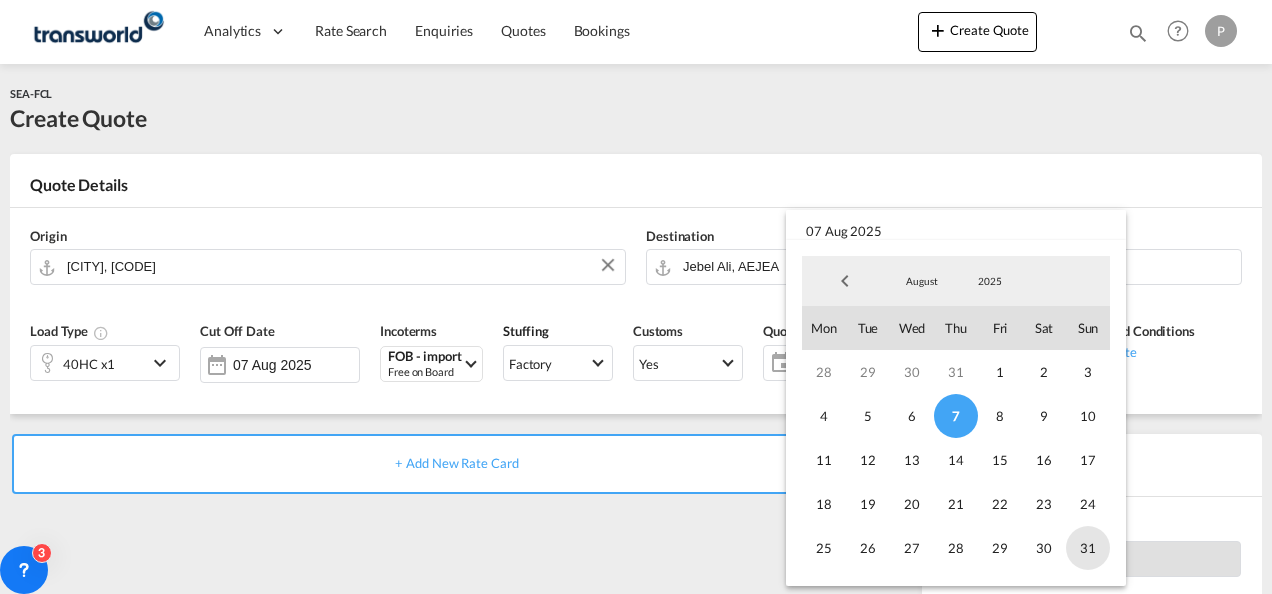 click on "31" at bounding box center [1088, 548] 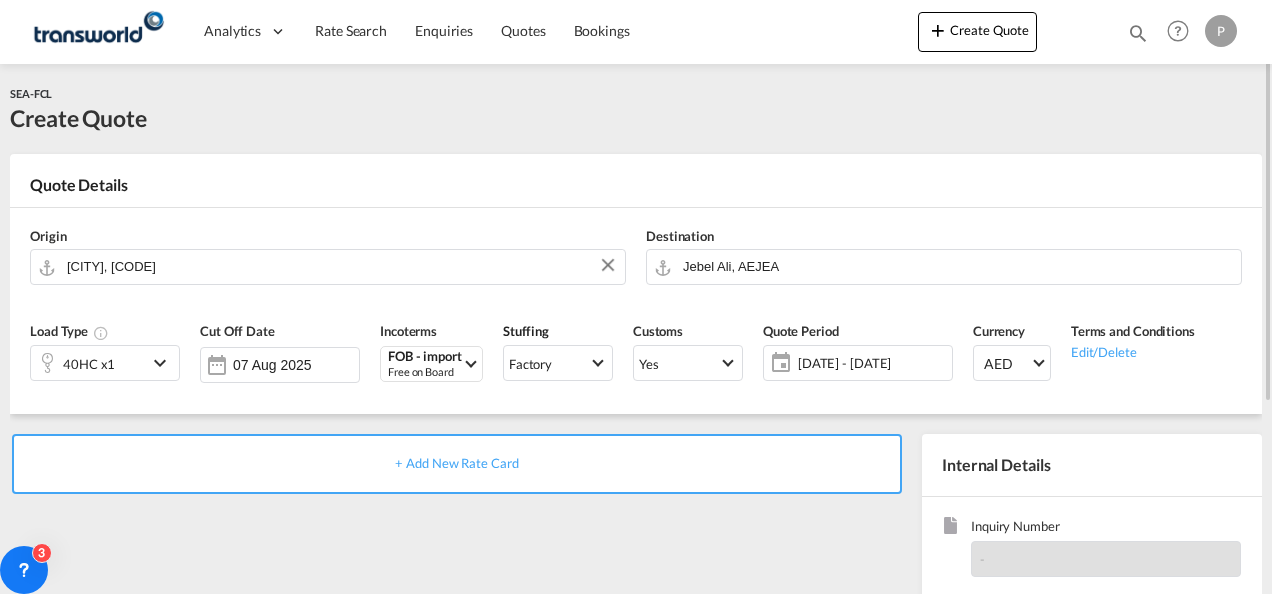 scroll, scrollTop: 199, scrollLeft: 0, axis: vertical 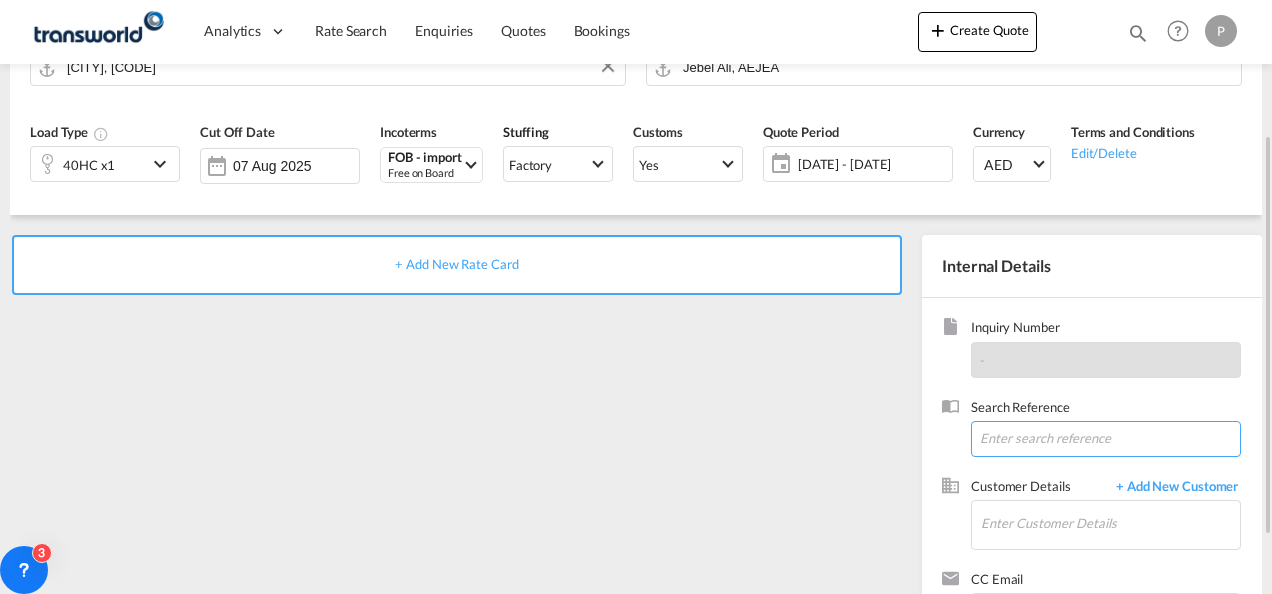 click at bounding box center (1106, 439) 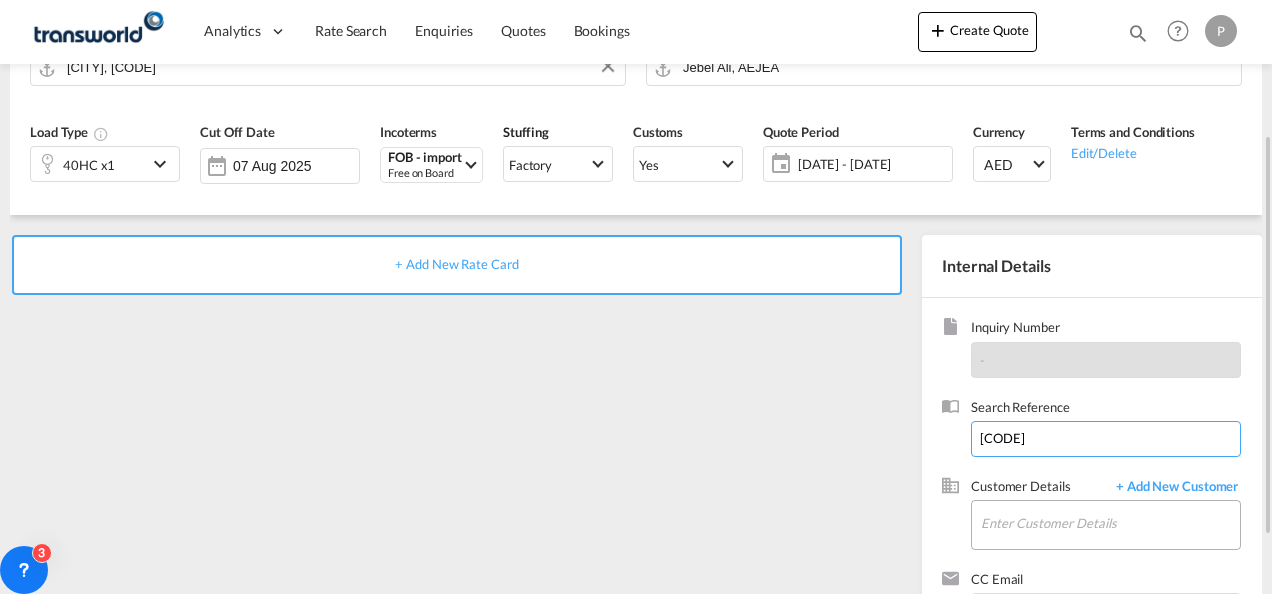 type on "[CODE]" 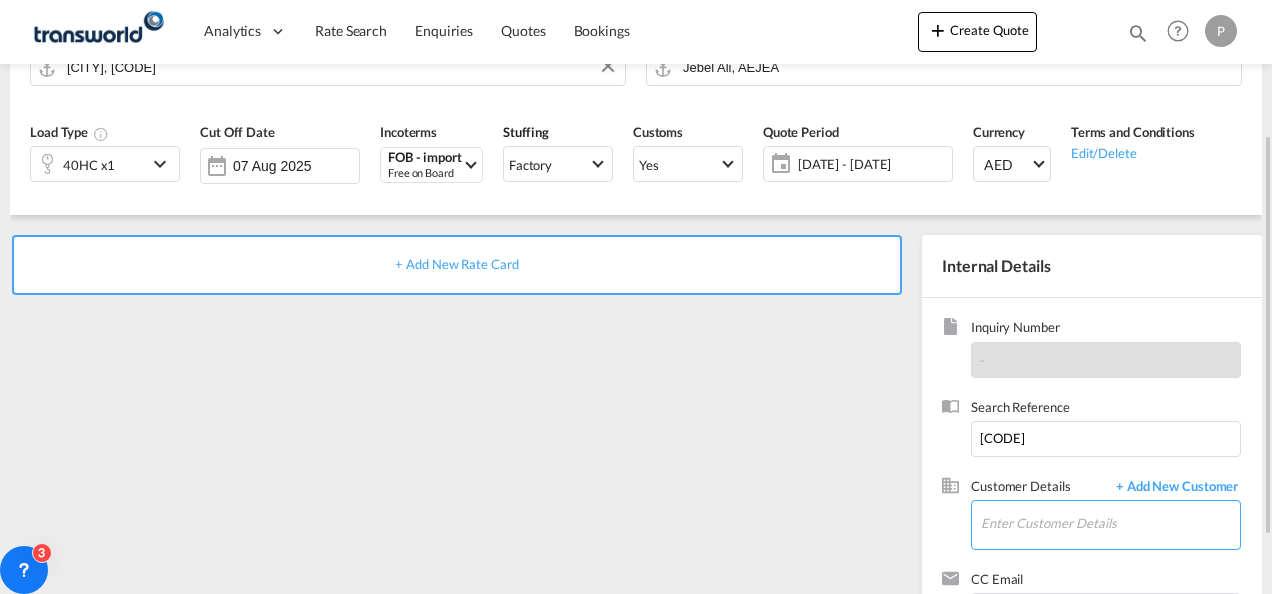 click on "Enter Customer Details" at bounding box center (1110, 523) 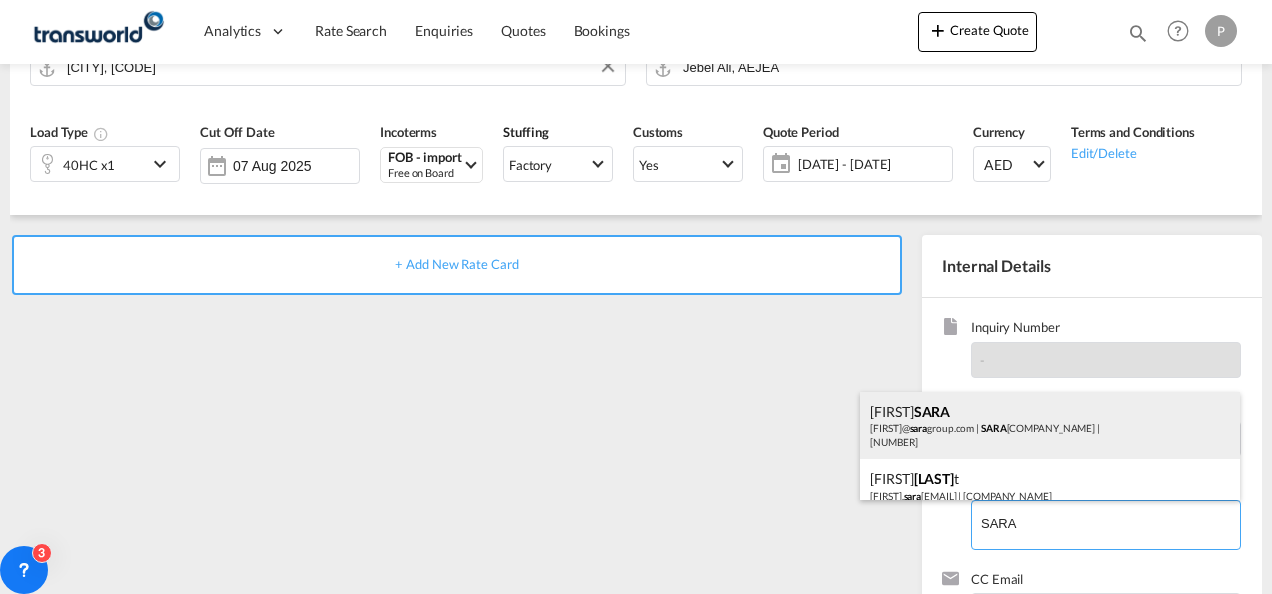 click on "[COMPANY_NAME], [FIRST] [LAST], [EMAIL]   |    [COMPANY_NAME]
<0xC2 >  |  <0xC2 >   [NUMBER]" at bounding box center (1050, 426) 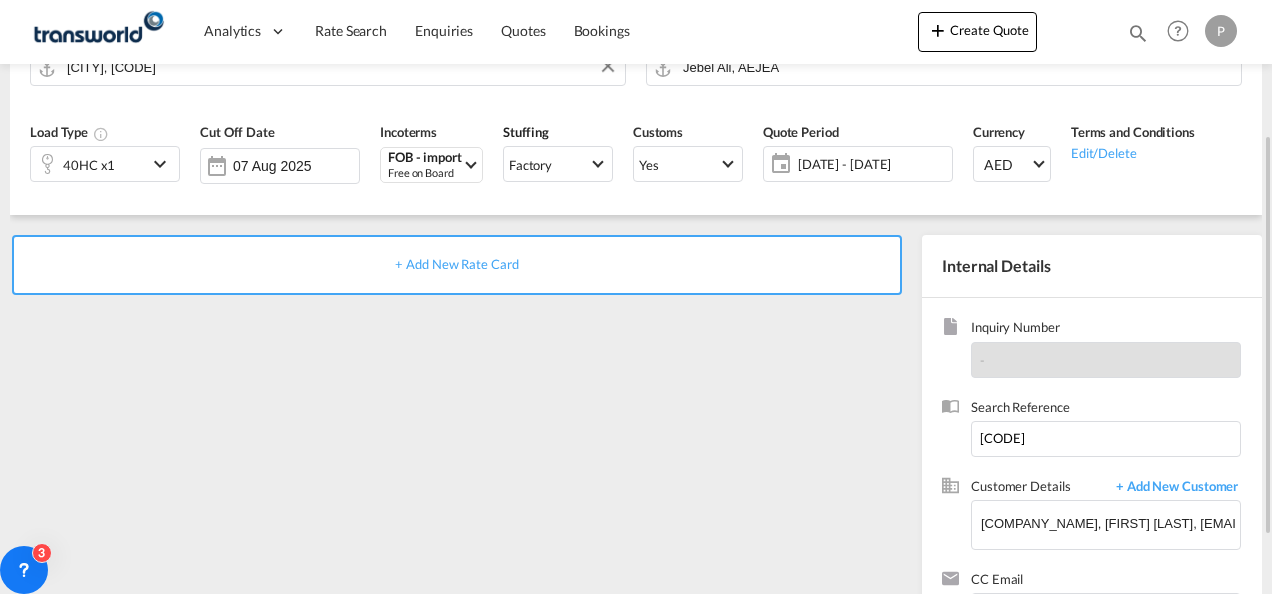 click on "+ Add New Rate Card" at bounding box center (456, 264) 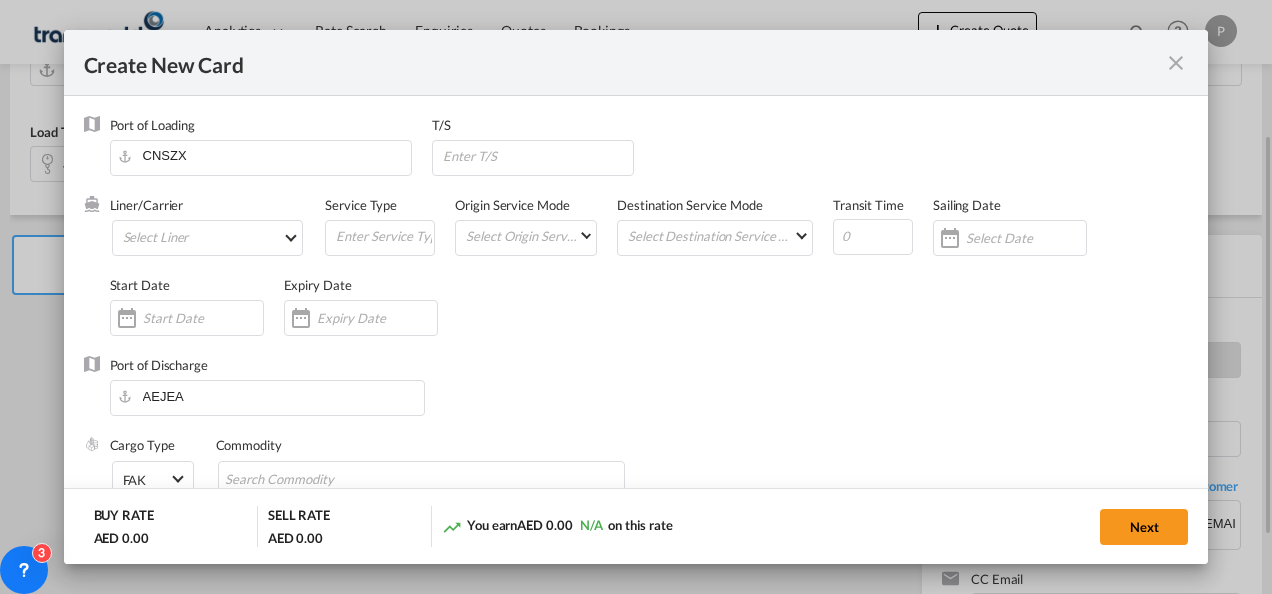 type on "Basic Ocean Freight" 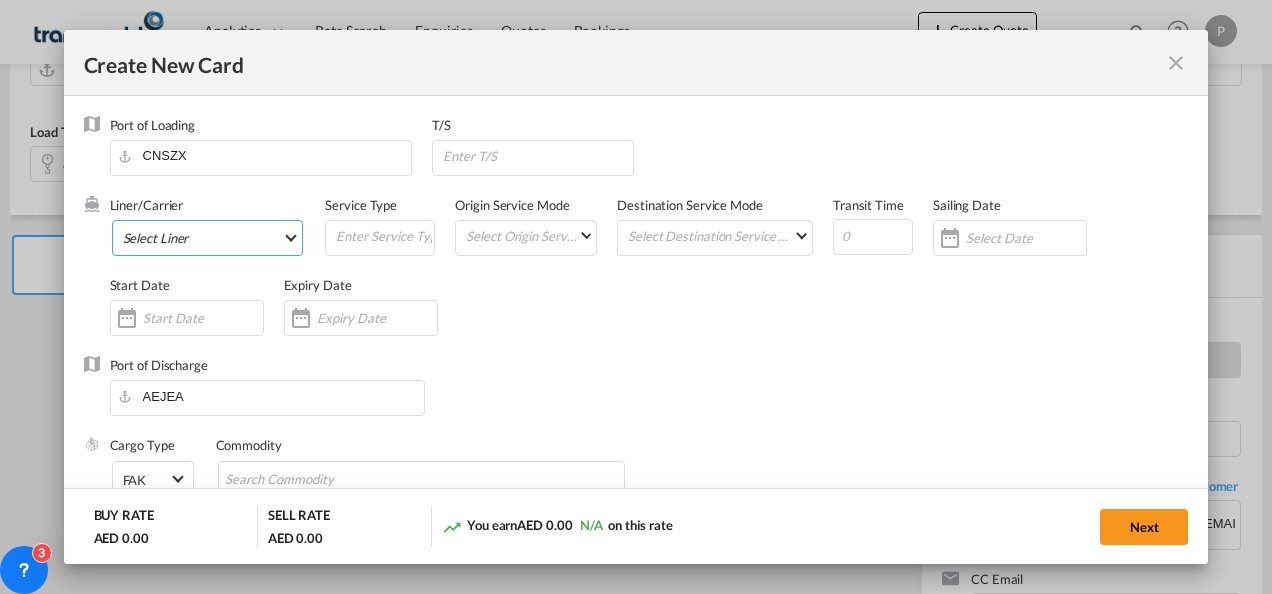 click on "Select Liner   2HM LOGISTICS D.O.O 2HM LOGISTICS D.O.O. / TDWC-CAPODISTRI 2HM LOGISTICS D.O.O. / TDWC-KOPER 2HM LOGISTICS KFT / TDWC-ANKARANSKA 3A INTERNATIONAL LOGISTICS JOINT STOCK COMPANY / T 3P LOGISTICS / TDWC - LONDON A & G INTERNATIONAL CARGO (THAILAND)  / TDWC-BANGK A A X L GLOBAL SHIPPING LINES L.L.C / TDWC-DUBAI A AND G INTERNATIONAL CARGO / TDWC-BANGKOK A J WORLDWIDE SERVICES INC / TDWC-SADDLE BRO A K ENTERPRISES / TDWC-MUMBAI A.J WORLDWIDE SERVICES LTD / TDWC-WESTDRAYTO AA AND S SHIPPING LLC / TDWC-DUBAI AA&S SHIPPING LLC / TDWC-DUBAI AAA CHINA LIMITED / TDWC-SHENZHEN AAHIL SHIPPING L.L.C / TDWC-DUBAI AAS FREIGHT EUROPE GMBH / TDWC-GERMANY AASHIANA COMMERCIAL FZE / TDWC-DUBAI AAXL GLOBAL SHIPPING LINES LLC ABBAS YOUSUF / TDWC-DUBAI ABBAS YOUSUF TRADING LLC / TDWC-DUBAI ABC EUROPEAN AIR AND SEA CARGO DISTRI / TDWC-BEOGR ABDA CARGO SERVICES DMCC / TDWC-DUBAI ABDUL MUHSEN SHIPPING LLC ABDUL MUHSEN SHIPPING LLC / TDWC-DUBAI ABRAO SHIPPING / TDWC-DUBAI ABRECO FREIGHT LLC / TDWC-DUBAI" at bounding box center [208, 238] 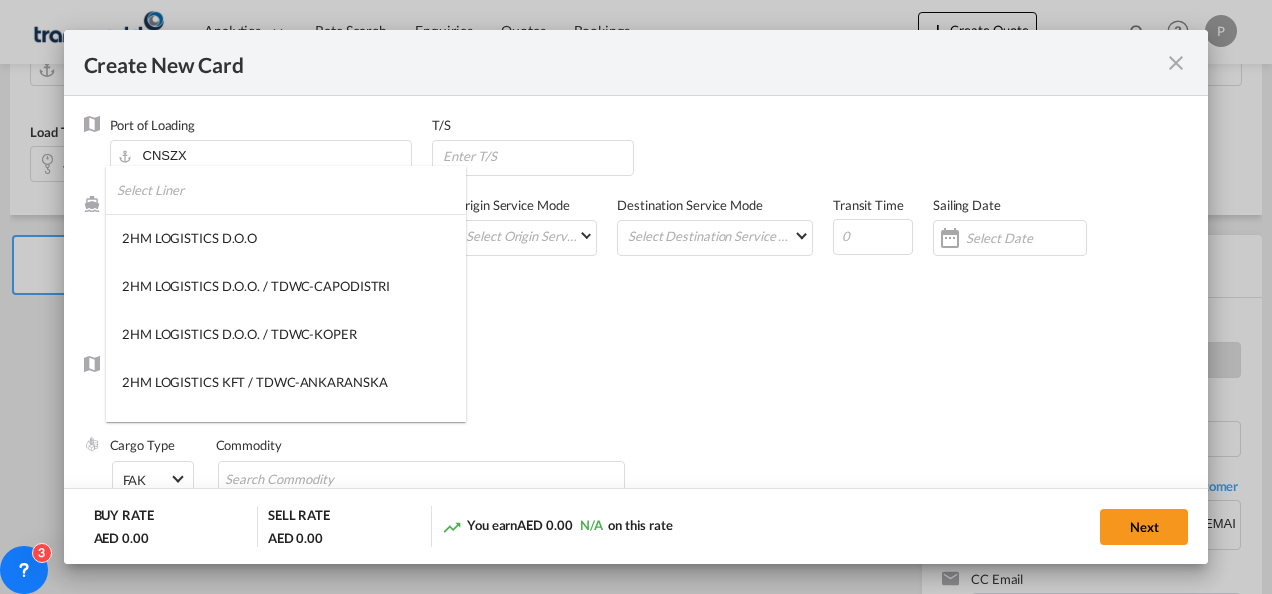 click at bounding box center (291, 190) 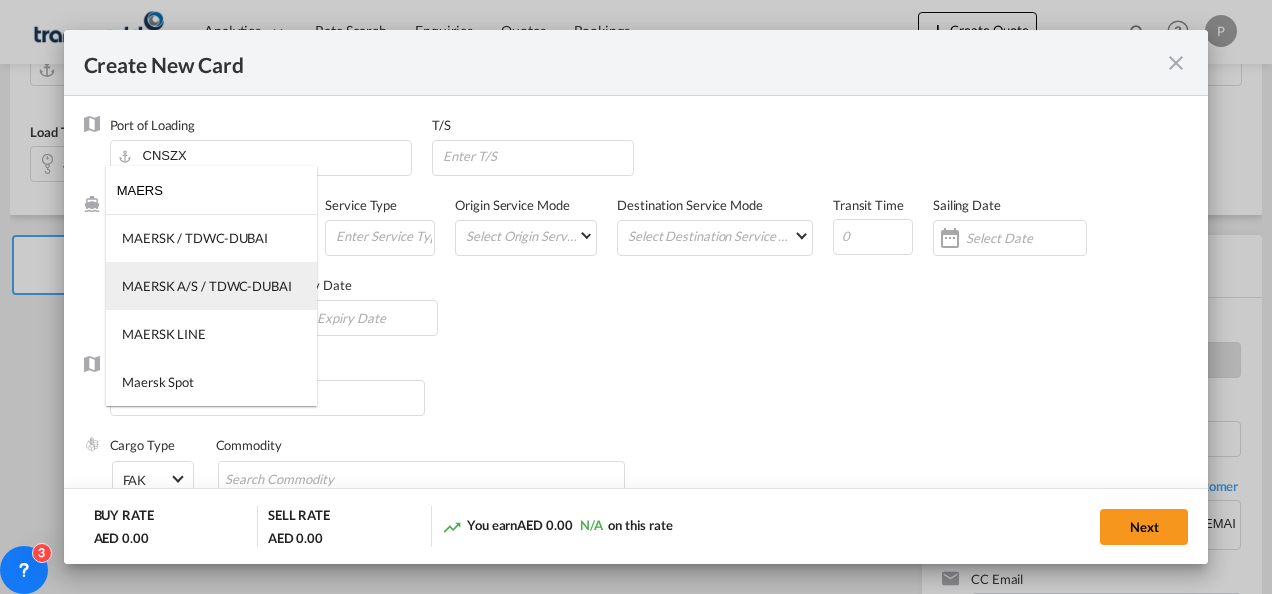 type on "MAERS" 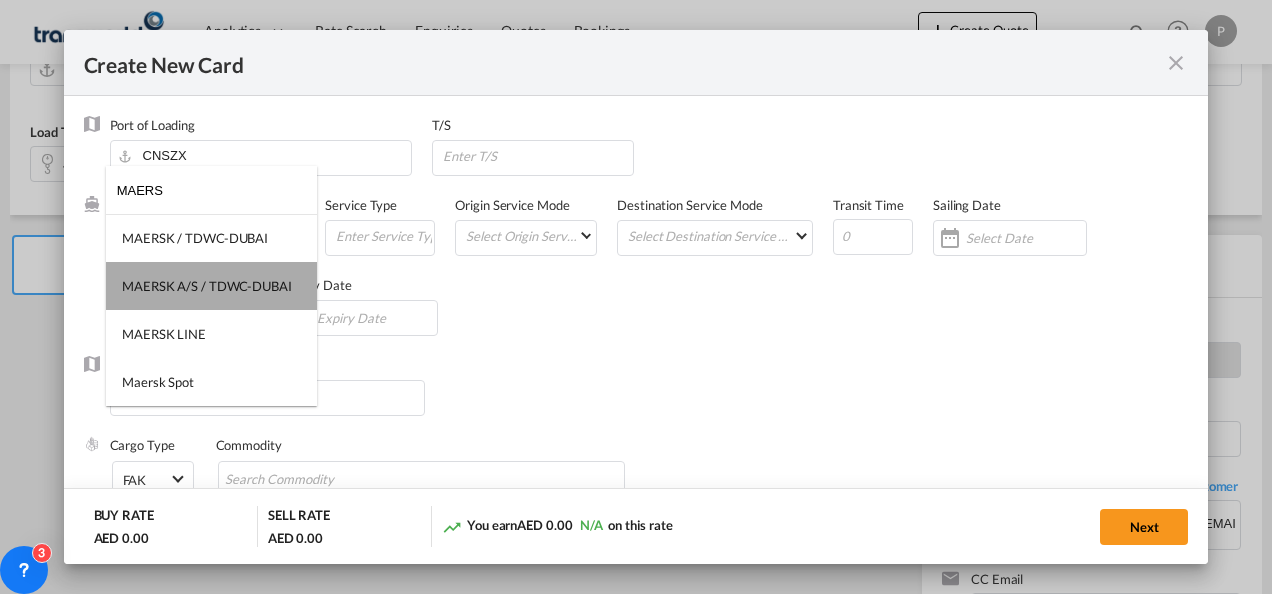 click on "MAERSK A/S / TDWC-DUBAI" at bounding box center [207, 286] 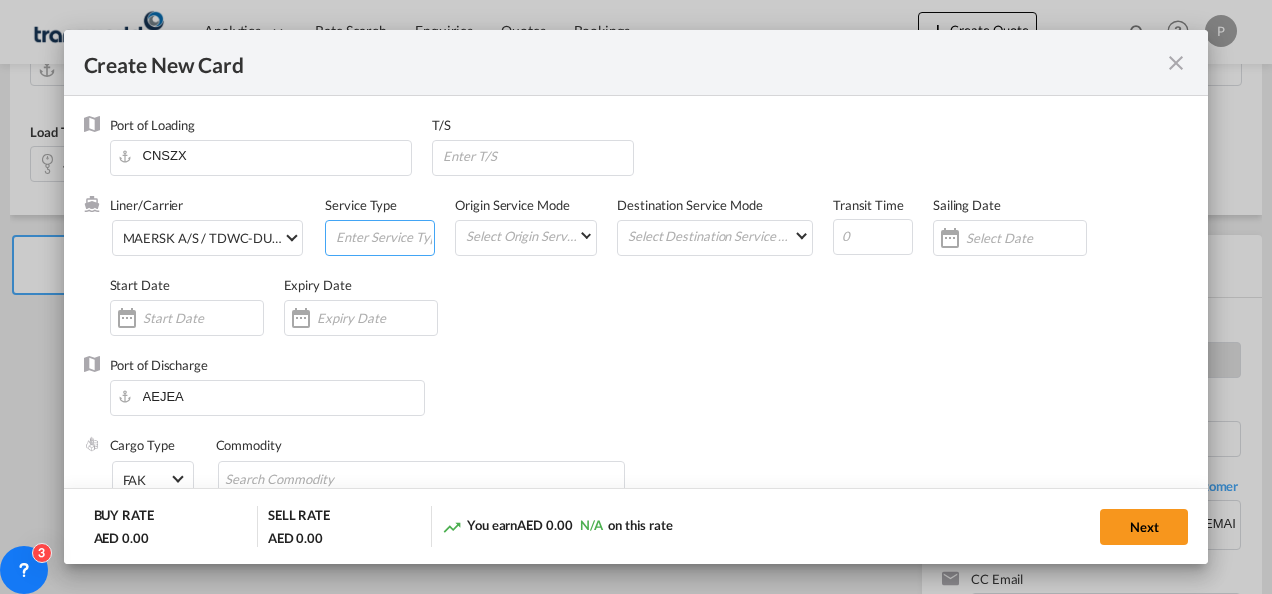click at bounding box center [384, 236] 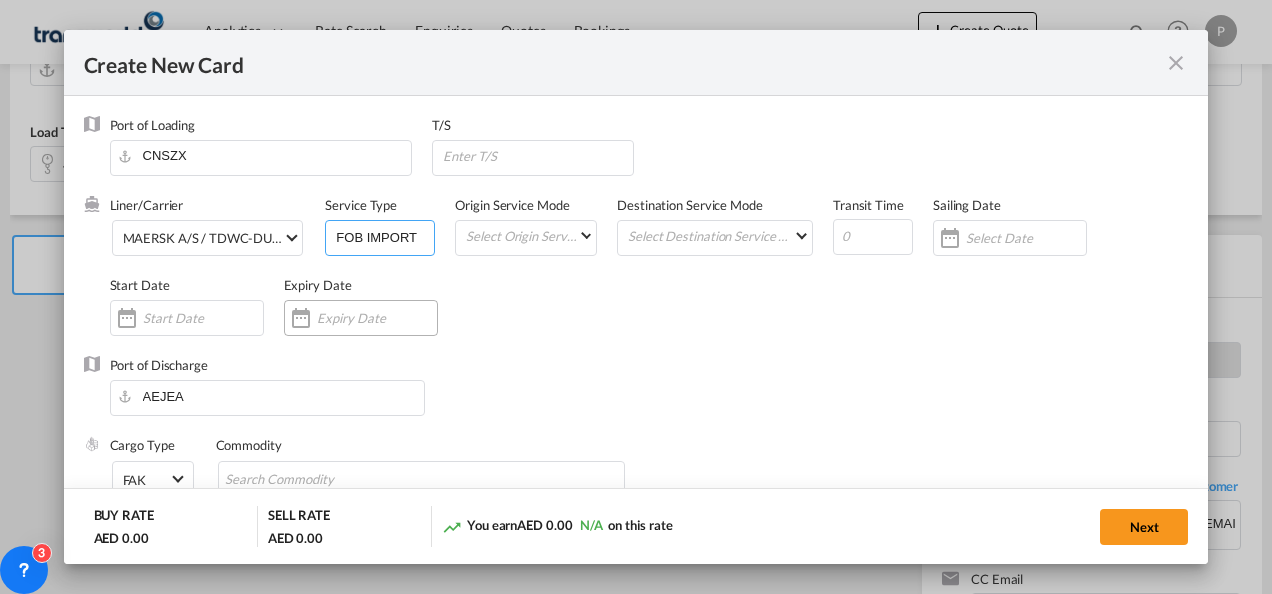 type on "FOB IMPORT" 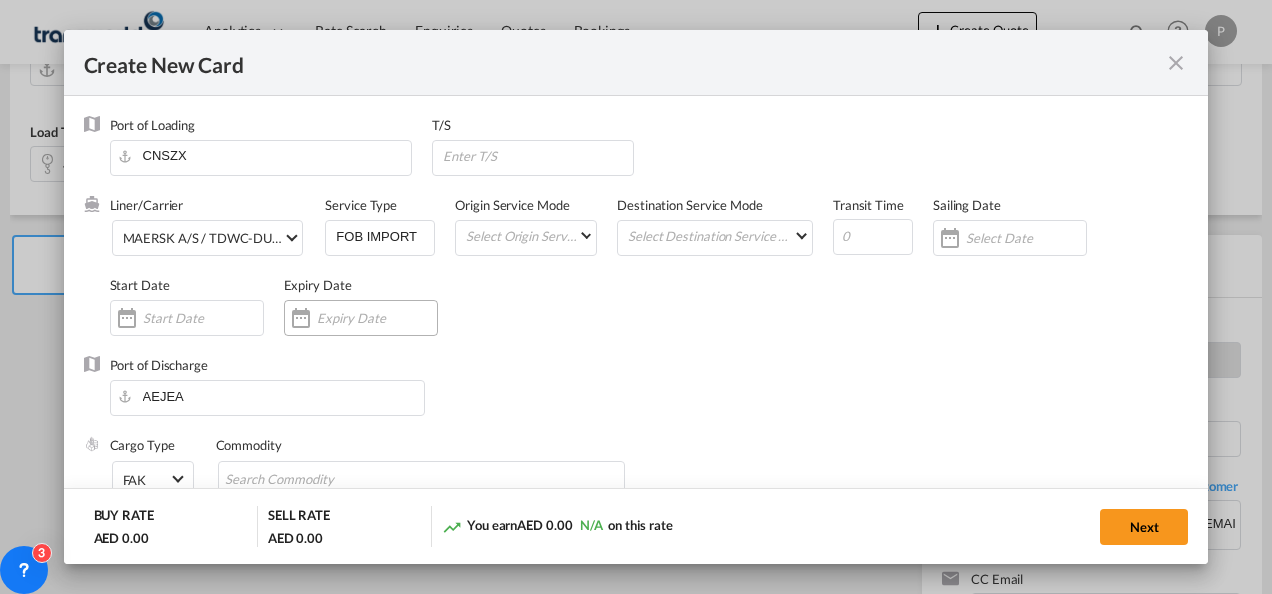click at bounding box center (377, 318) 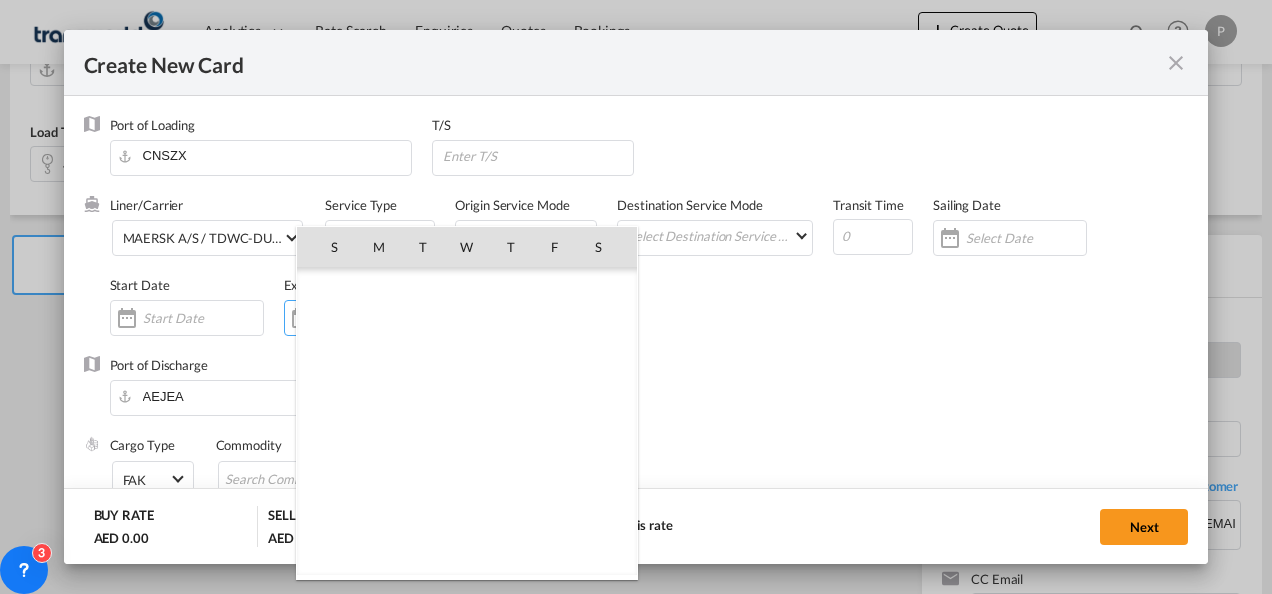 scroll, scrollTop: 462955, scrollLeft: 0, axis: vertical 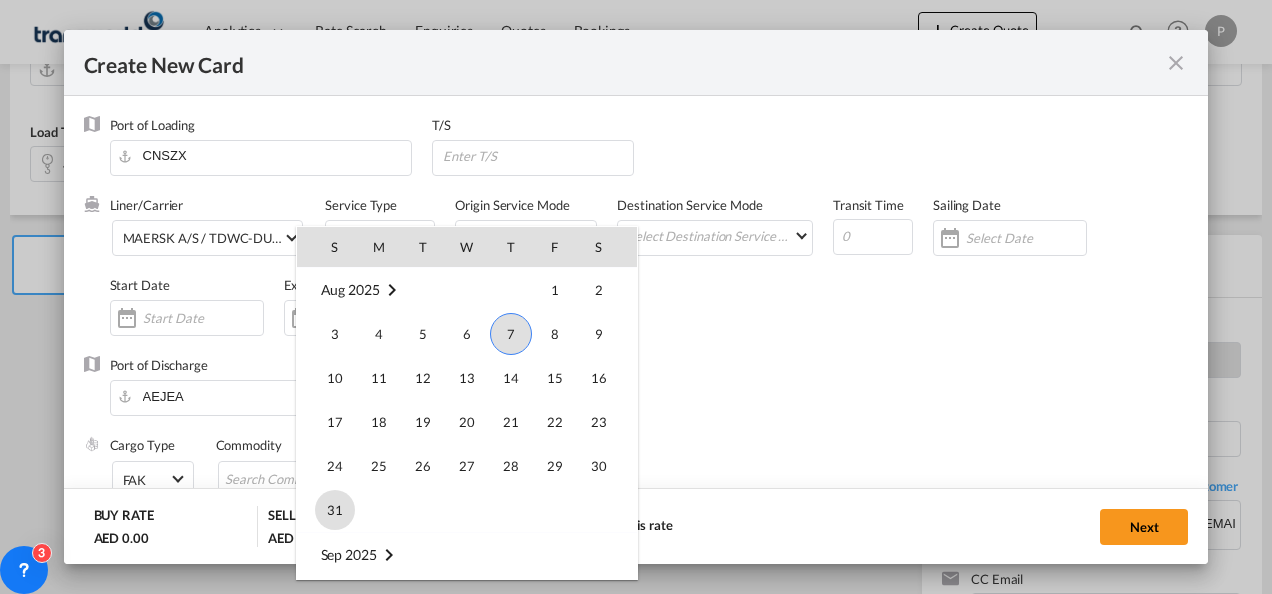 click on "31" at bounding box center [335, 510] 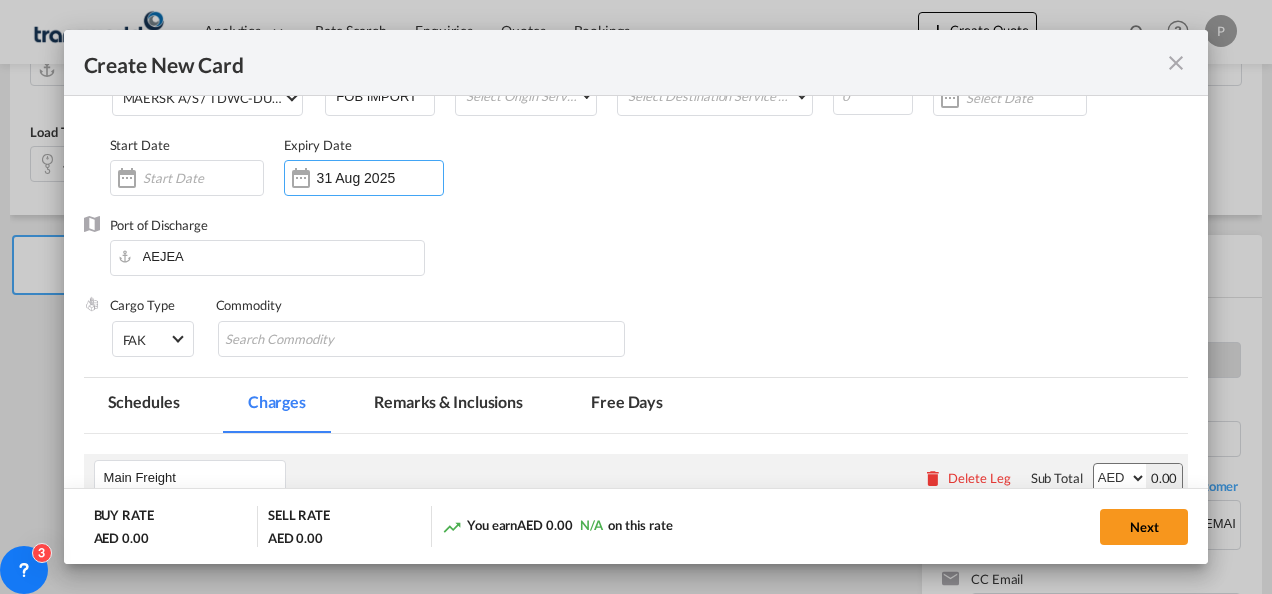 scroll, scrollTop: 142, scrollLeft: 0, axis: vertical 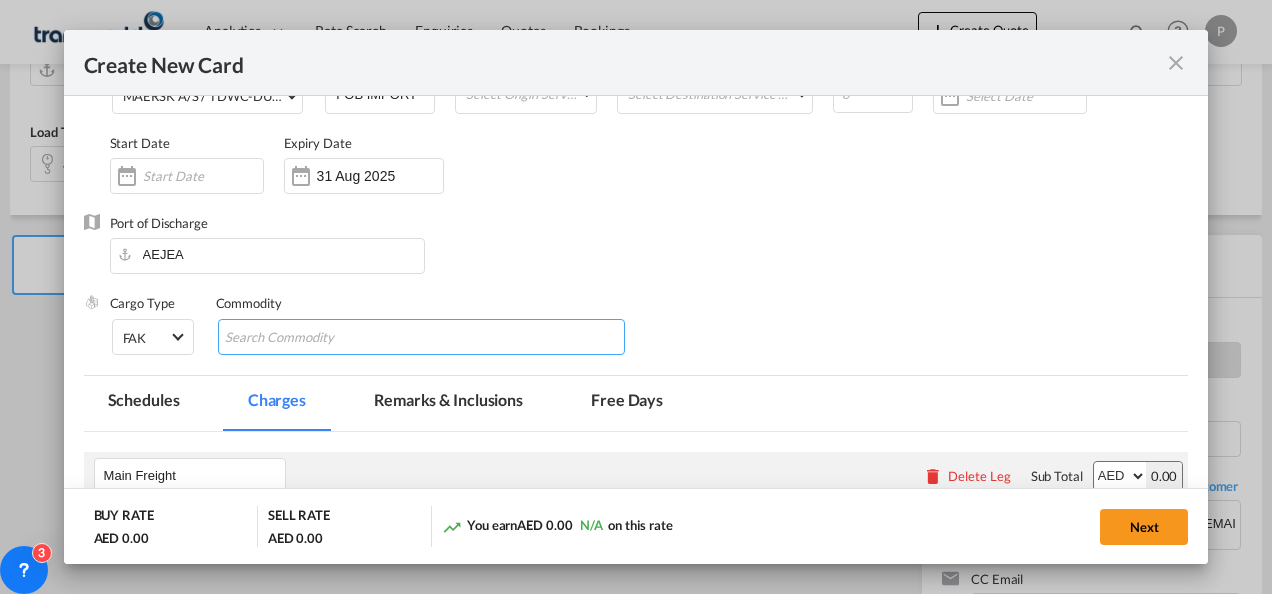 click at bounding box center [316, 338] 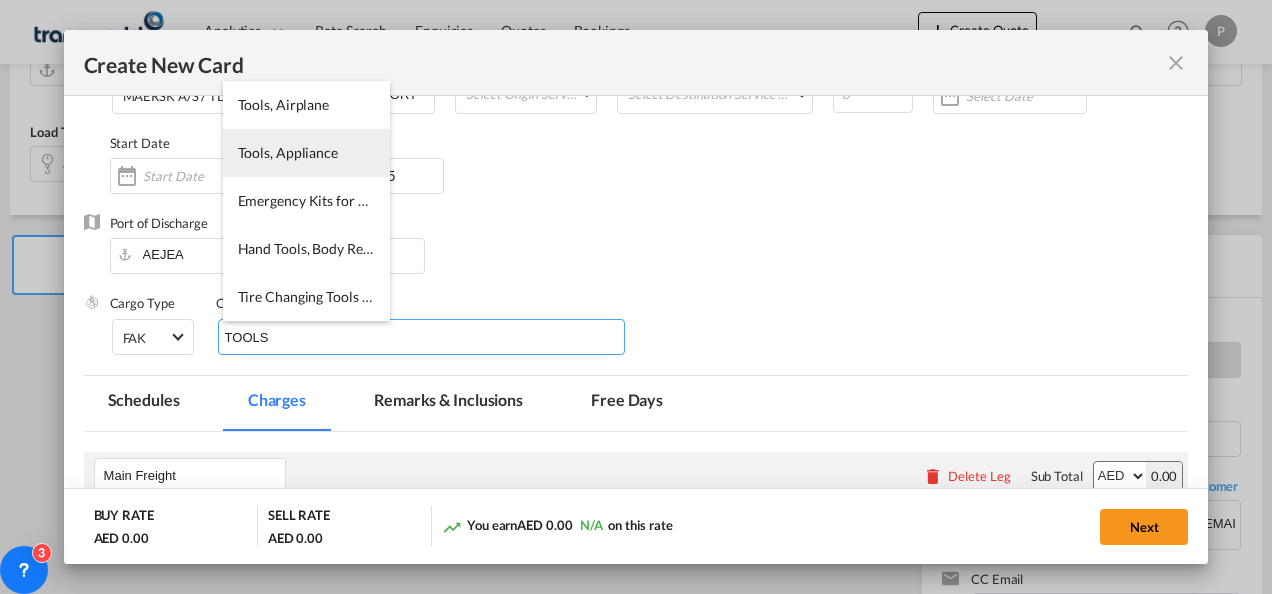 type on "TOOLS" 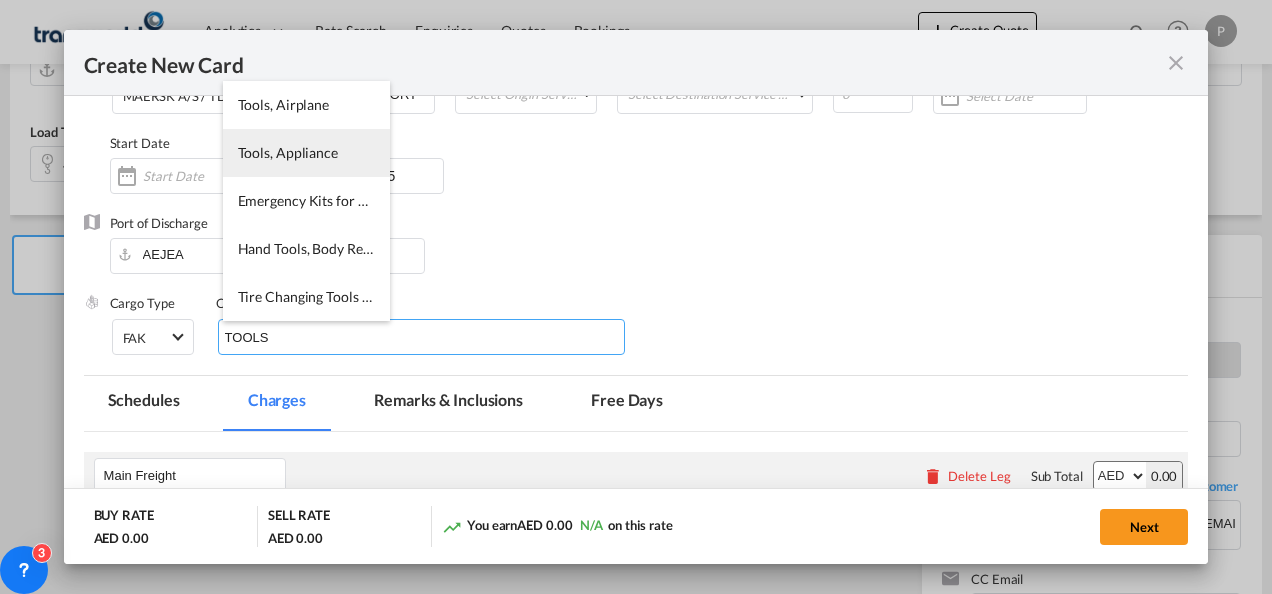 click on "Tools, Appliance" at bounding box center (306, 153) 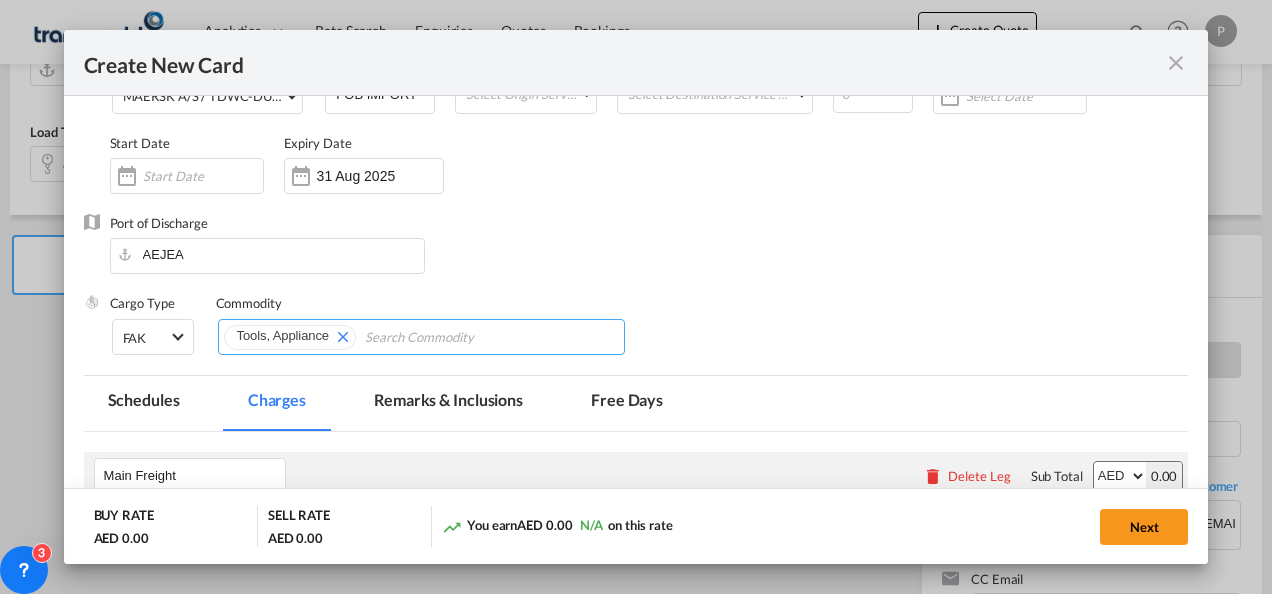 scroll, scrollTop: 397, scrollLeft: 0, axis: vertical 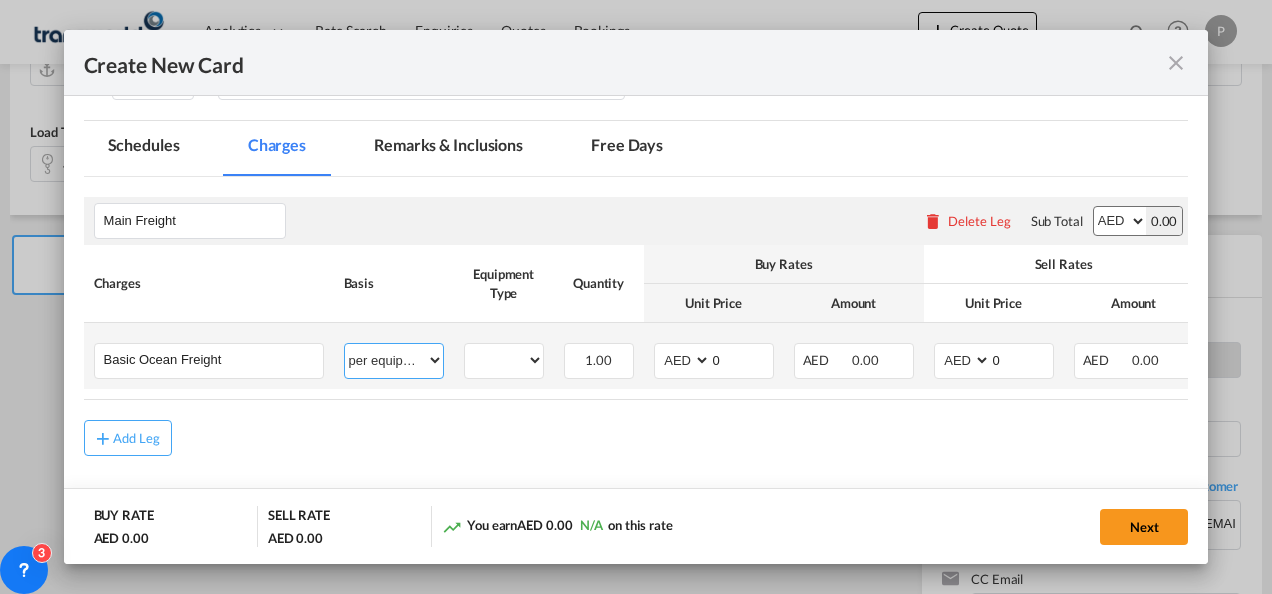 click on "per equipment
per container
per B/L
per shipping bill
per shipment
% on freight
per pallet
per carton
per vehicle
per shift
per invoice
per package
per day
per revalidation
per teu
per kg
per ton
per hour
flat
per_hbl
per belt
per_declaration
per_document
per chasis split
per clearance" at bounding box center (394, 360) 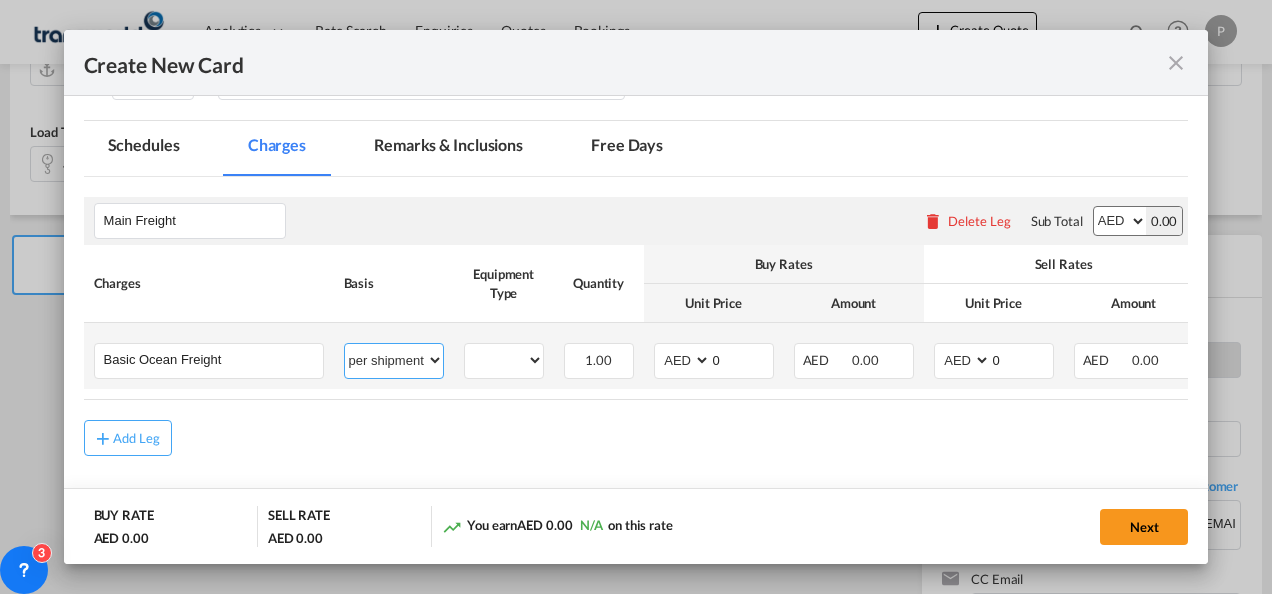 click on "per equipment
per container
per B/L
per shipping bill
per shipment
% on freight
per pallet
per carton
per vehicle
per shift
per invoice
per package
per day
per revalidation
per teu
per kg
per ton
per hour
flat
per_hbl
per belt
per_declaration
per_document
per chasis split
per clearance" at bounding box center (394, 360) 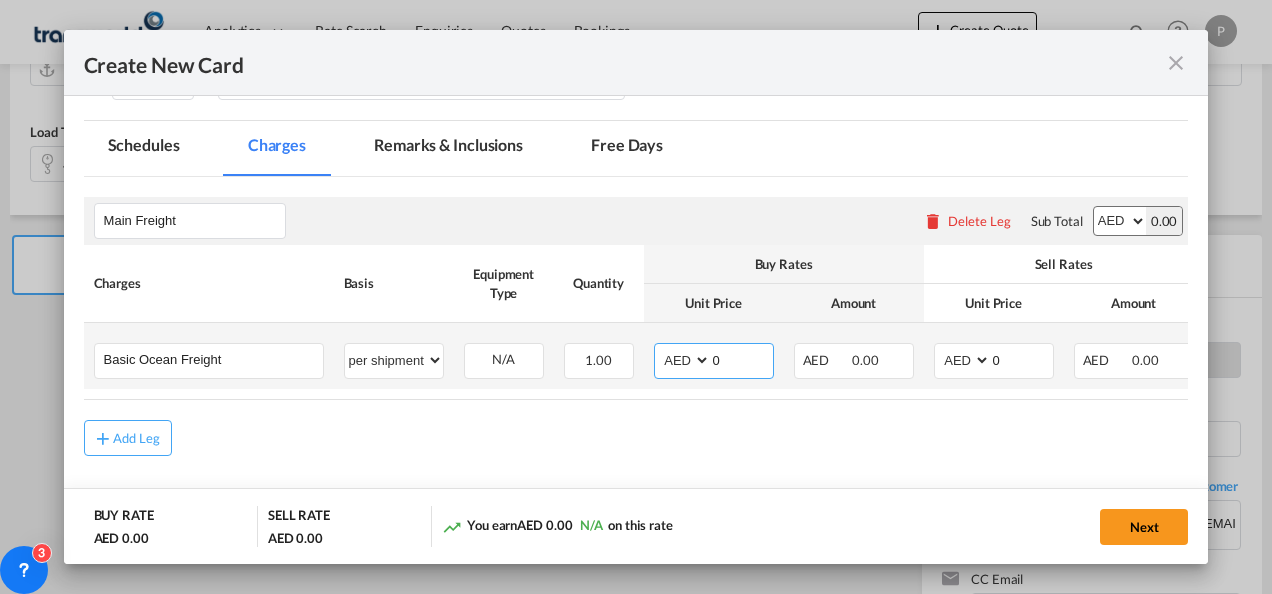 click on "0" at bounding box center [742, 359] 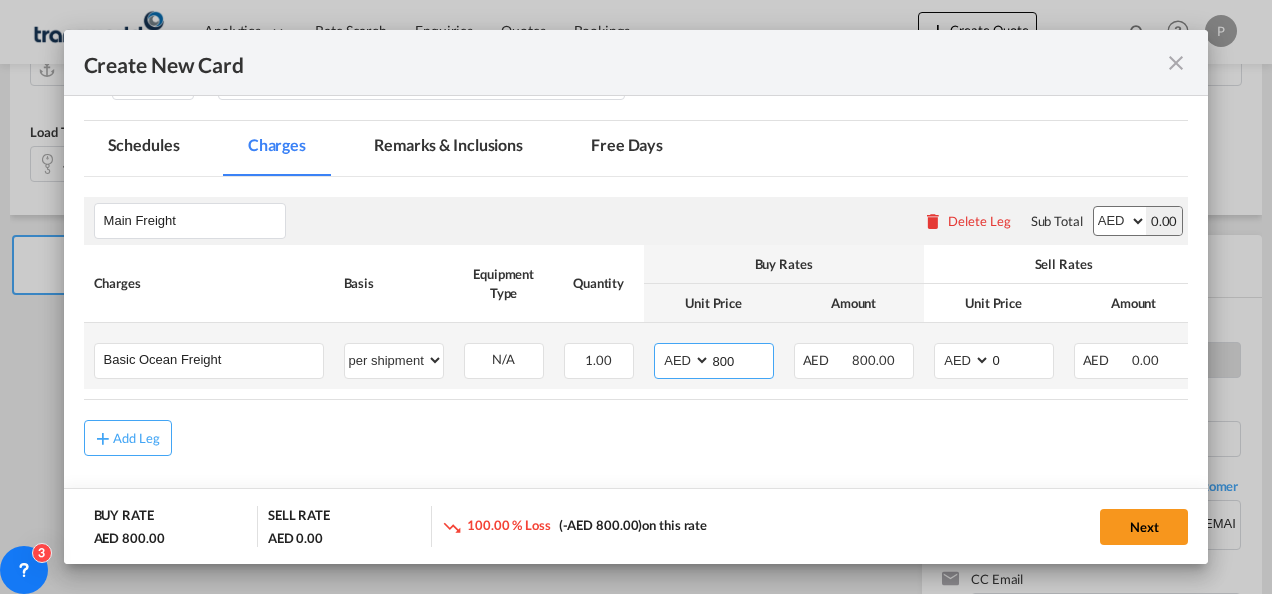type on "800" 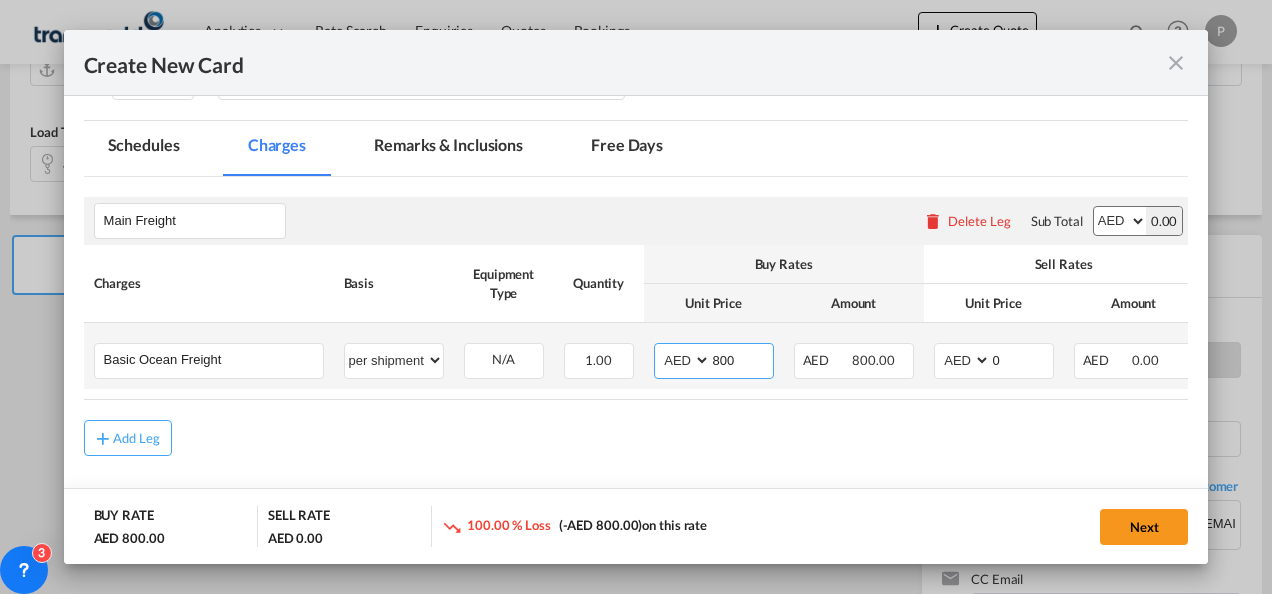 click on "AED AFN ALL AMD ANG AOA ARS AUD AWG AZN BAM BBD BDT BGN BHD BIF BMD BND BOB BRL BSD BTN BWP BYN BZD CAD CDF CHF CLP CNY COP CRC CUC CUP CVE CZK DJF DKK DOP DZD EGP ERN ETB EUR FJD FKP FOK GBP GEL GGP GHS GIP GMD GNF GTQ GYD HKD HNL HRK HTG HUF IDR ILS IMP INR IQD IRR ISK JMD JOD JPY KES KGS KHR KID KMF KRW KWD KYD KZT LAK LBP LKR LRD LSL LYD MAD MDL MGA MKD MMK MNT MOP MRU MUR MVR MWK MXN MYR MZN NAD NGN NIO NOK NPR NZD OMR PAB PEN PGK PHP PKR PLN PYG QAR RON RSD RUB RWF SAR SBD SCR SDG SEK SGD SHP SLL SOS SRD SSP STN SYP SZL THB TJS TMT TND TOP TRY TTD TVD TWD TZS UAH UGX USD UYU UZS VES VND VUV WST XAF XCD XDR XOF XPF YER ZAR ZMW" at bounding box center [684, 360] 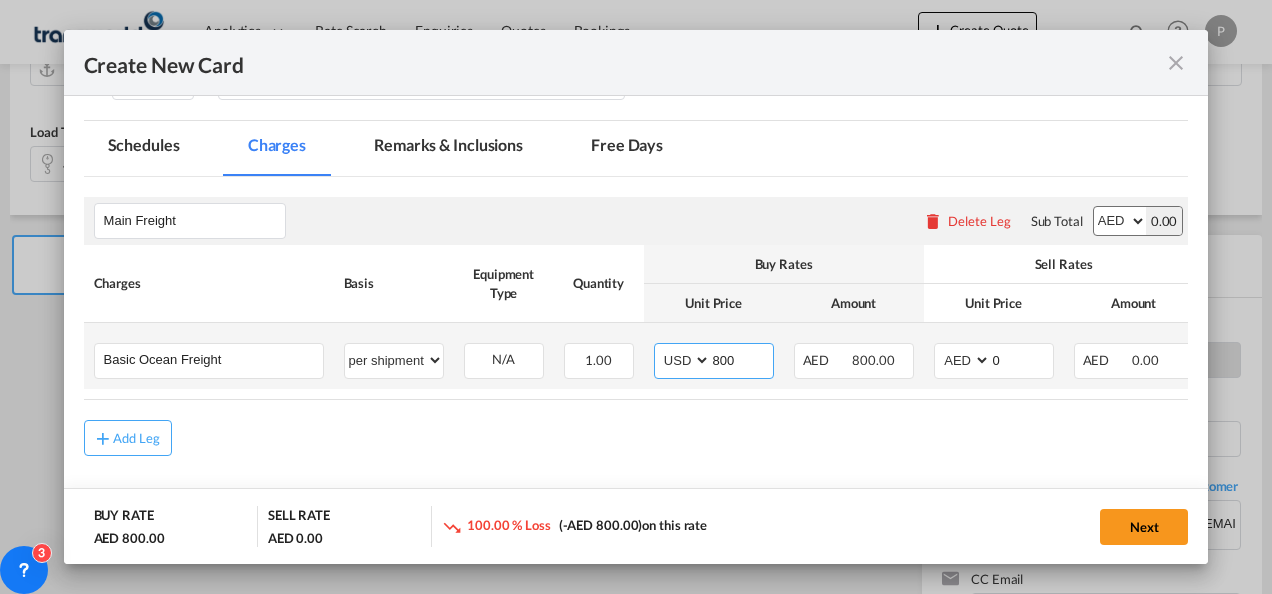 click on "AED AFN ALL AMD ANG AOA ARS AUD AWG AZN BAM BBD BDT BGN BHD BIF BMD BND BOB BRL BSD BTN BWP BYN BZD CAD CDF CHF CLP CNY COP CRC CUC CUP CVE CZK DJF DKK DOP DZD EGP ERN ETB EUR FJD FKP FOK GBP GEL GGP GHS GIP GMD GNF GTQ GYD HKD HNL HRK HTG HUF IDR ILS IMP INR IQD IRR ISK JMD JOD JPY KES KGS KHR KID KMF KRW KWD KYD KZT LAK LBP LKR LRD LSL LYD MAD MDL MGA MKD MMK MNT MOP MRU MUR MVR MWK MXN MYR MZN NAD NGN NIO NOK NPR NZD OMR PAB PEN PGK PHP PKR PLN PYG QAR RON RSD RUB RWF SAR SBD SCR SDG SEK SGD SHP SLL SOS SRD SSP STN SYP SZL THB TJS TMT TND TOP TRY TTD TVD TWD TZS UAH UGX USD UYU UZS VES VND VUV WST XAF XCD XDR XOF XPF YER ZAR ZMW" at bounding box center (684, 360) 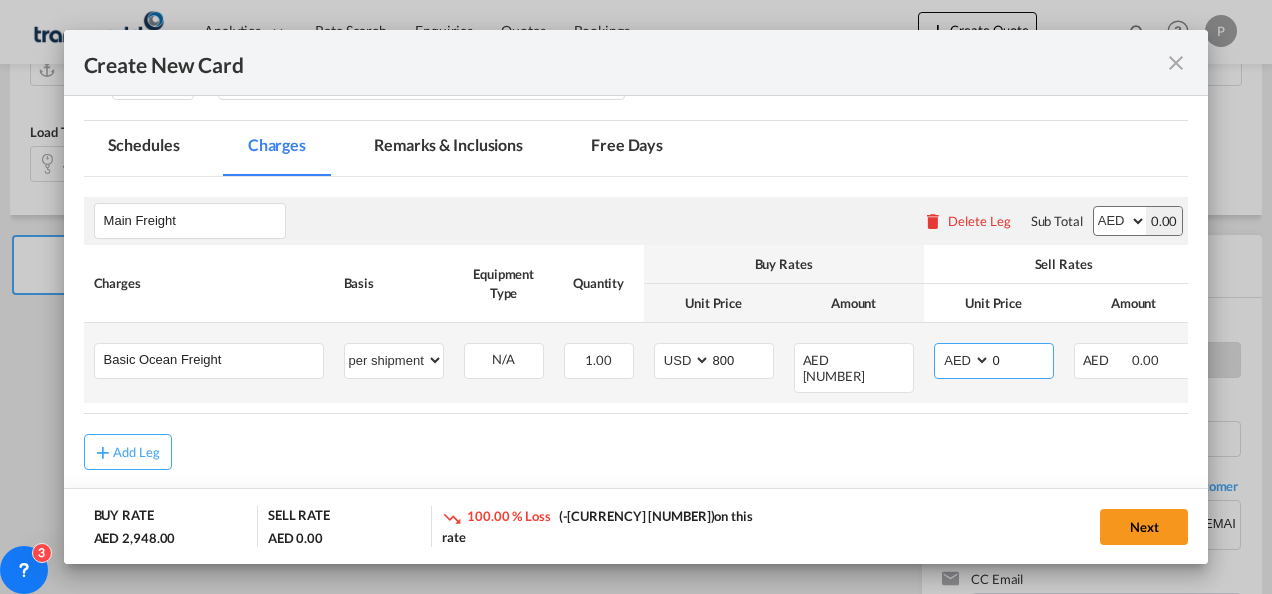 click on "AED AFN ALL AMD ANG AOA ARS AUD AWG AZN BAM BBD BDT BGN BHD BIF BMD BND BOB BRL BSD BTN BWP BYN BZD CAD CDF CHF CLP CNY COP CRC CUC CUP CVE CZK DJF DKK DOP DZD EGP ERN ETB EUR FJD FKP FOK GBP GEL GGP GHS GIP GMD GNF GTQ GYD HKD HNL HRK HTG HUF IDR ILS IMP INR IQD IRR ISK JMD JOD JPY KES KGS KHR KID KMF KRW KWD KYD KZT LAK LBP LKR LRD LSL LYD MAD MDL MGA MKD MMK MNT MOP MRU MUR MVR MWK MXN MYR MZN NAD NGN NIO NOK NPR NZD OMR PAB PEN PGK PHP PKR PLN PYG QAR RON RSD RUB RWF SAR SBD SCR SDG SEK SGD SHP SLL SOS SRD SSP STN SYP SZL THB TJS TMT TND TOP TRY TTD TVD TWD TZS UAH UGX USD UYU UZS VES VND VUV WST XAF XCD XDR XOF XPF YER ZAR ZMW" at bounding box center [964, 360] 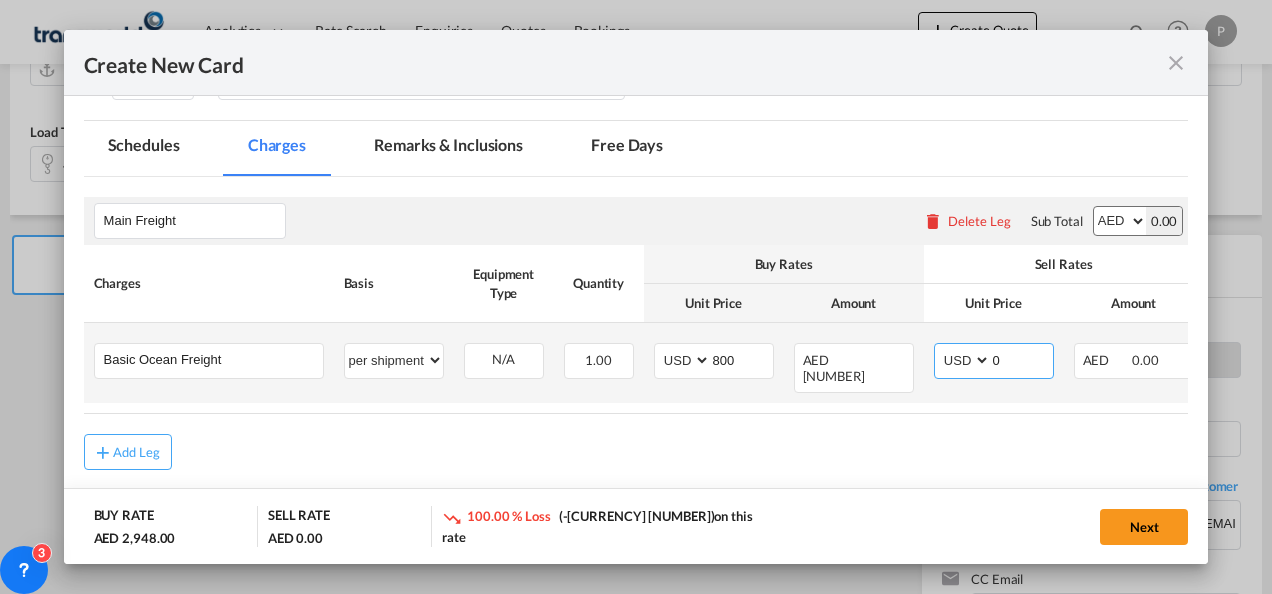 click on "AED AFN ALL AMD ANG AOA ARS AUD AWG AZN BAM BBD BDT BGN BHD BIF BMD BND BOB BRL BSD BTN BWP BYN BZD CAD CDF CHF CLP CNY COP CRC CUC CUP CVE CZK DJF DKK DOP DZD EGP ERN ETB EUR FJD FKP FOK GBP GEL GGP GHS GIP GMD GNF GTQ GYD HKD HNL HRK HTG HUF IDR ILS IMP INR IQD IRR ISK JMD JOD JPY KES KGS KHR KID KMF KRW KWD KYD KZT LAK LBP LKR LRD LSL LYD MAD MDL MGA MKD MMK MNT MOP MRU MUR MVR MWK MXN MYR MZN NAD NGN NIO NOK NPR NZD OMR PAB PEN PGK PHP PKR PLN PYG QAR RON RSD RUB RWF SAR SBD SCR SDG SEK SGD SHP SLL SOS SRD SSP STN SYP SZL THB TJS TMT TND TOP TRY TTD TVD TWD TZS UAH UGX USD UYU UZS VES VND VUV WST XAF XCD XDR XOF XPF YER ZAR ZMW" at bounding box center (964, 360) 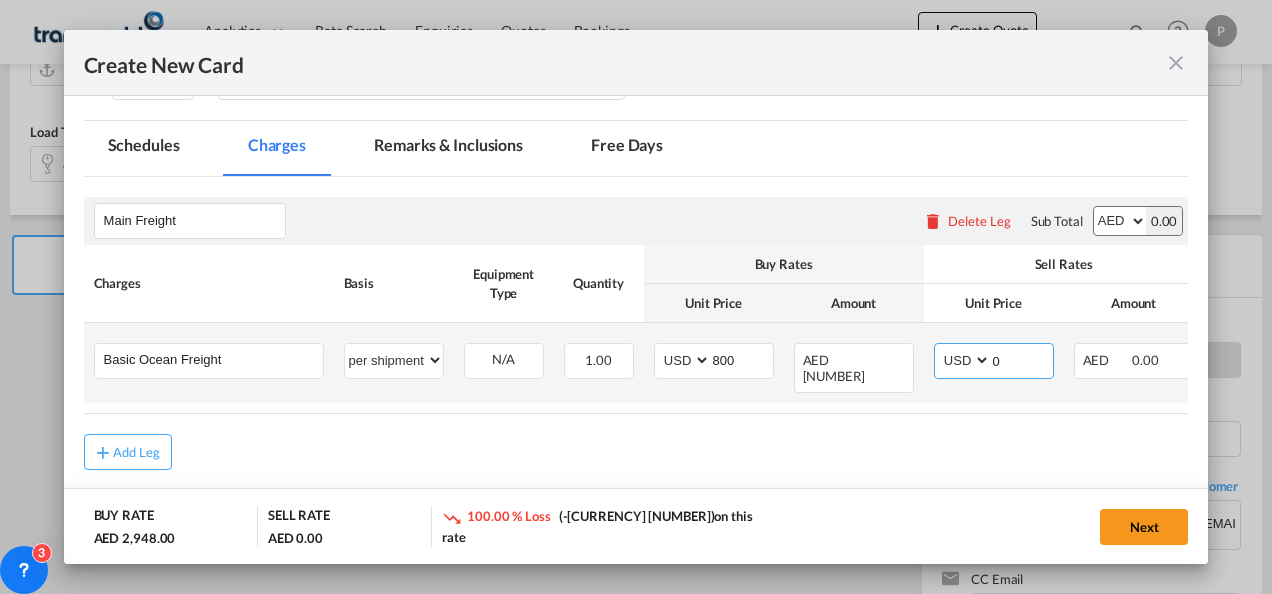 click on "0" at bounding box center [1022, 359] 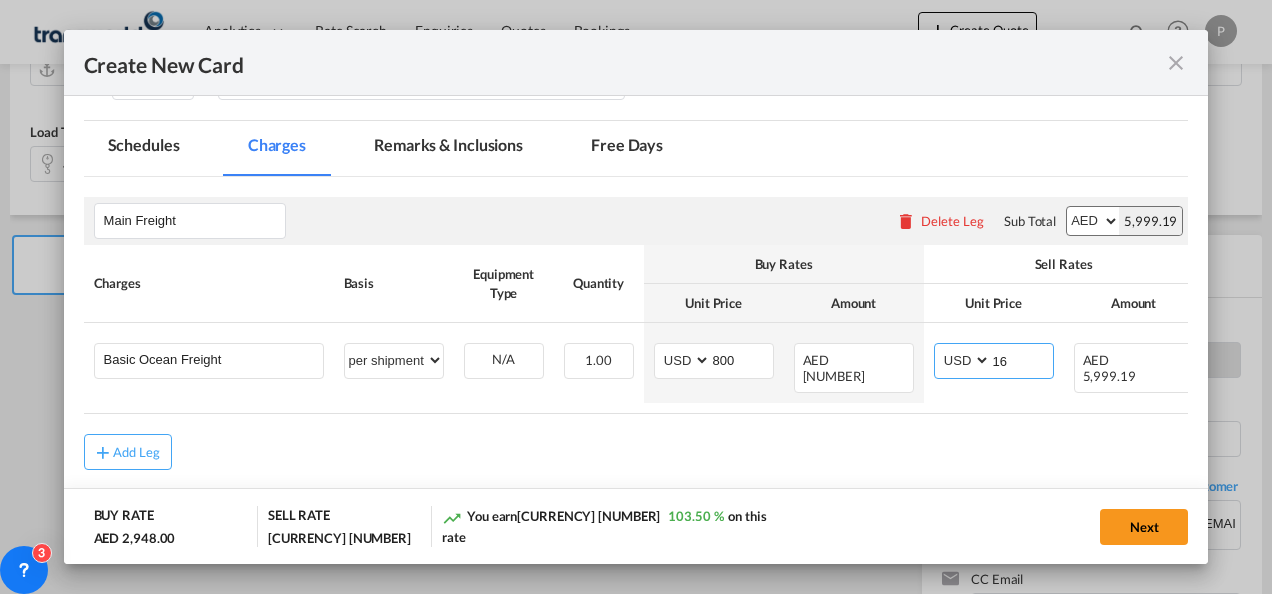 type on "1" 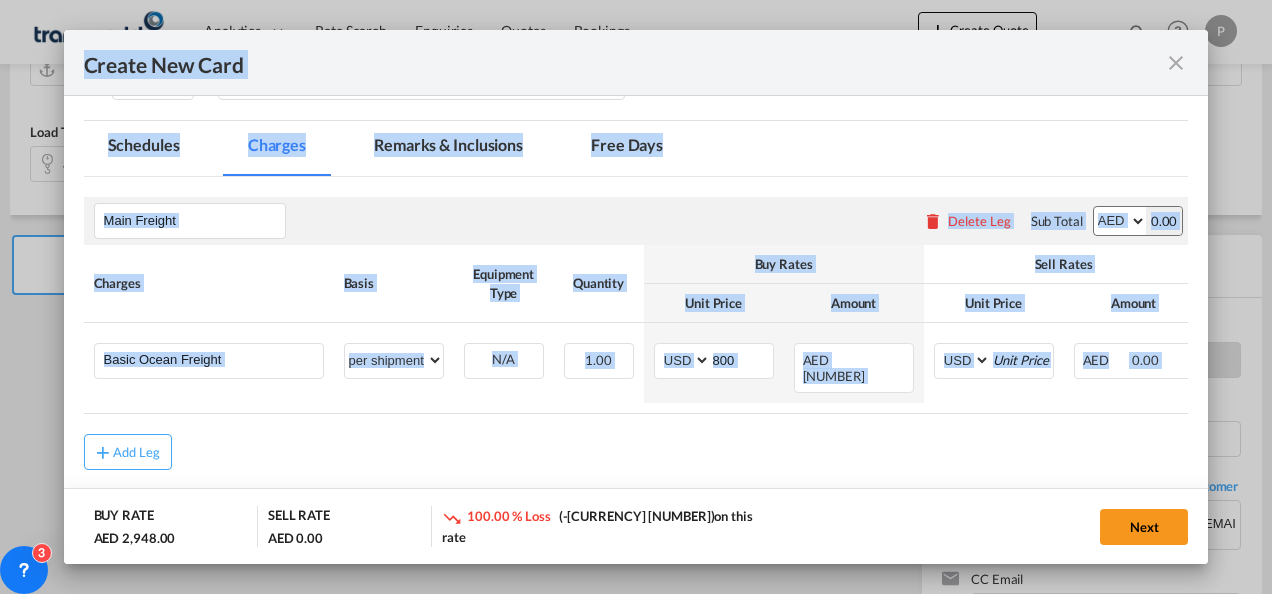 drag, startPoint x: 986, startPoint y: 423, endPoint x: 922, endPoint y: 632, distance: 218.5795 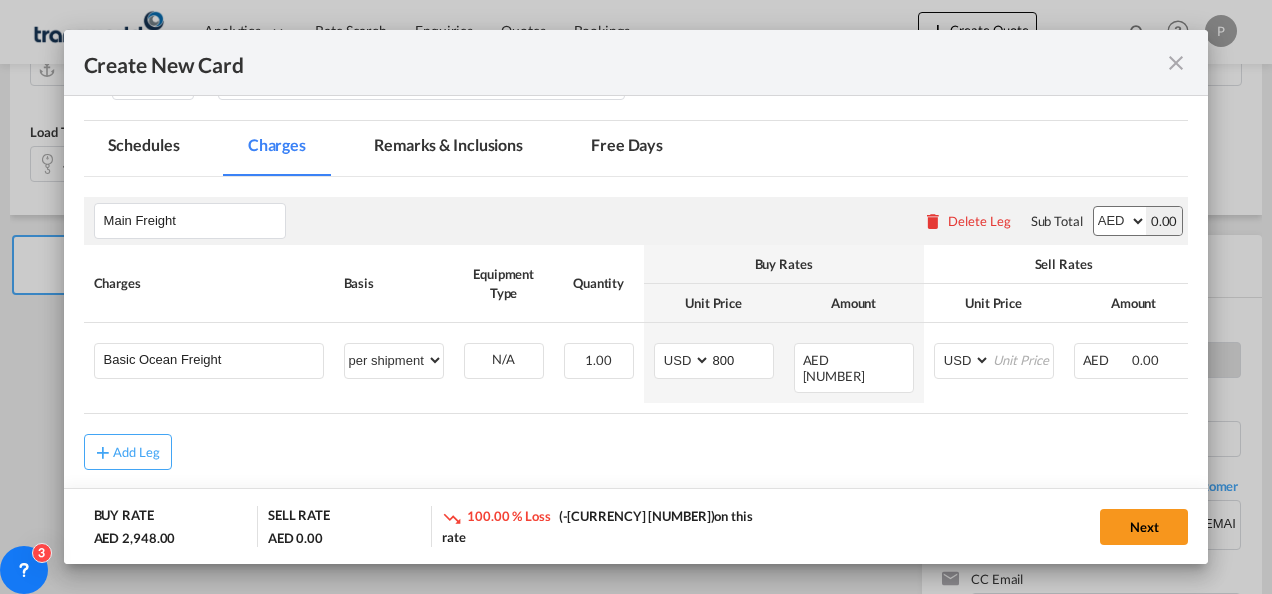 click on "Next" 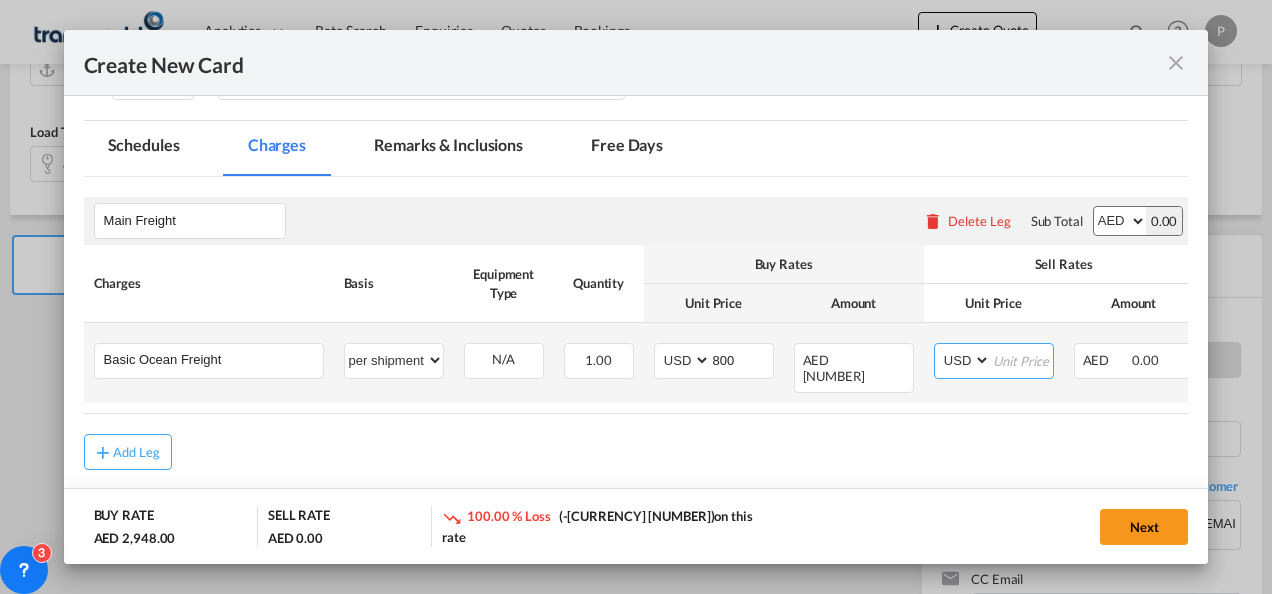 click at bounding box center (1022, 359) 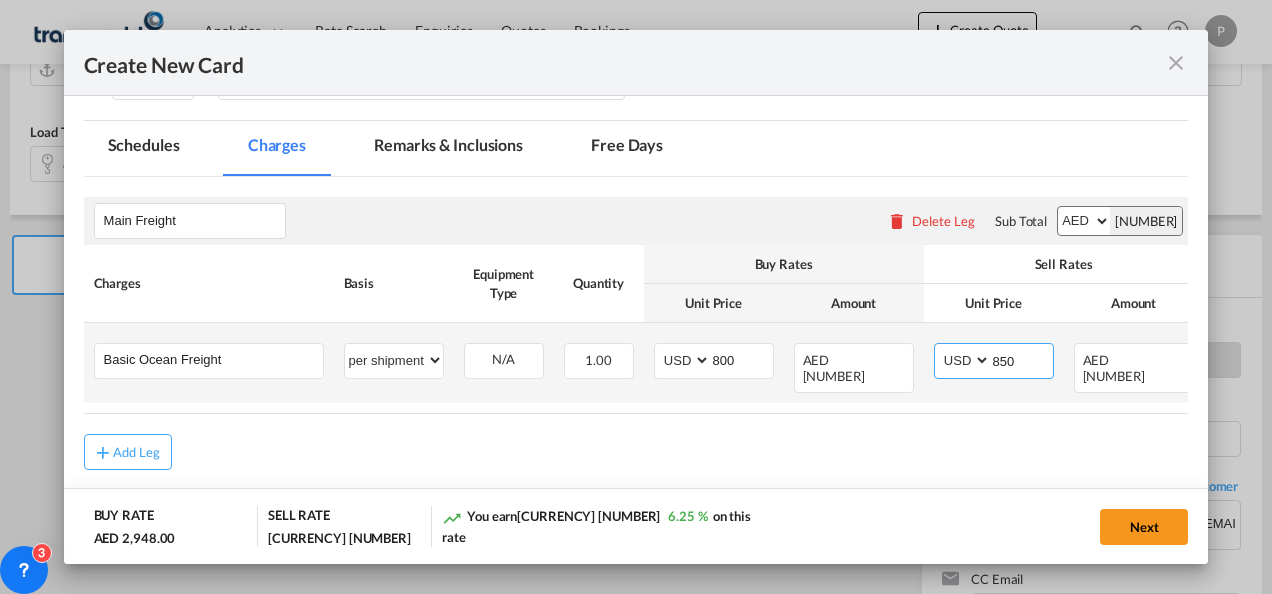 type on "850" 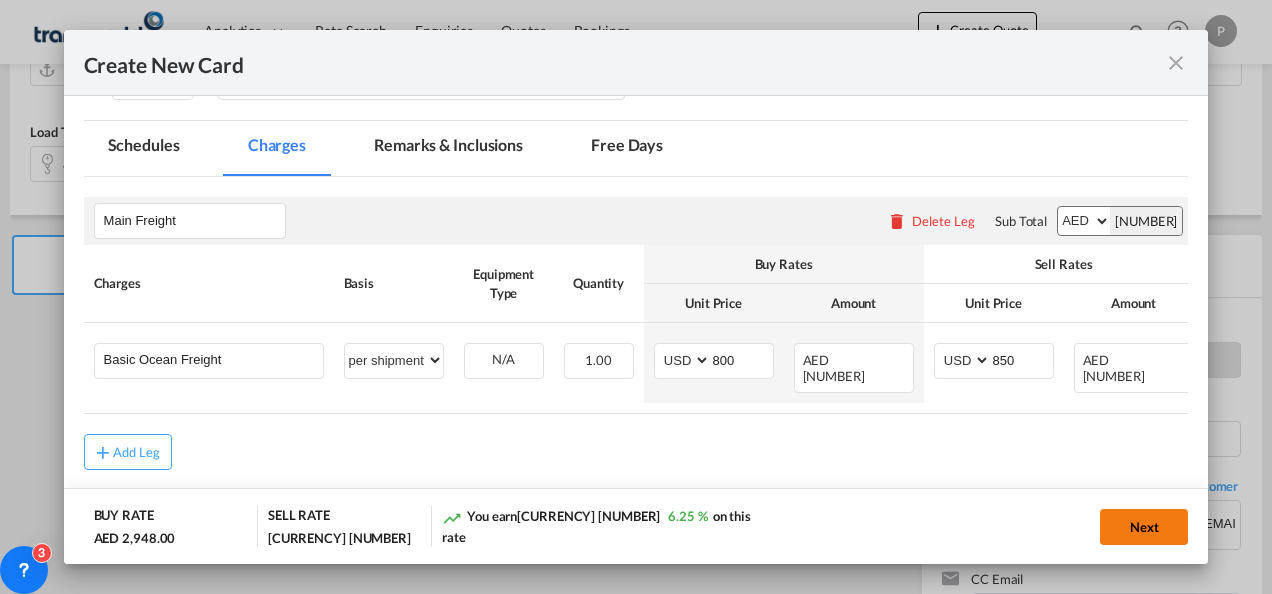 click on "Next" 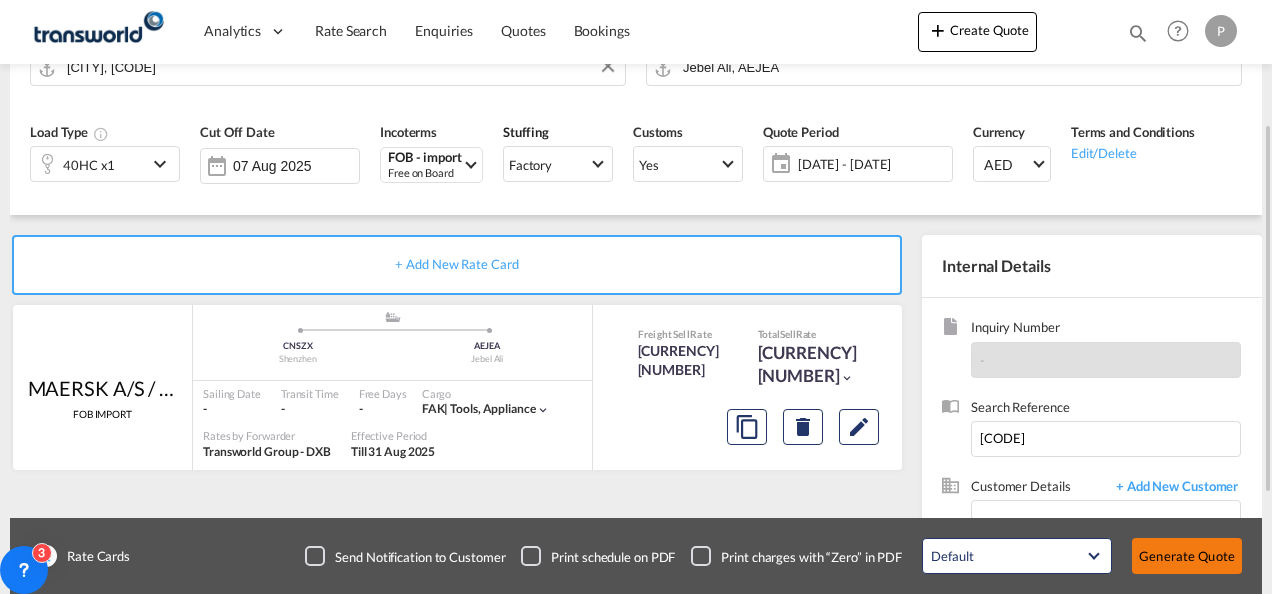 click on "Generate Quote" at bounding box center (1187, 556) 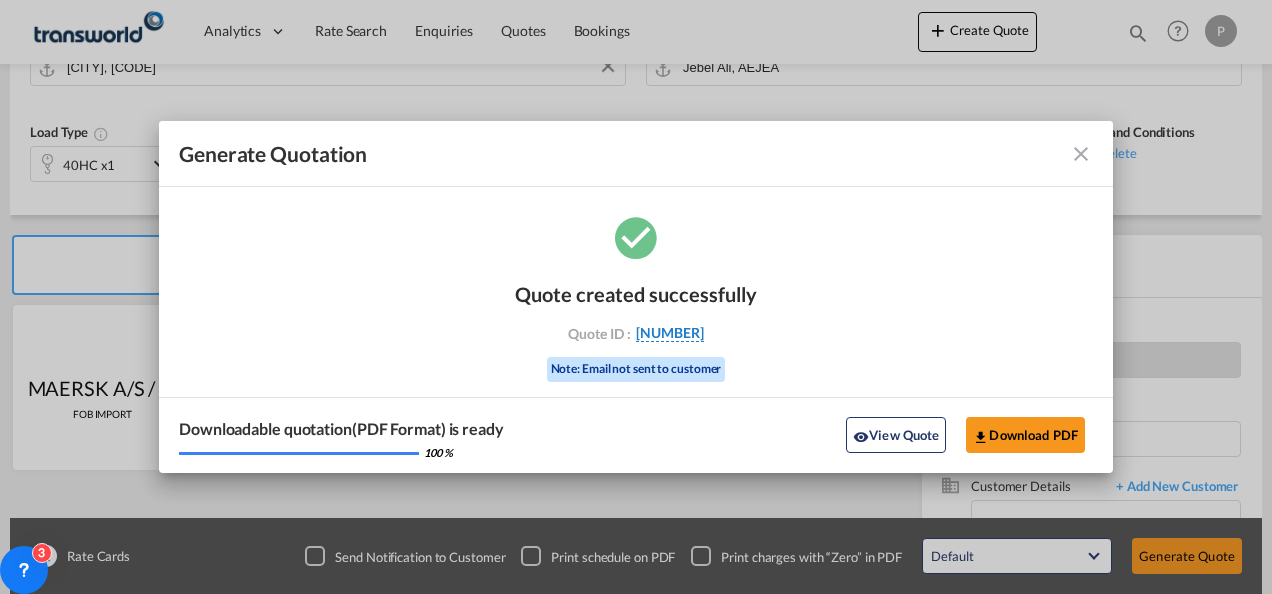 click on "[NUMBER]" at bounding box center [670, 333] 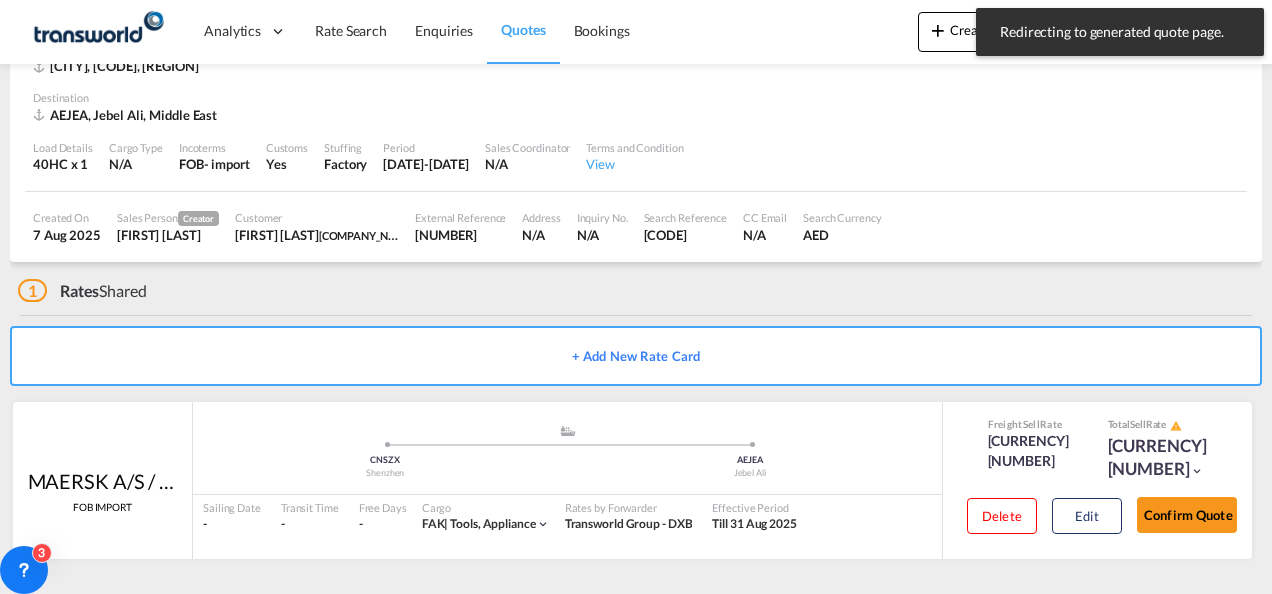 scroll, scrollTop: 124, scrollLeft: 0, axis: vertical 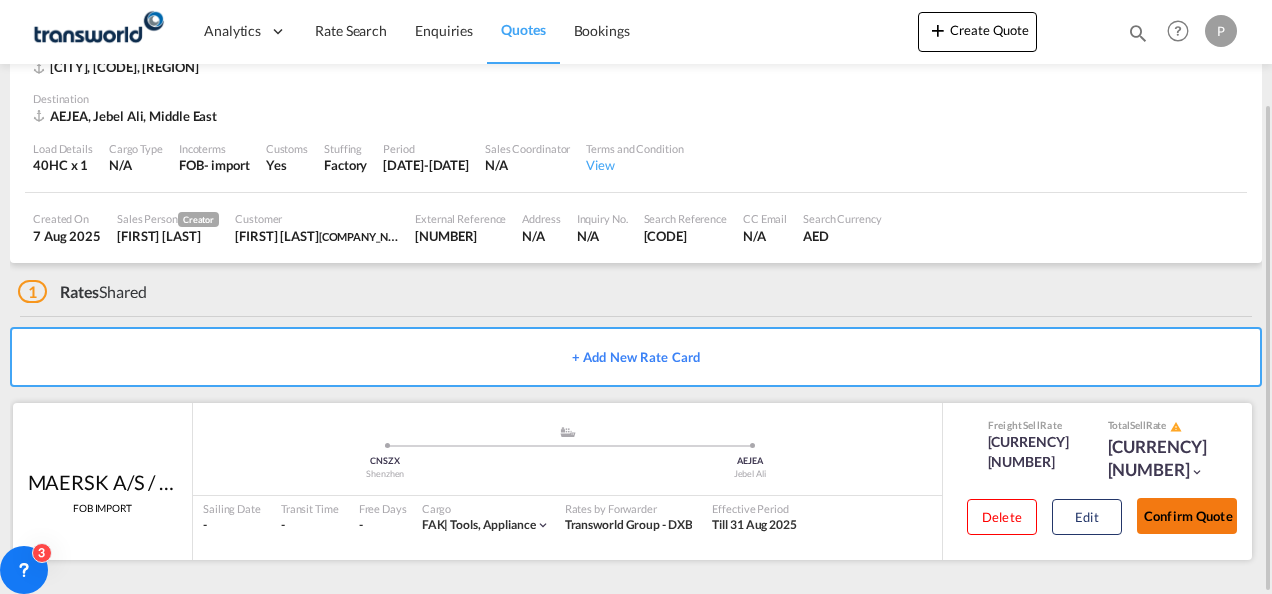 click on "Confirm Quote" at bounding box center (1187, 516) 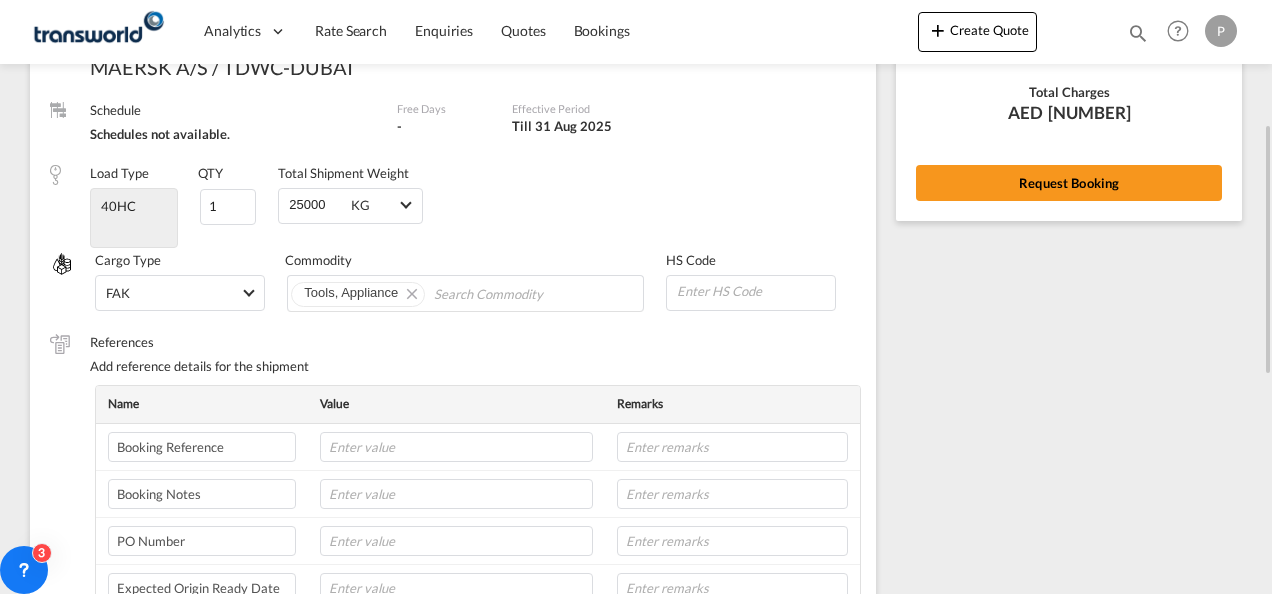 scroll, scrollTop: 0, scrollLeft: 0, axis: both 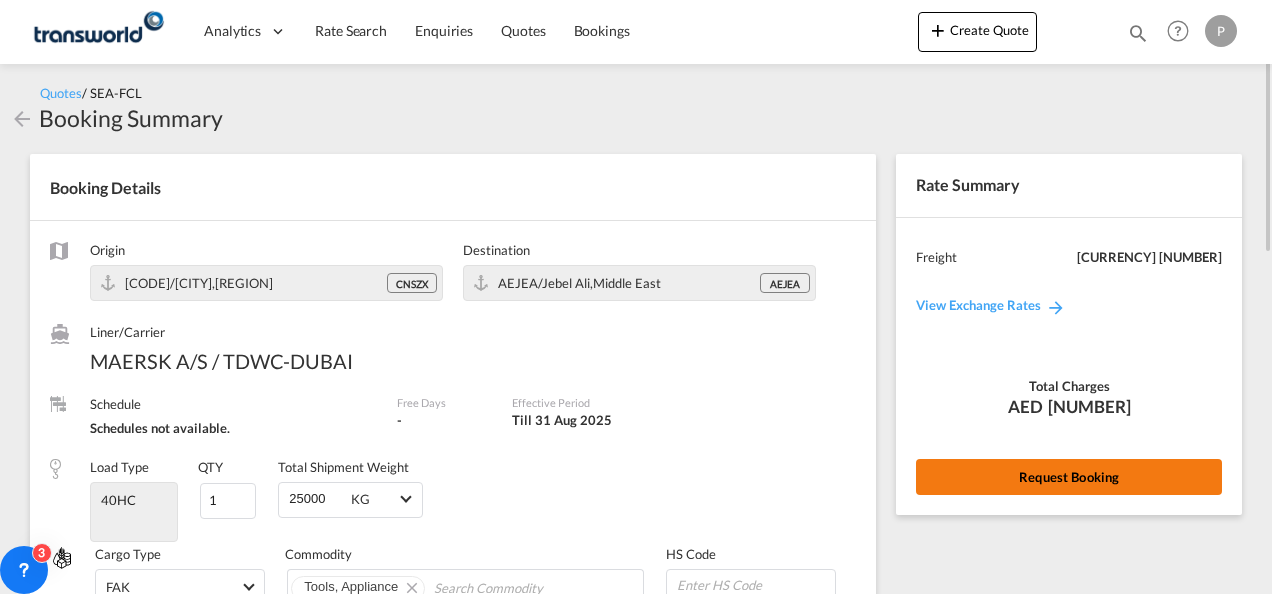 click on "Request Booking" at bounding box center (1069, 477) 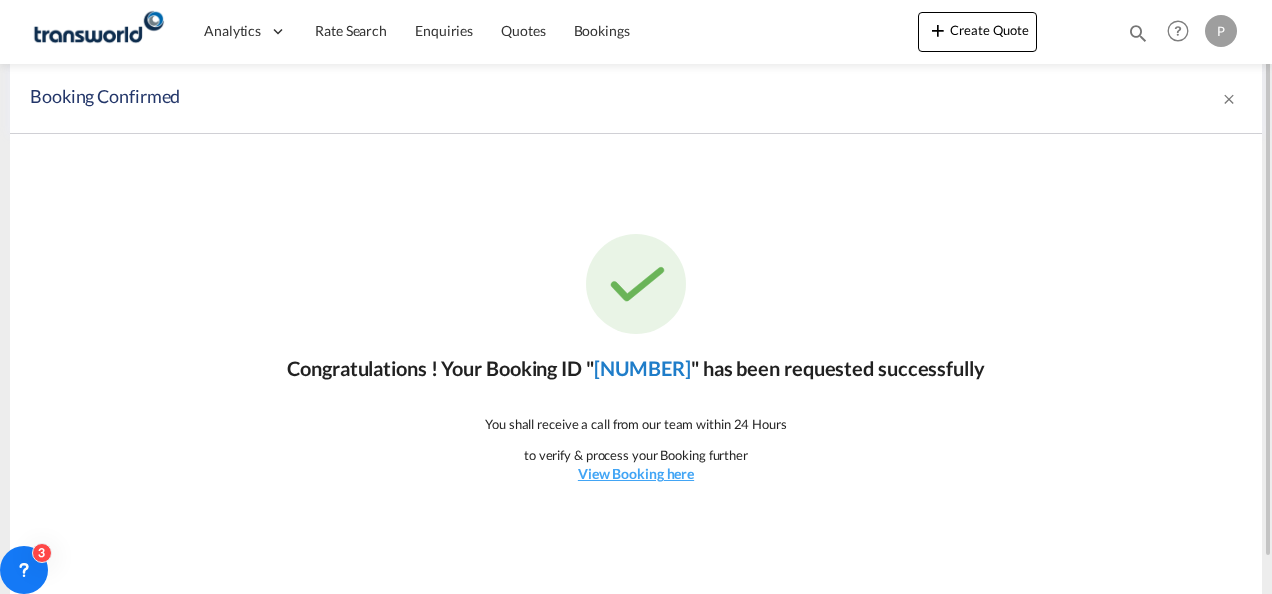 click on "[NUMBER]" 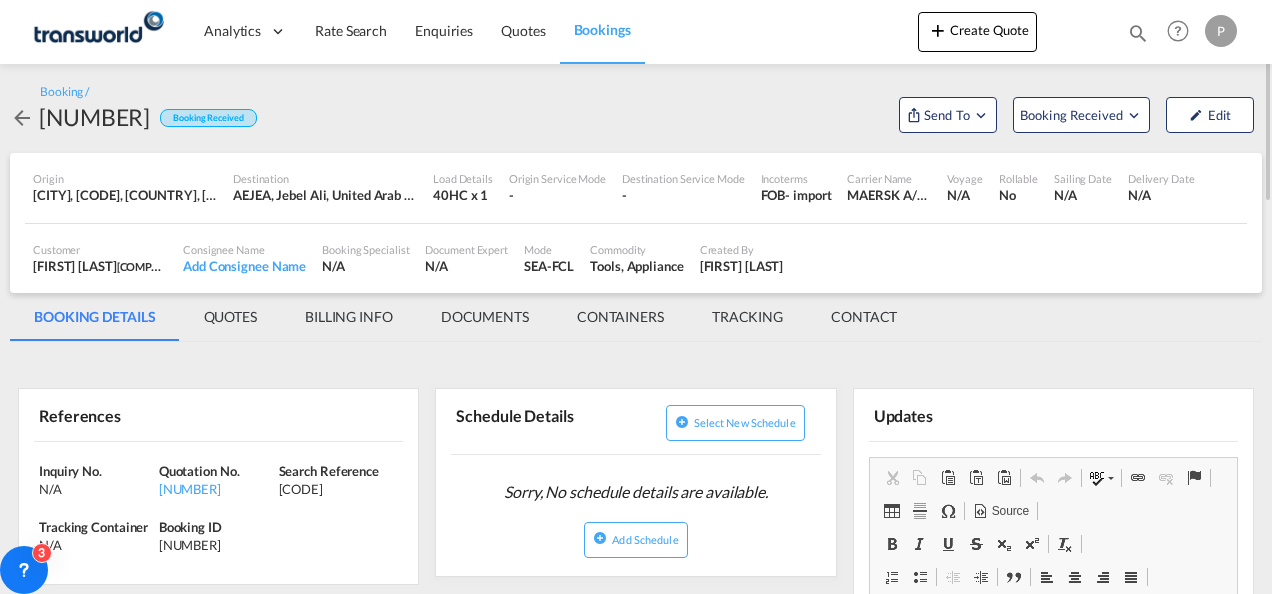 scroll, scrollTop: 0, scrollLeft: 0, axis: both 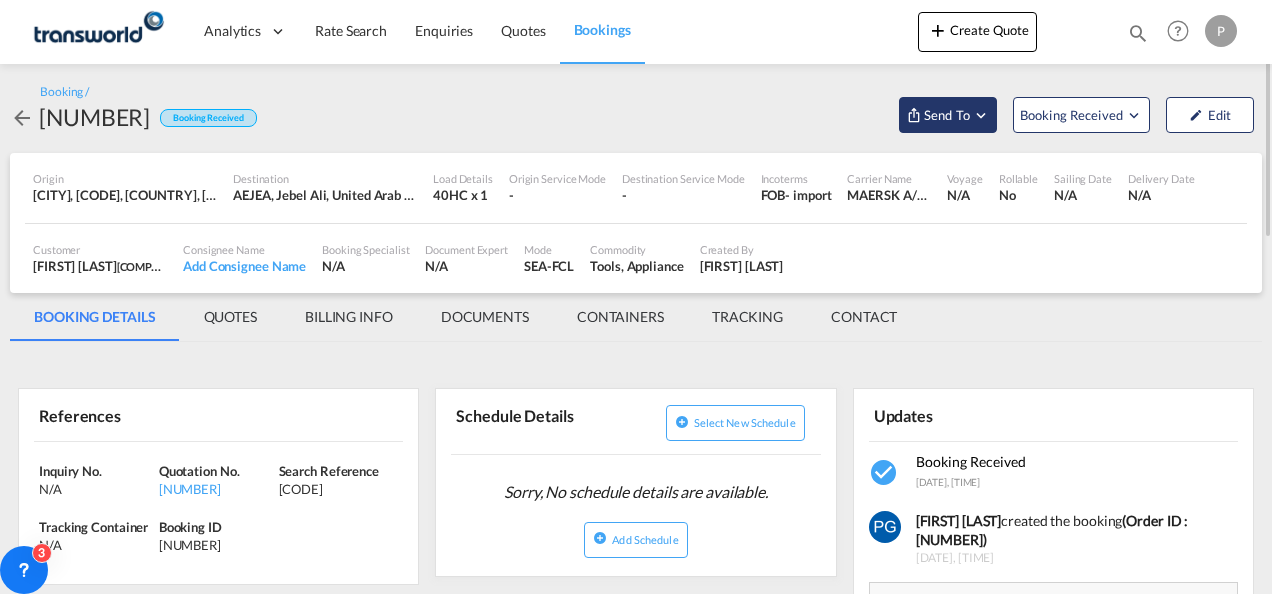 click on "Send To" at bounding box center (947, 115) 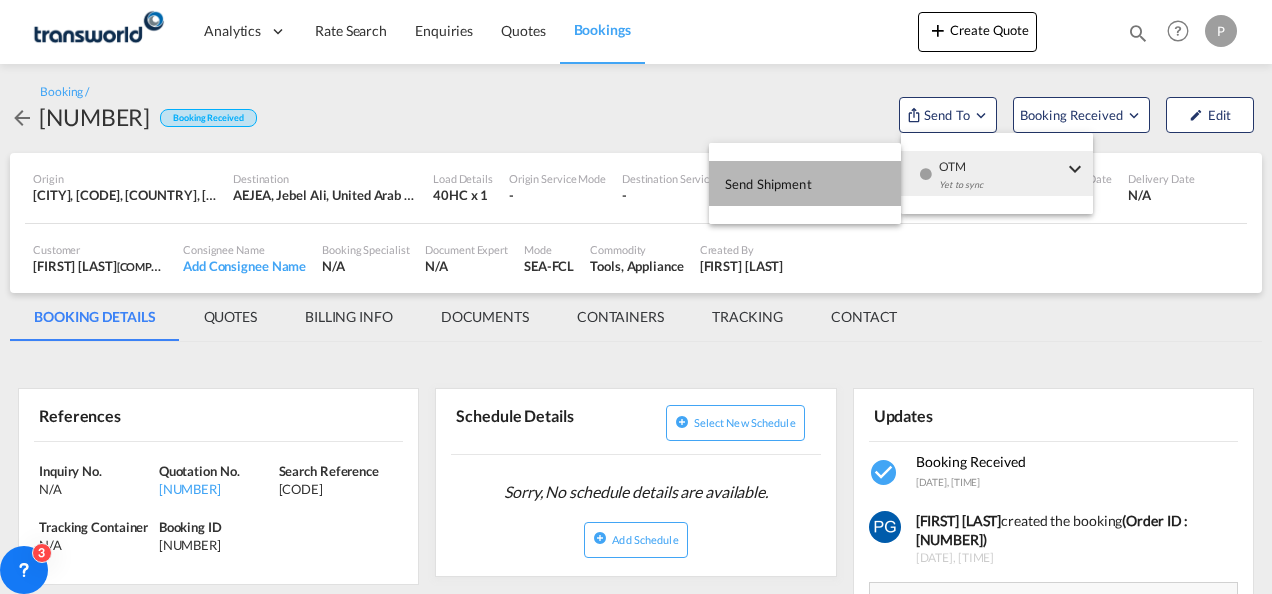 click on "Send Shipment" at bounding box center (805, 183) 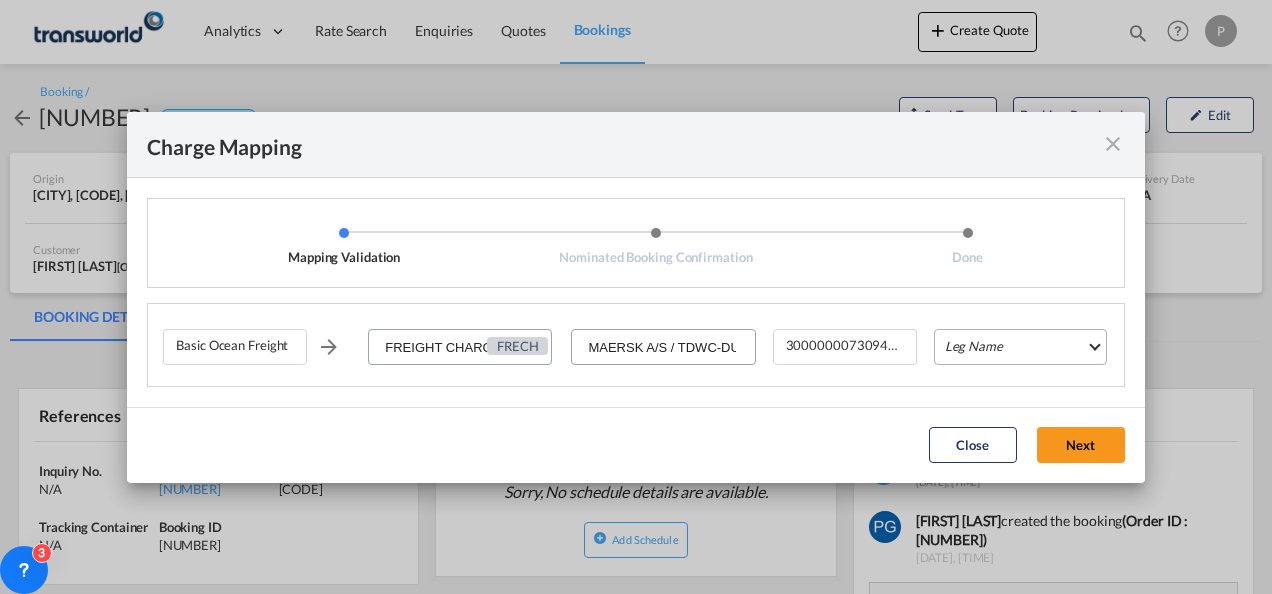 click on "Leg Name HANDLING ORIGIN VESSEL HANDLING DESTINATION OTHERS TL PICK UP CUSTOMS ORIGIN CUSTOMS DESTINATION TL DELIVERY" at bounding box center [1020, 347] 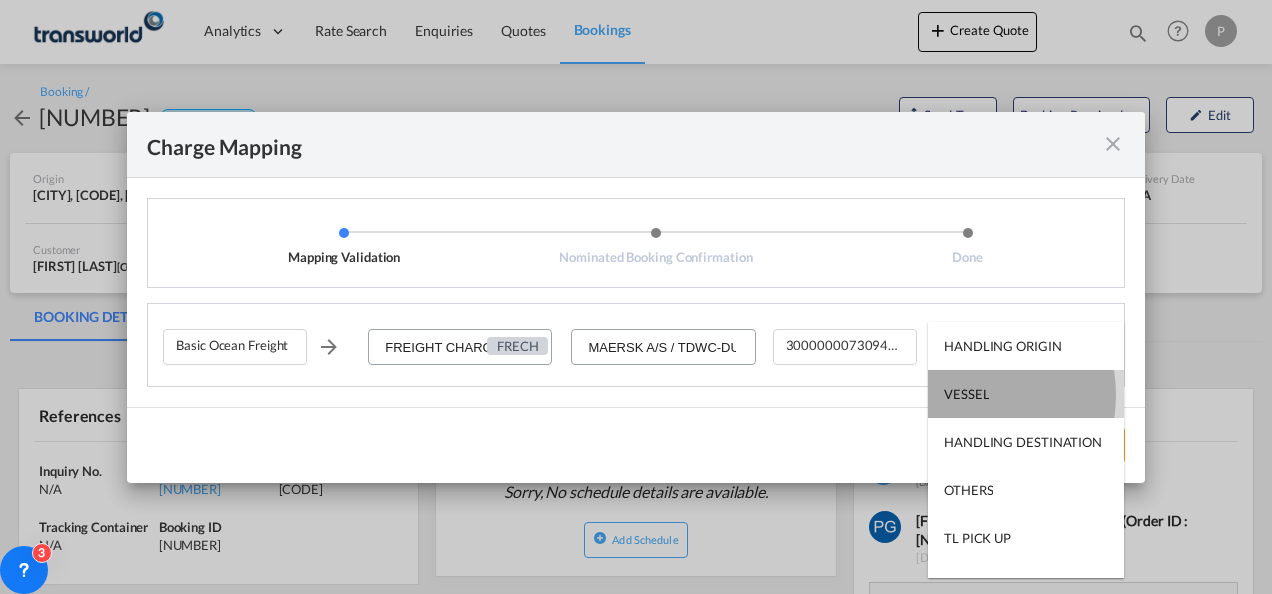 click on "VESSEL" at bounding box center (966, 394) 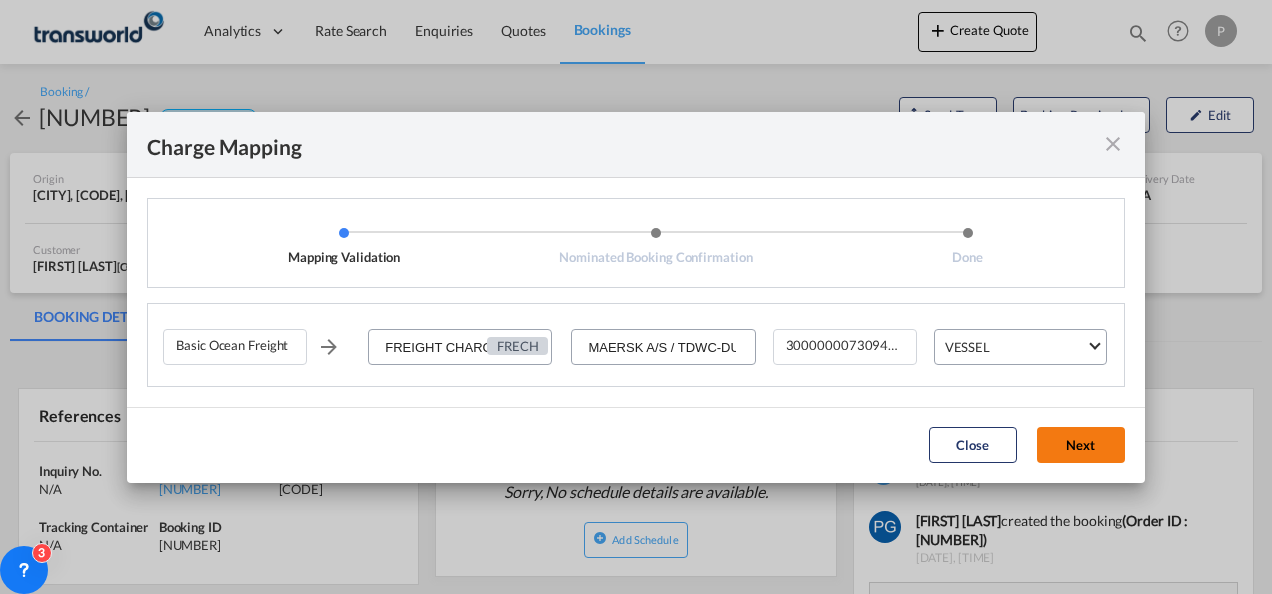 click on "Next" 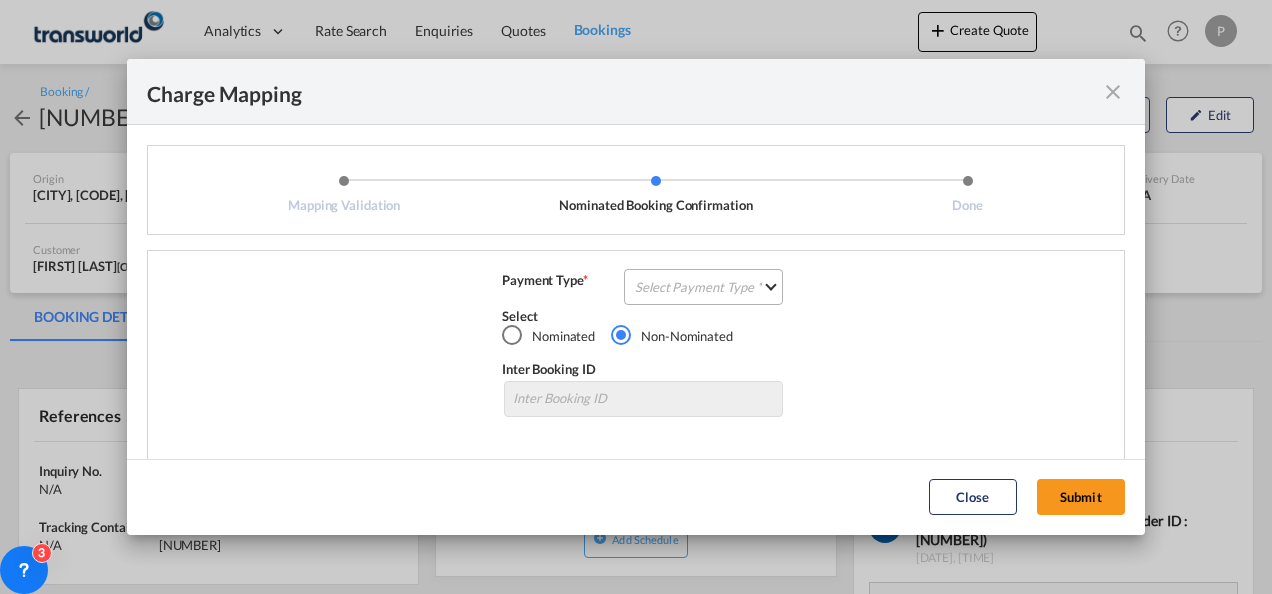 click on "Select Payment Type
COLLECT
PREPAID" at bounding box center (703, 287) 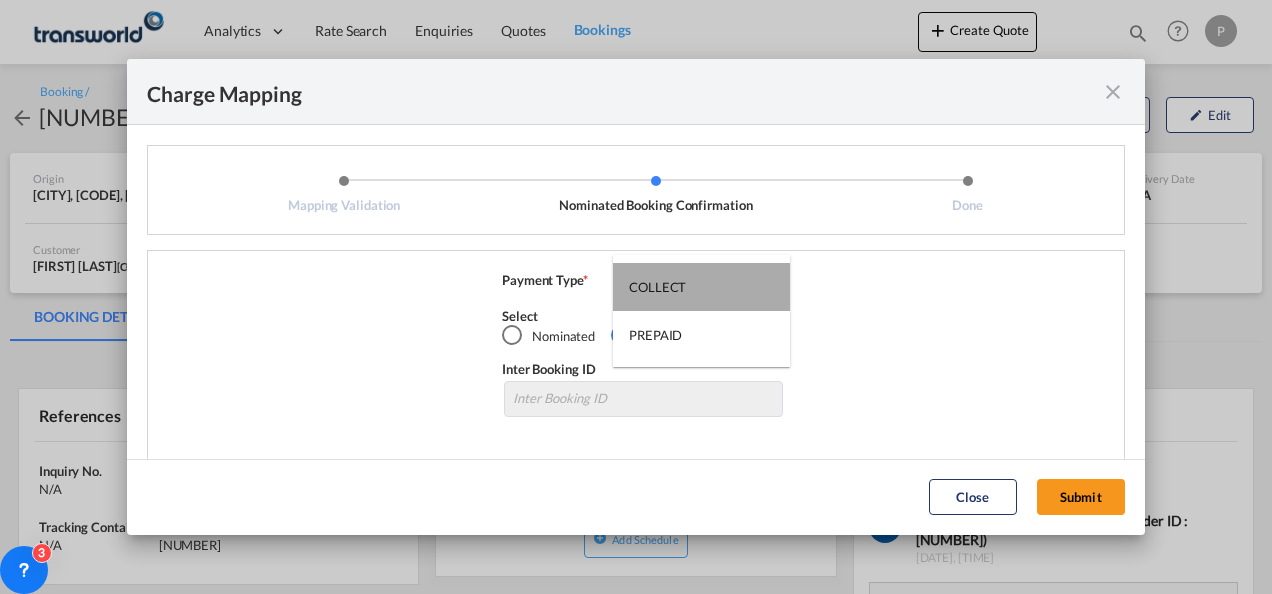click on "COLLECT" at bounding box center [701, 287] 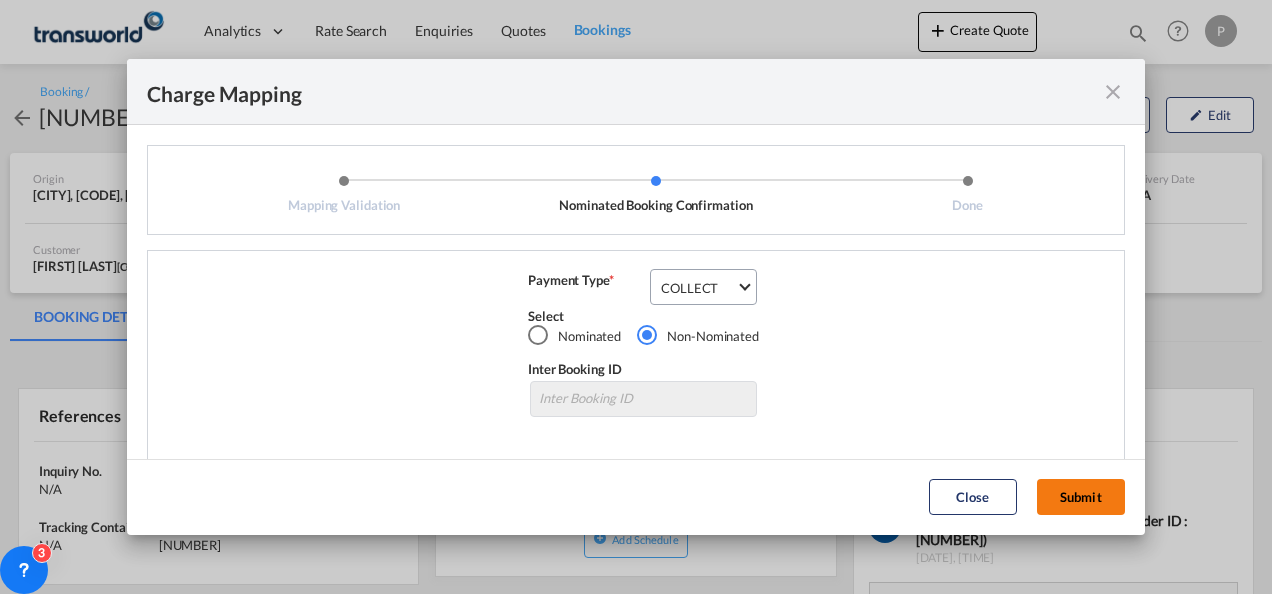 click on "Submit" 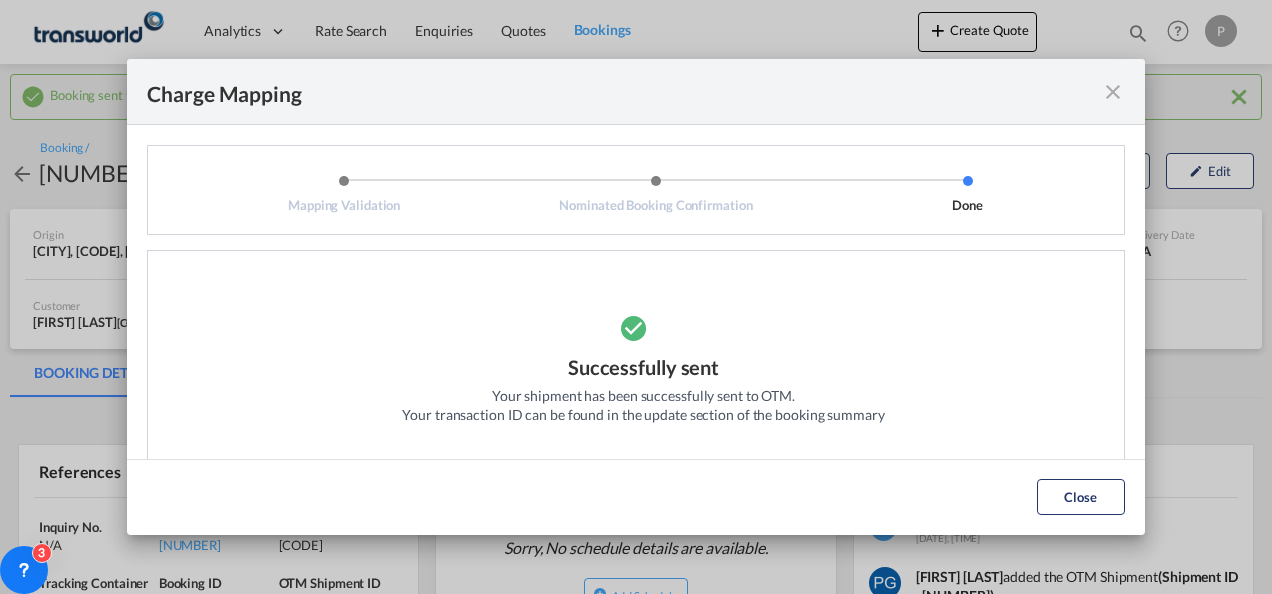 click at bounding box center (1113, 92) 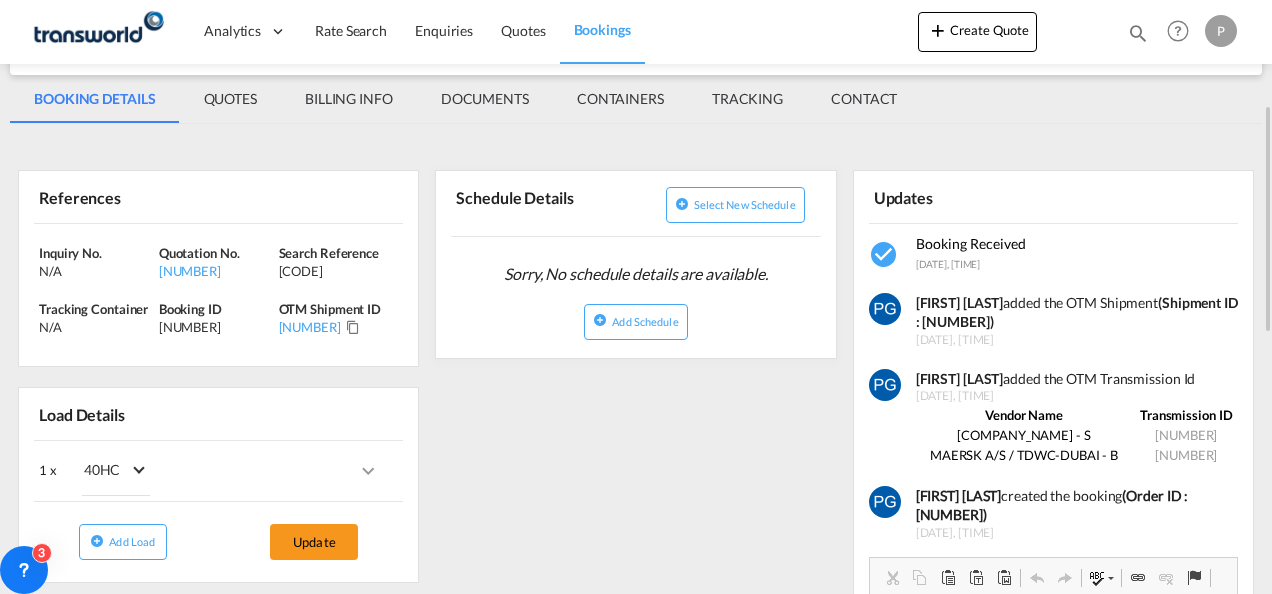scroll, scrollTop: 275, scrollLeft: 0, axis: vertical 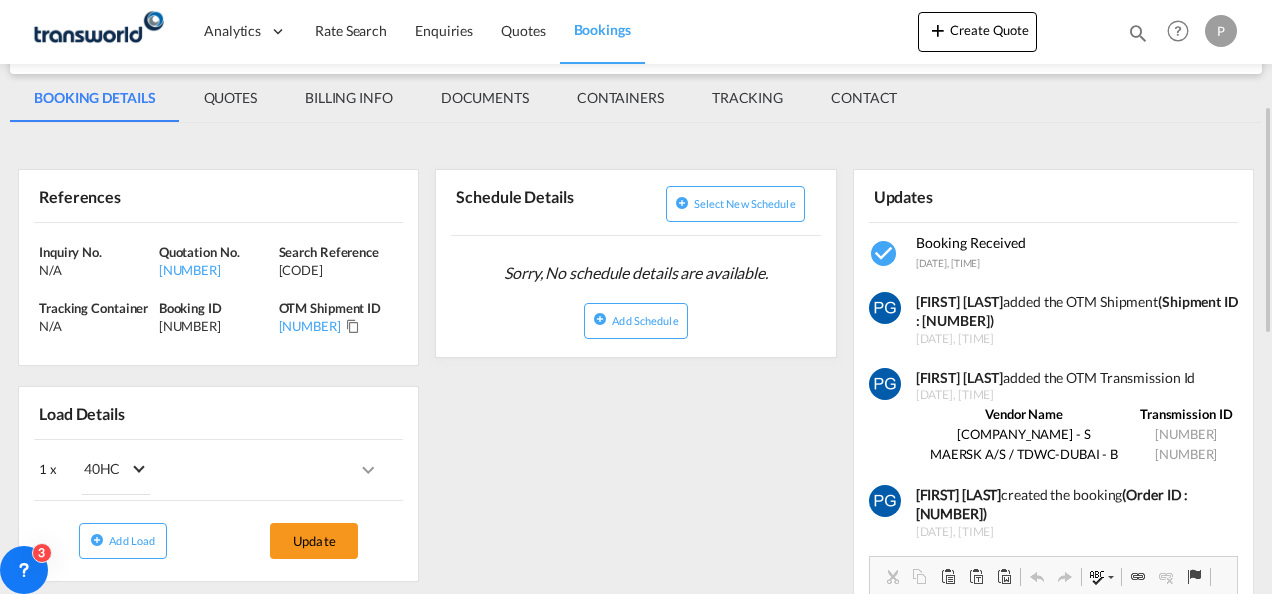 drag, startPoint x: 28, startPoint y: 188, endPoint x: 374, endPoint y: 364, distance: 388.19067 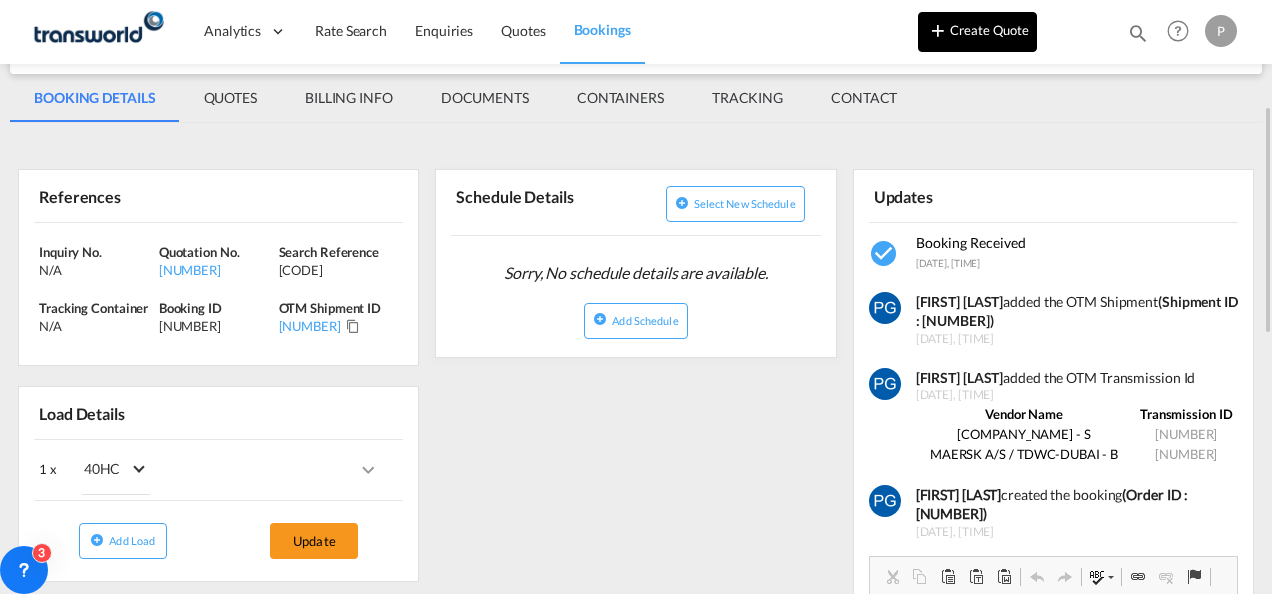 click on "Create Quote" at bounding box center (977, 32) 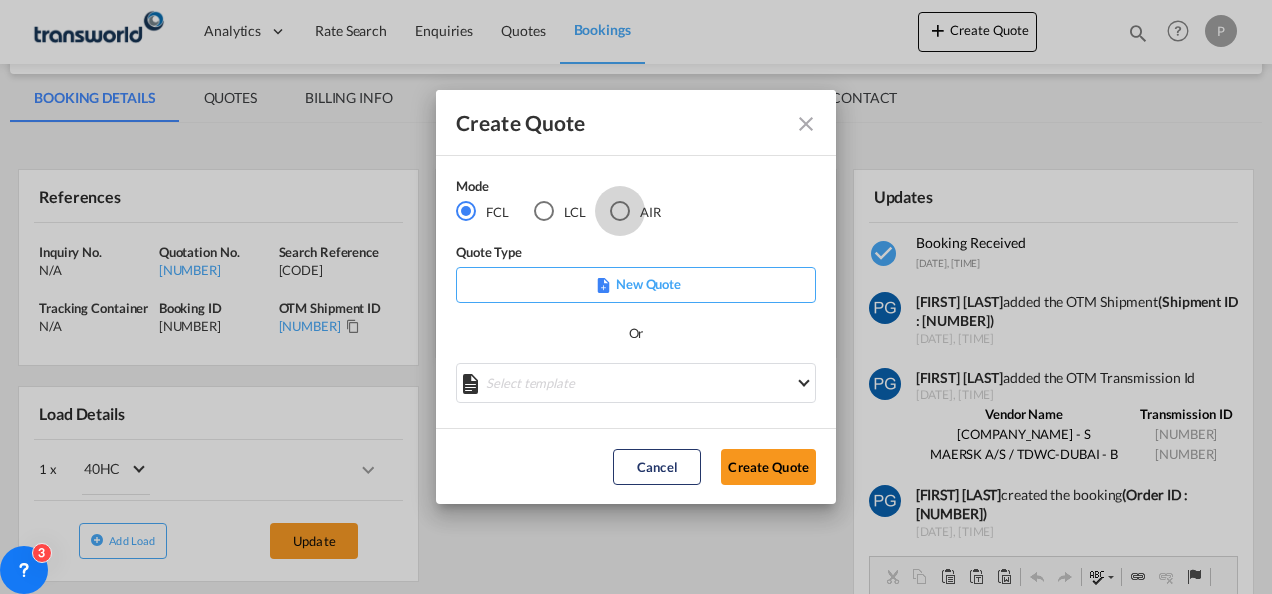 click at bounding box center [620, 211] 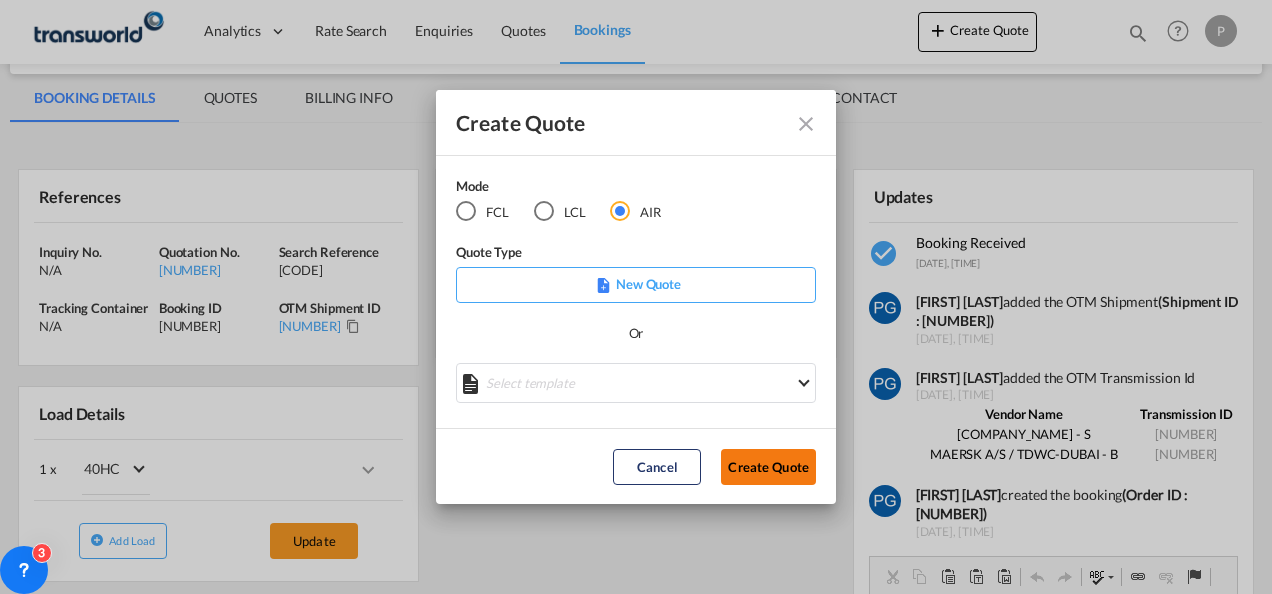 click on "Create Quote" 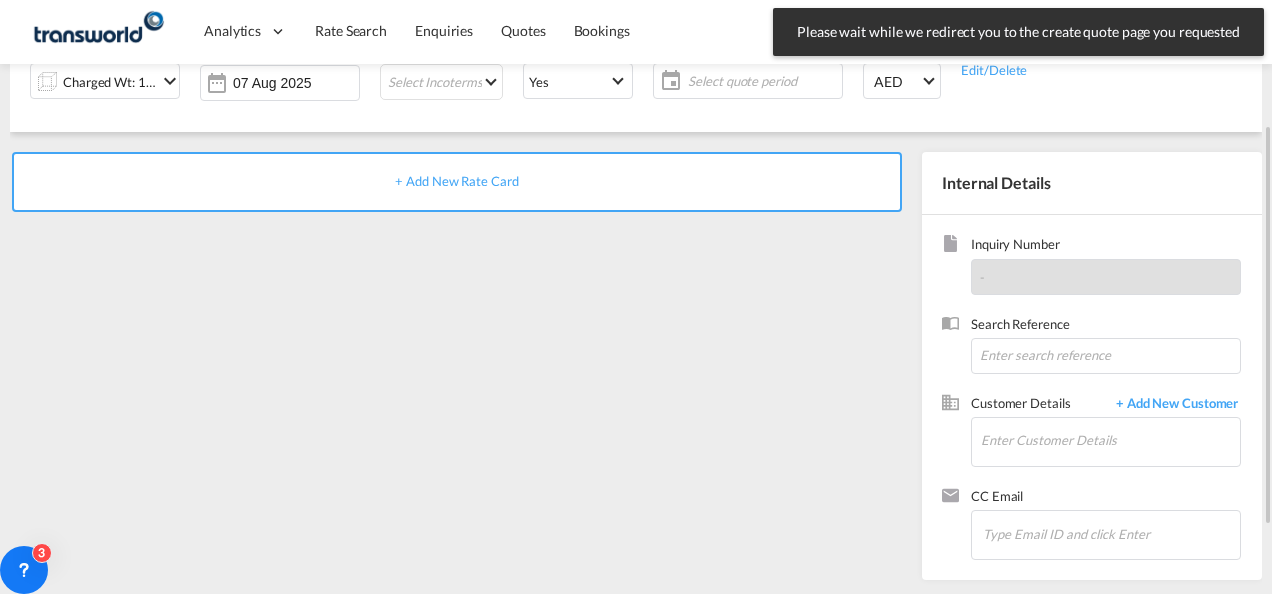 scroll, scrollTop: 0, scrollLeft: 0, axis: both 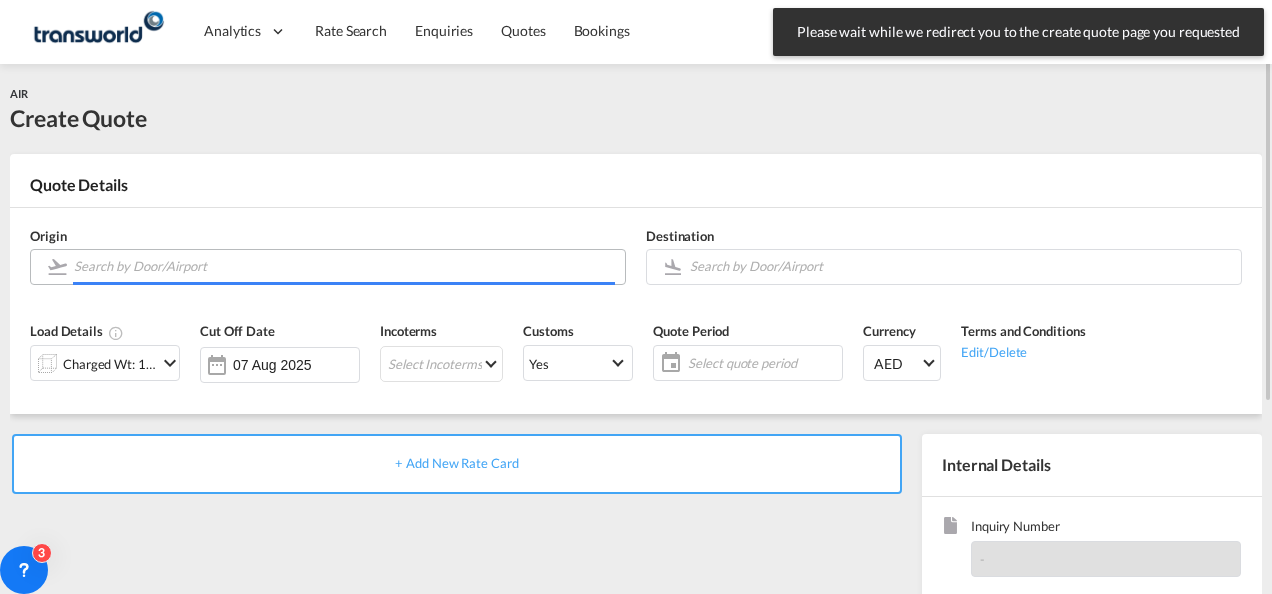 click at bounding box center (344, 266) 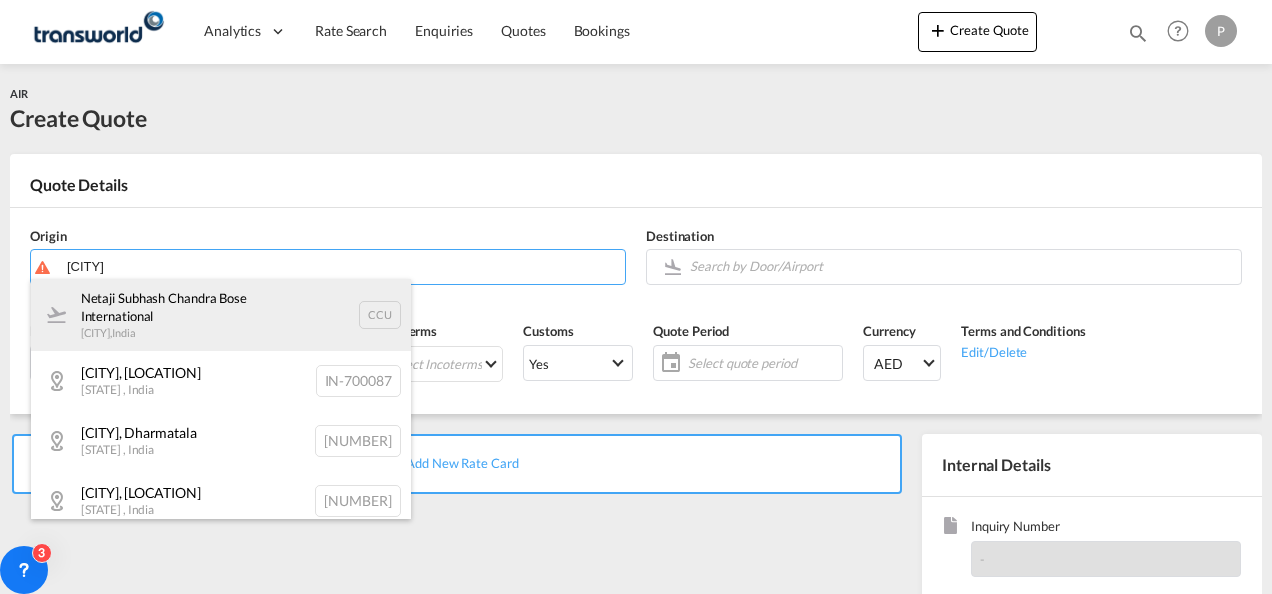 click on "[LOCATION] International [LOCATION], [COUNTRY]
[CODE]" at bounding box center [221, 315] 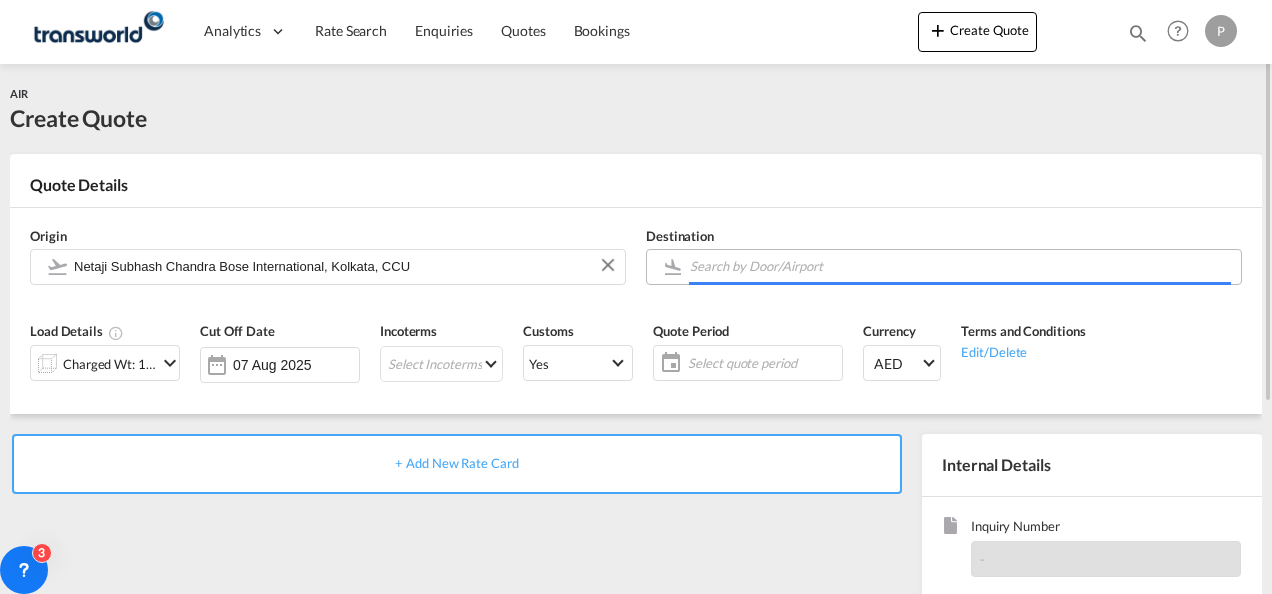 click on "Analytics
Dashboard
Rate Search
Enquiries
Quotes
Bookings" at bounding box center [636, 297] 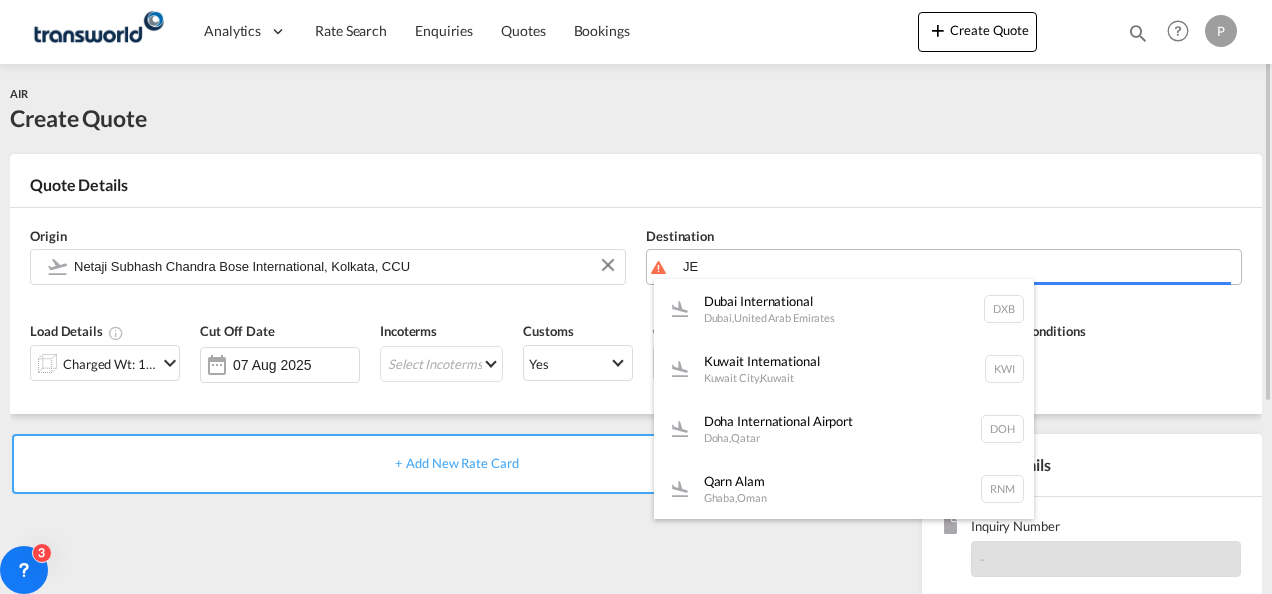 type on "J" 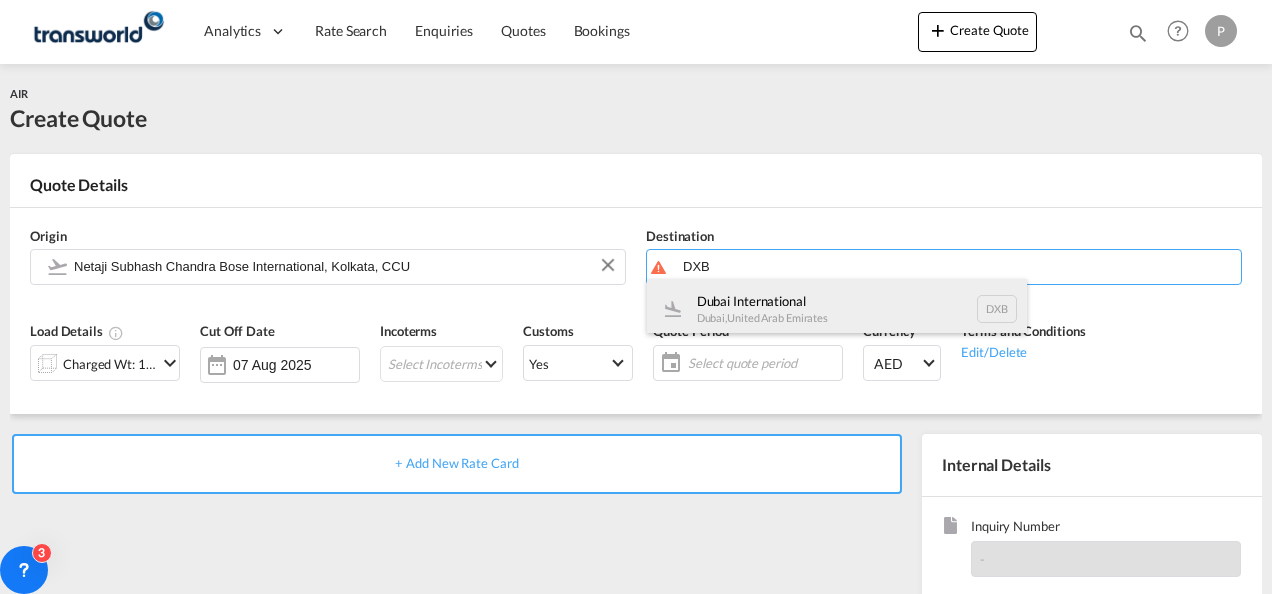 click on "[LOCATION] International
[CITY],  [COUNTRY]
[CODE]" at bounding box center [837, 309] 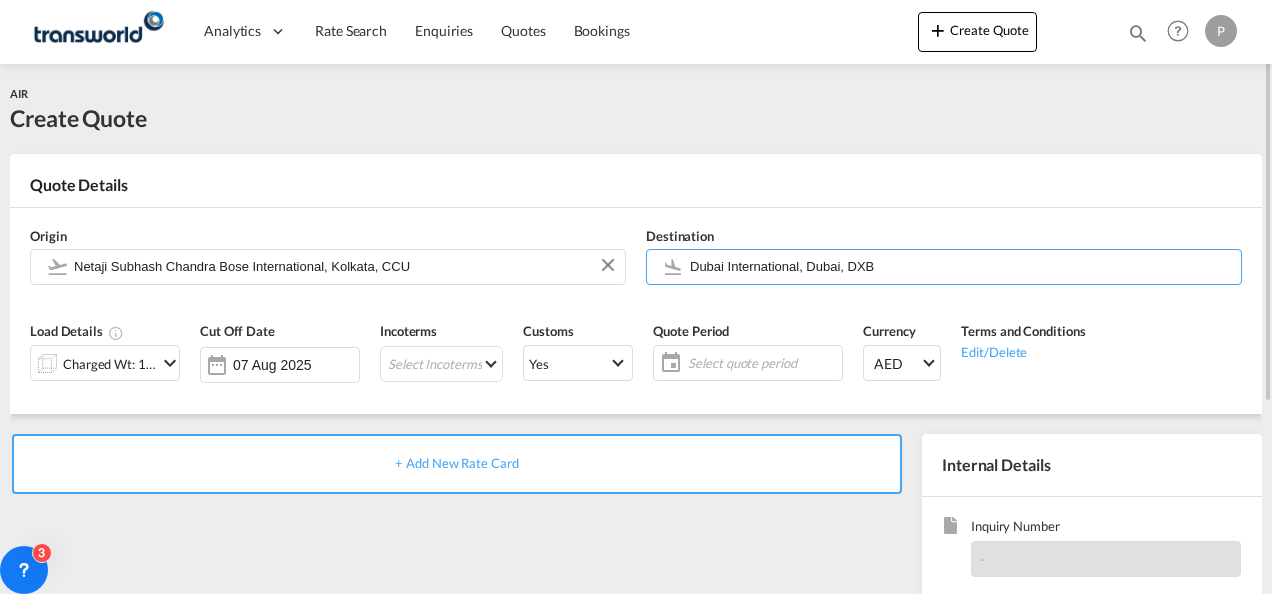 click at bounding box center [170, 363] 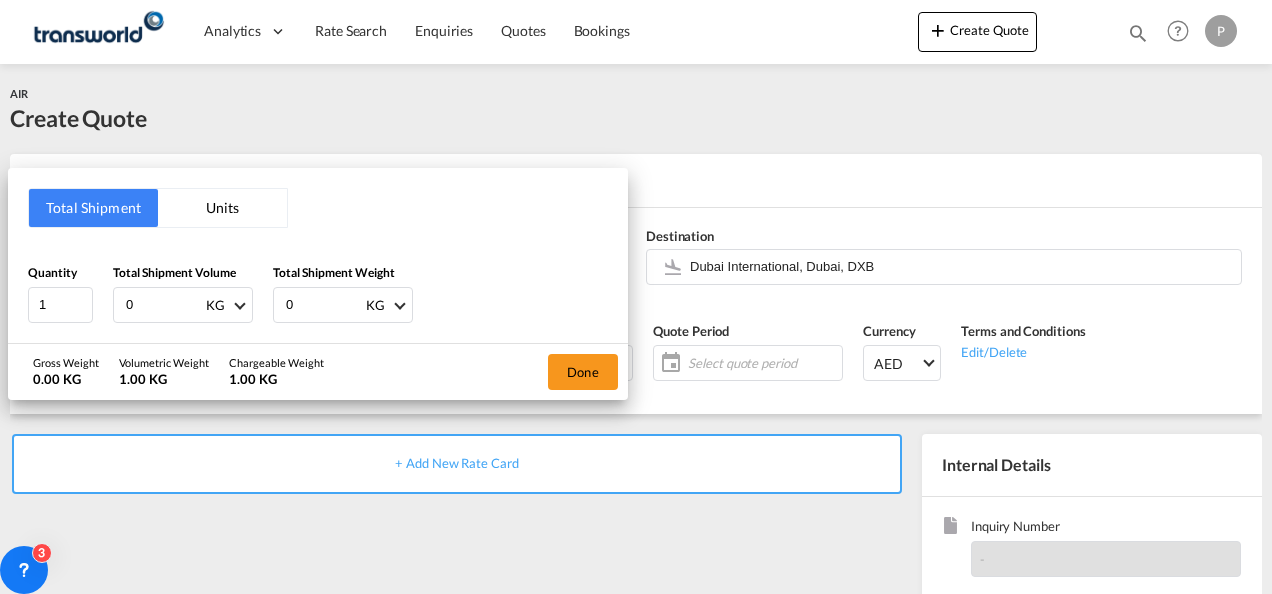 click on "0" at bounding box center [164, 305] 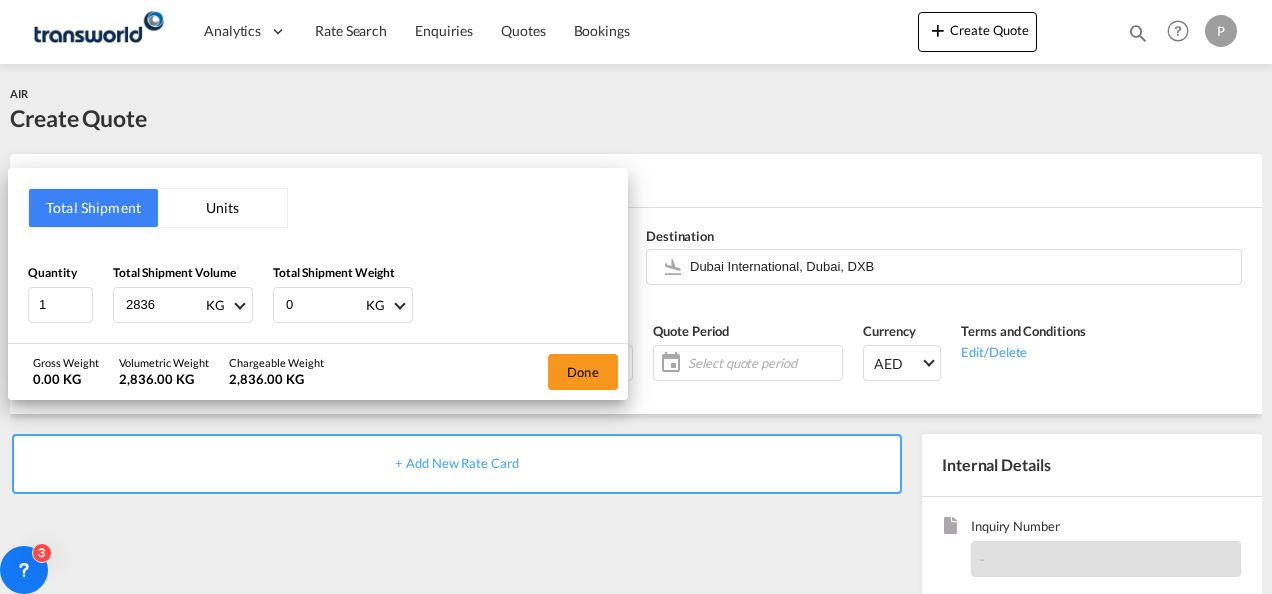 type on "2836" 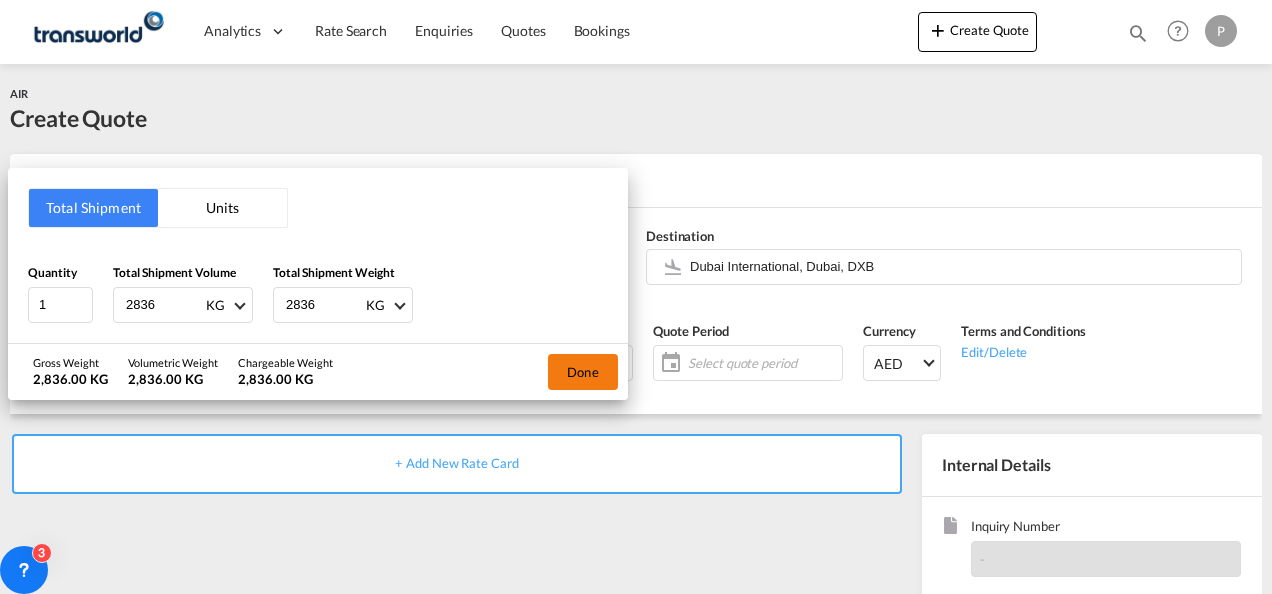 type on "2836" 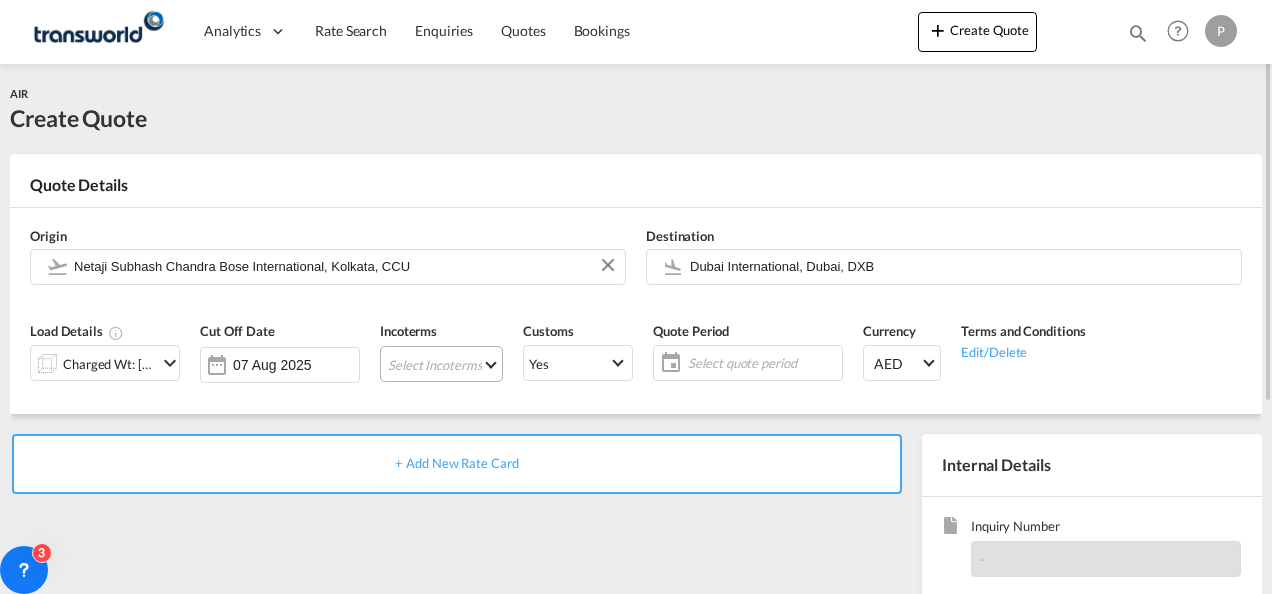click on "Select Incoterms
FAS - import
Free Alongside Ship FOB - export
Free on Board EXW - export
Ex Works CFR - export
Cost and Freight DDP - export
Delivery Duty Paid CIF - import
Cost,Insurance and Freight FOB - import
Free on Board DPU - export
Delivery at Place Unloaded CPT - export
Carrier Paid to DPU - import
Delivery at Place Unloaded DAP - import
Delivered at Place EXW - import
Ex Works DAP - export
Delivered at Place CIP - export
Carriage and Insurance Paid to FCA - export
Free Carrier CFR - import
Cost and Freight FCA - import
Free Carrier CIF - export
Cost,Insurance and Freight FAS - export
Free Alongside Ship CIP - import
Carriage and Insurance Paid to CPT - import
Carrier Paid to" at bounding box center [441, 364] 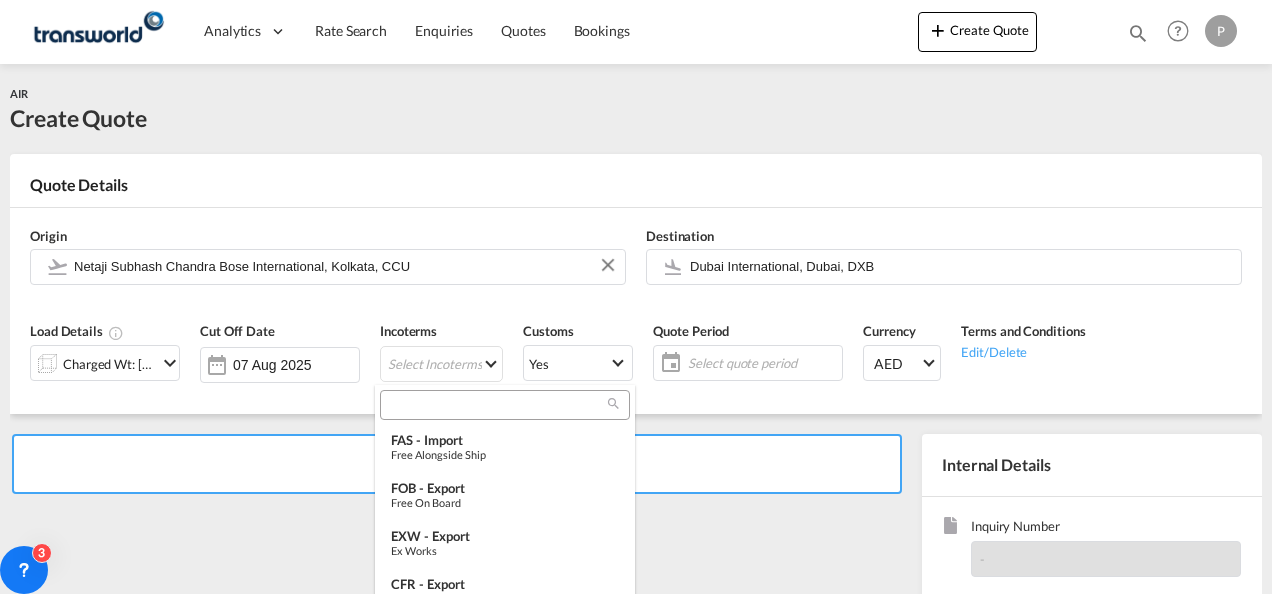 click at bounding box center [497, 405] 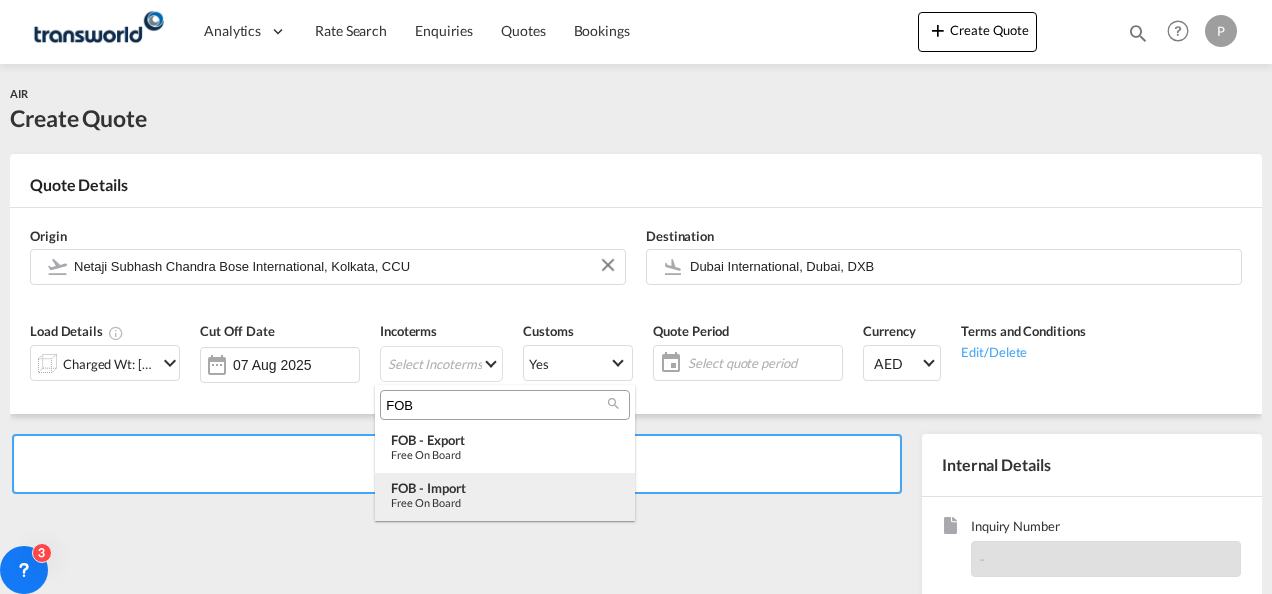 type on "FOB" 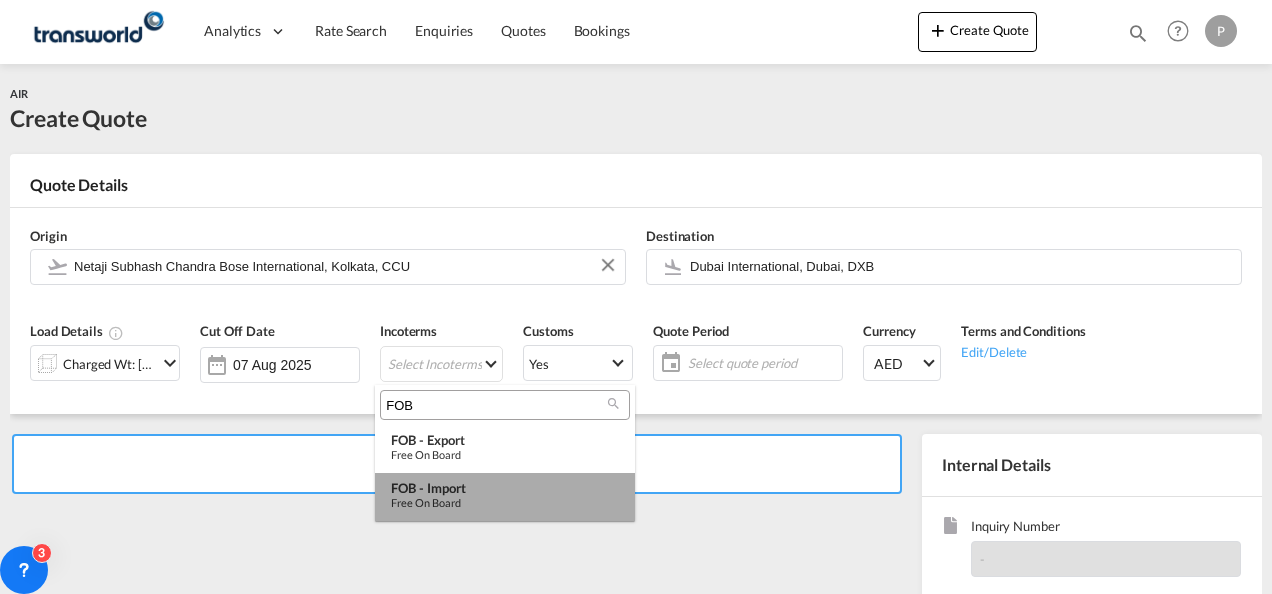 click on "FOB - import" at bounding box center (505, 488) 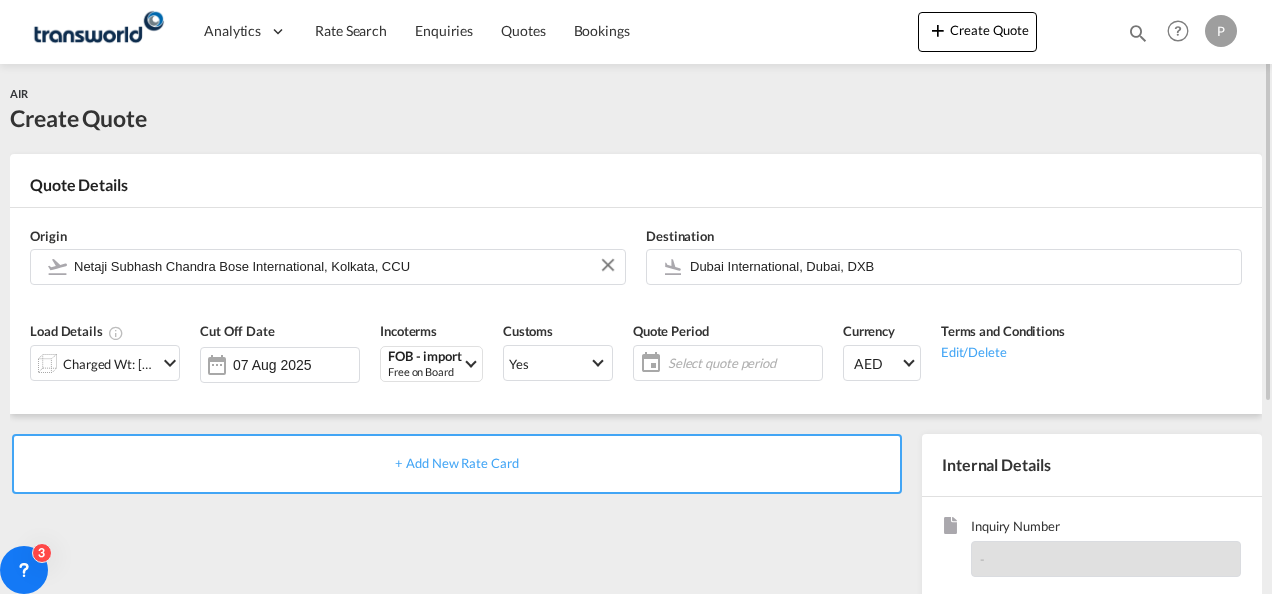 click on "Select quote period" 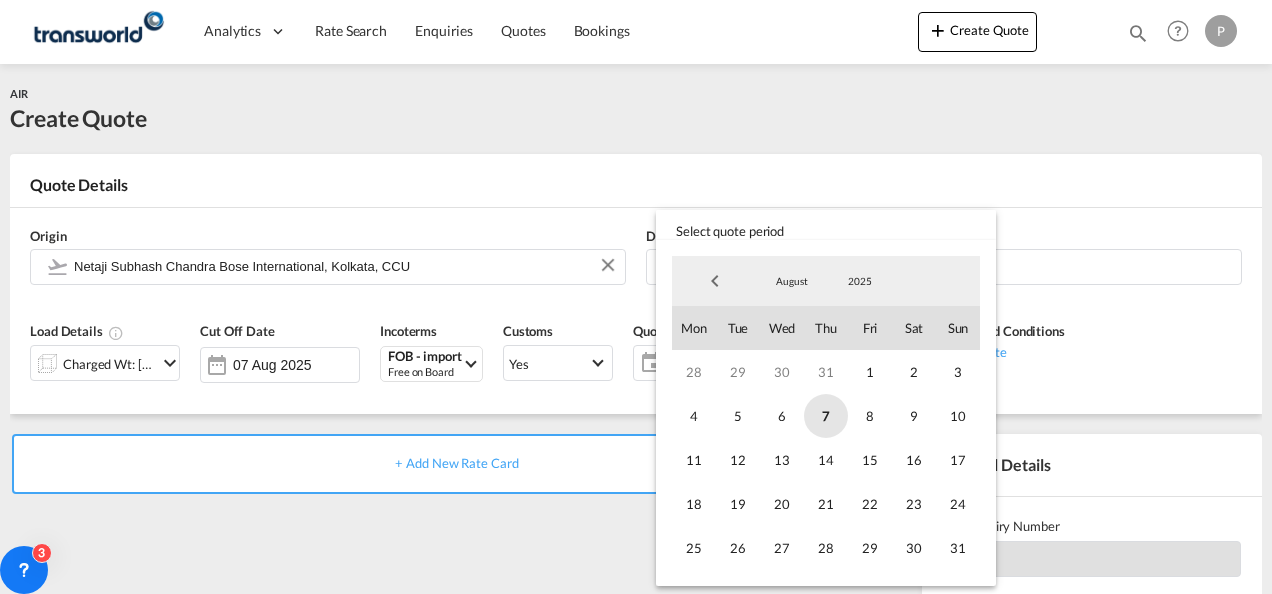 click on "7" at bounding box center (826, 416) 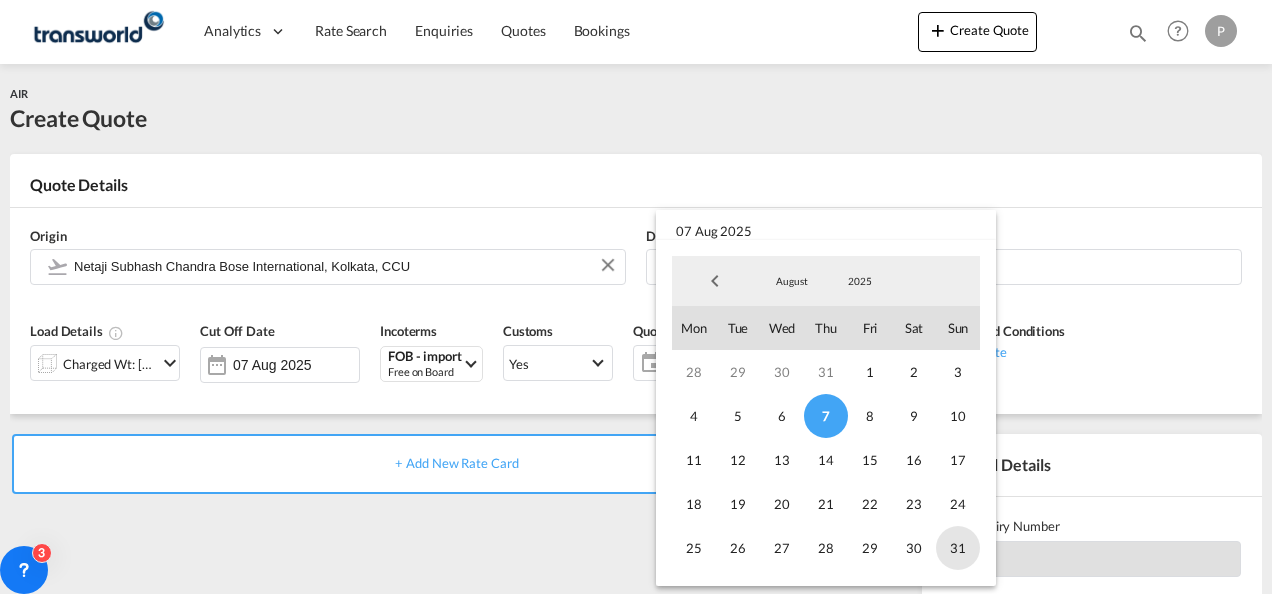 click on "31" at bounding box center [958, 548] 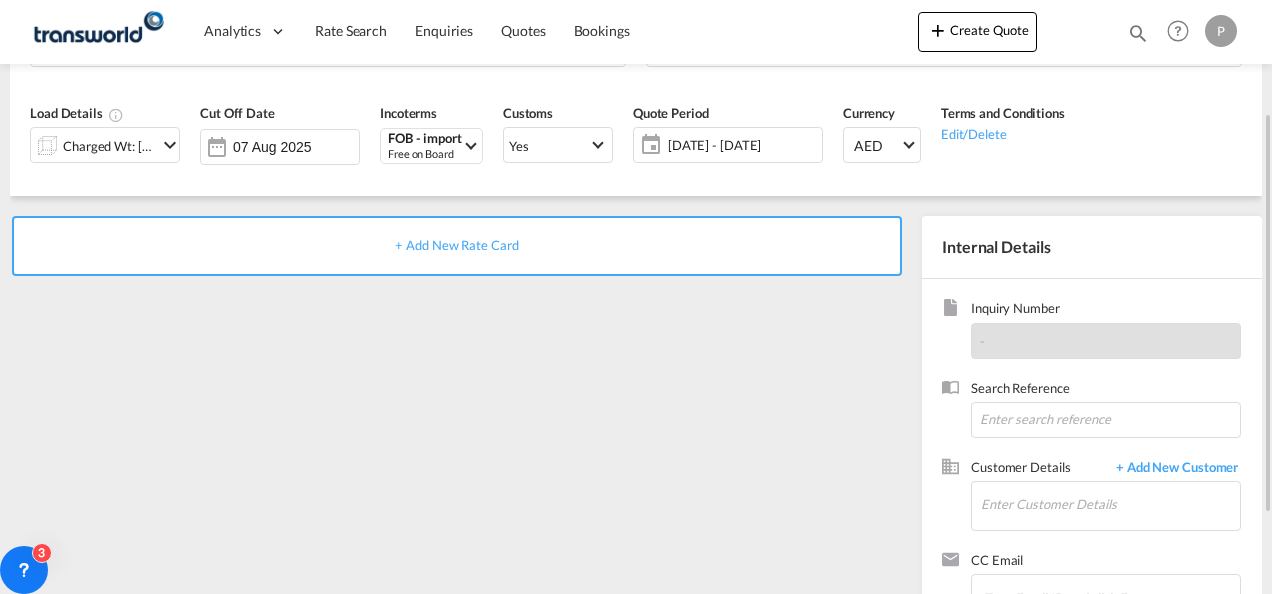 scroll, scrollTop: 220, scrollLeft: 0, axis: vertical 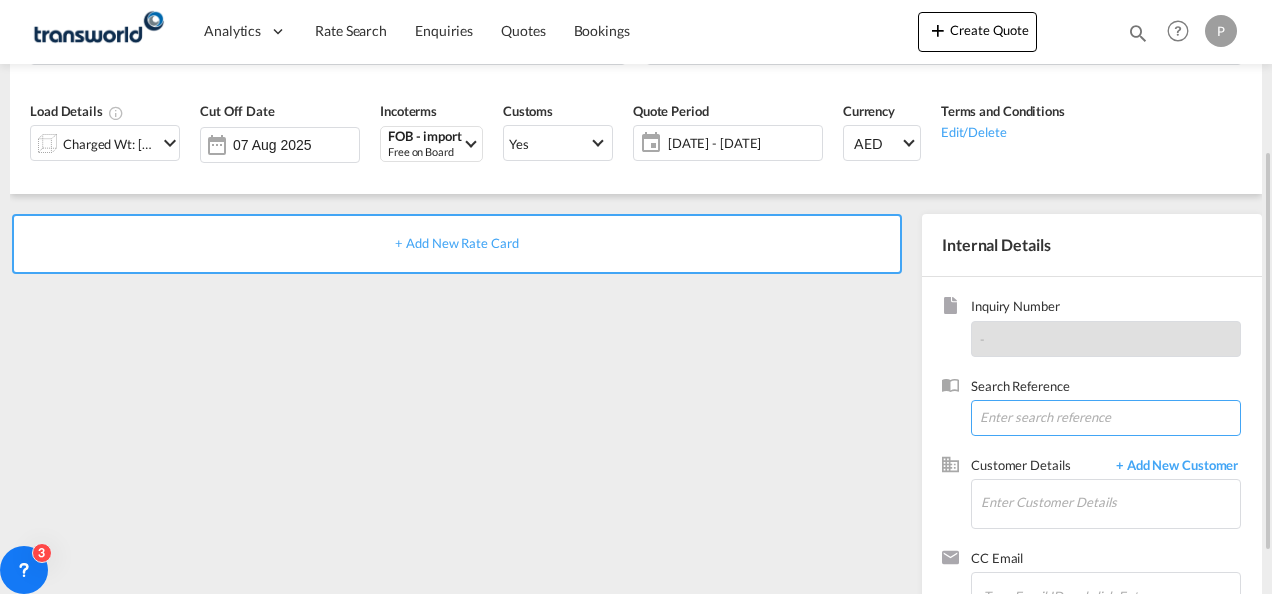 click at bounding box center (1106, 418) 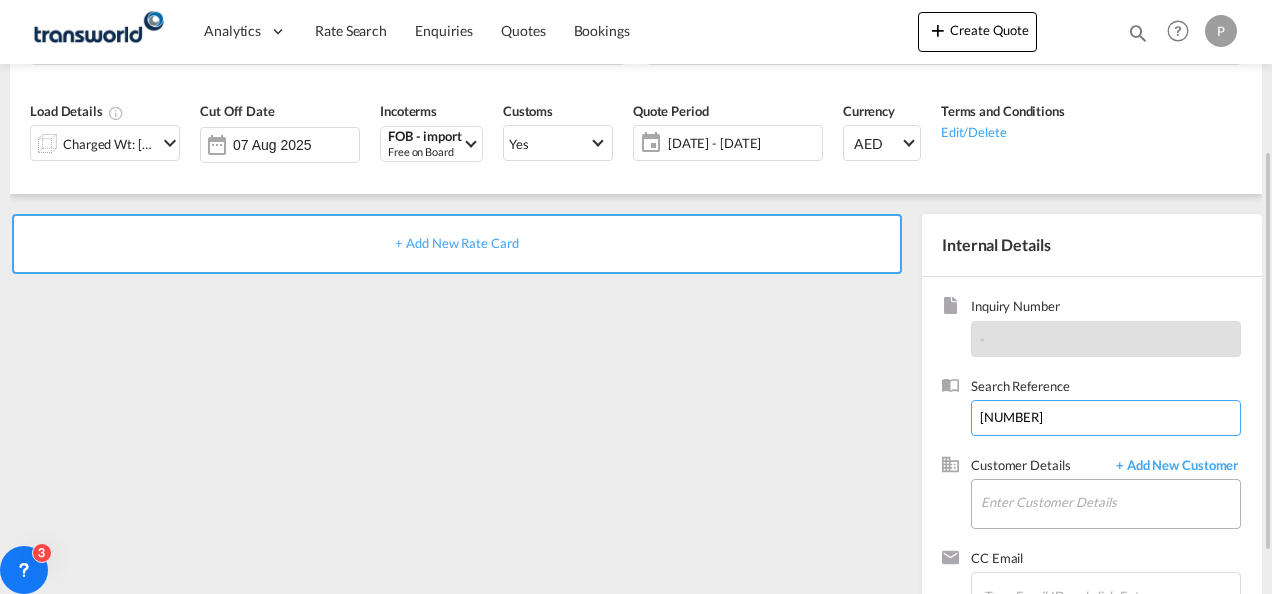 type on "[NUMBER]" 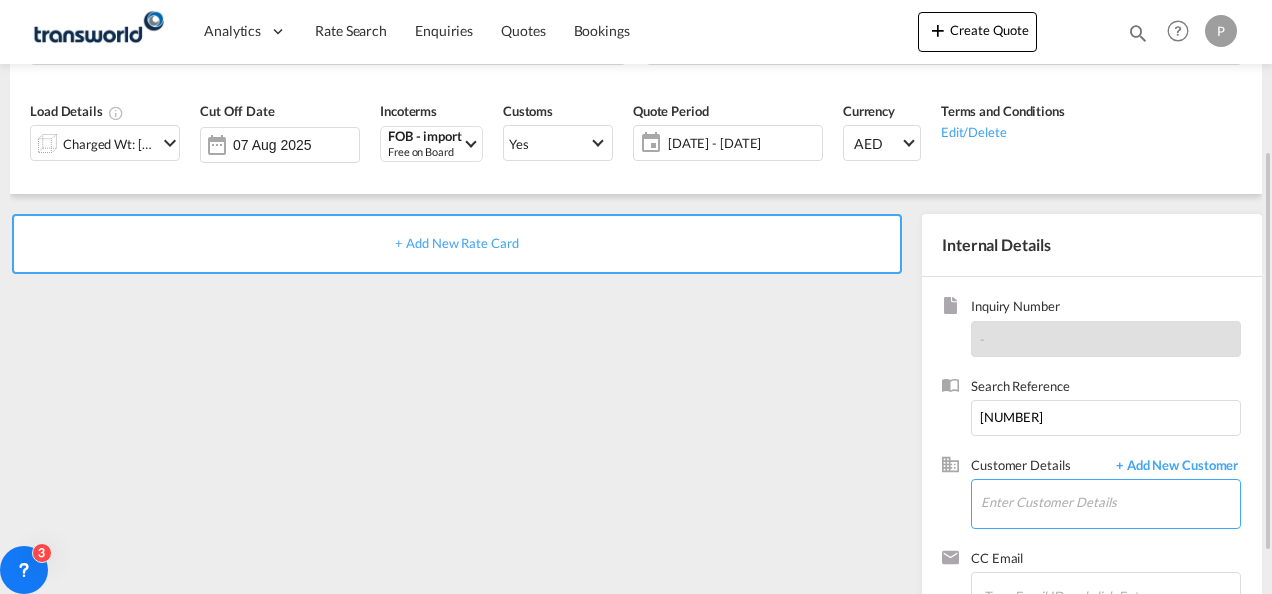 click on "Enter Customer Details" at bounding box center [1110, 502] 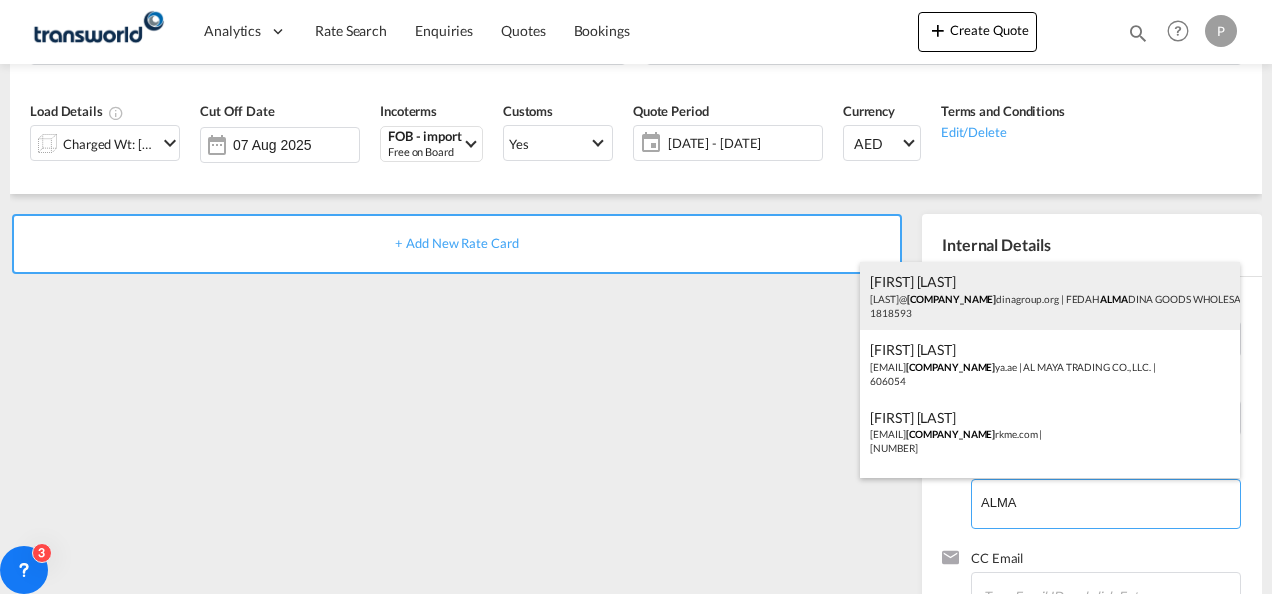 click on "[FIRST] [LAST] [EMAIL]    |    [COMPANY_NAME]
<0xC2 >  |  <0xC2 >   [NUMBER]" at bounding box center (1050, 296) 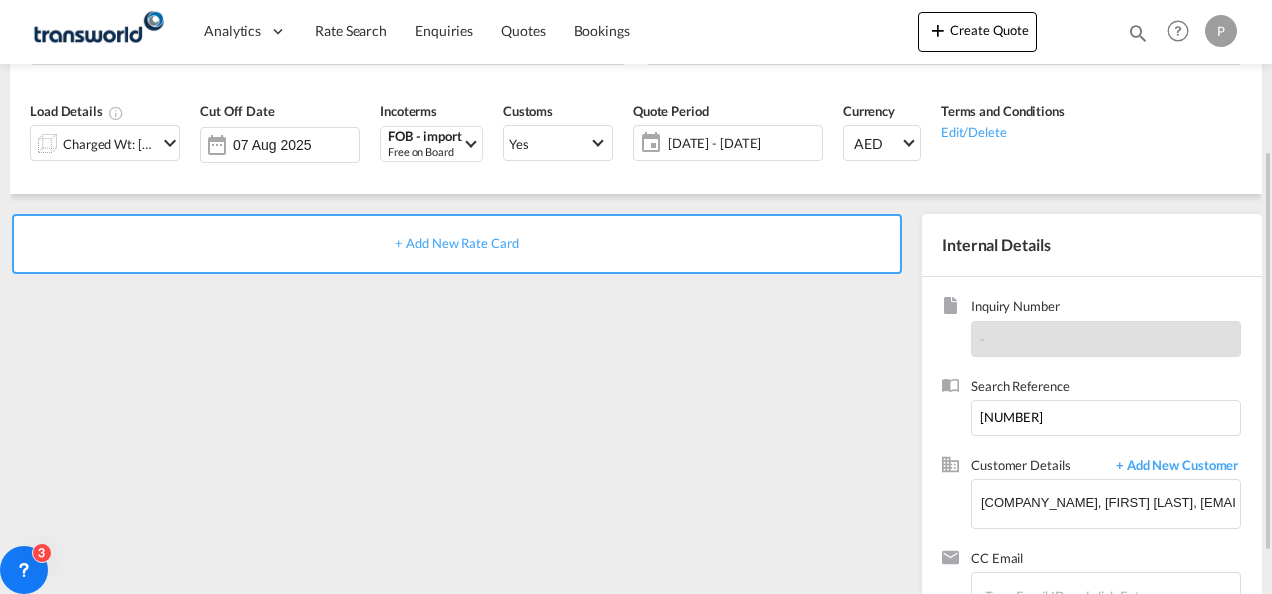 click on "+ Add New Rate Card" at bounding box center (456, 243) 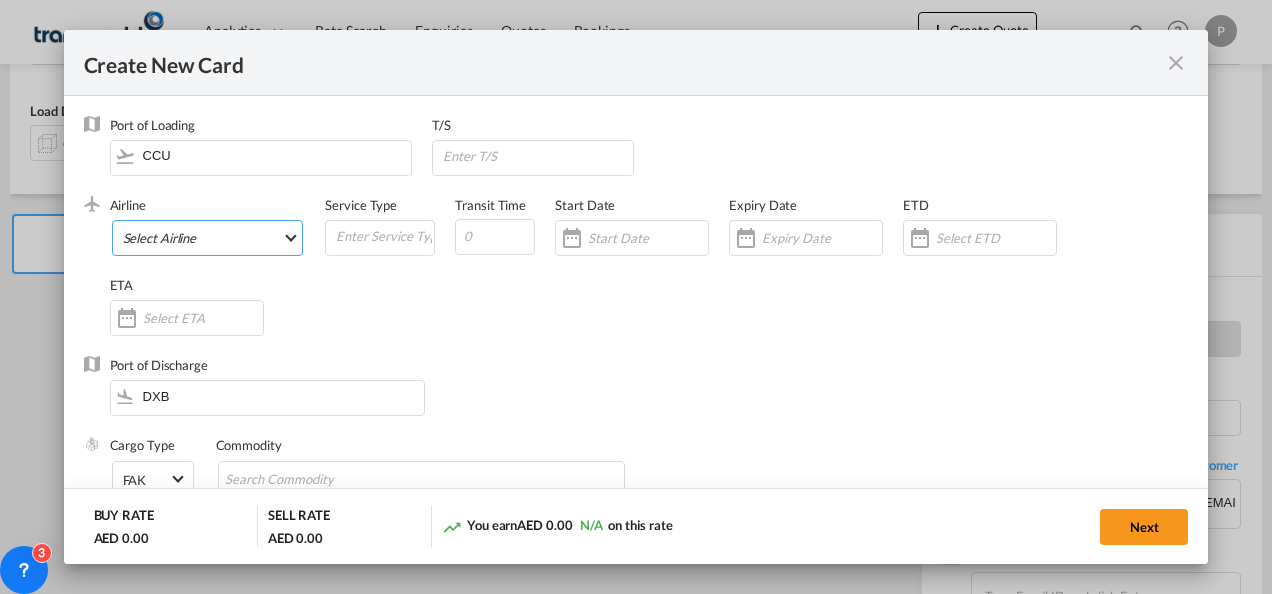 click on "Select Airline
AIR EXPRESS S.A. (1166- / -)
CMA CGM Air Cargo (1140-2C / -)
DDWL Logistics (1138-AU / -)
Fast Logistics (1150-AE / -)
NFS Airfreight (1137-NL / -)
PROAIR (1135-DE / -)
Transportdeal WW (1141-SE / -)
21 Air LLC (964-2I*-681-US / 681)
40-Mile Air, Ltd. (145-Q5* / -)
8165343 Canada Inc. dba Air Canada Rouge (164-RV / -)
9 Air Co Ltd (793-AQ-902-CN / 902)
9G Rail Limited (1101-9G* / -)
A.P.G. Distribution System (847-A1 / -)
AB AVIATION (821-Y6 / -)
ABC Aerolineas S.A. de C.V. (935-4O*-837-MX / 837)
ABSA  -  Aerolinhas Brasileiras S.A dba LATAM Cargo Brasil (95-M3-549-BR / 549)
ABX Air, Inc. (32-GB-832-US / 832)
AccesRail and Partner Railways (772-9B* / -)
ACE Belgium Freighters S.A. (222-X7-744-BE / 744)
ACP fly (1147-PA / -)
ACT Havayollari A.S. (624-9T*-556-TR / 556)
Adria Airways (JP / -)
Advanced Air, LLC (1055-AN / -)
Aegean Airlines (575-A3-390-GR / 390)
Aeko Kula, LLC dba Aloha Air Cargo (427-KH-687-US / 687)
Aer Lingus Limited (369-EI-53-IE / 53)" at bounding box center [208, 238] 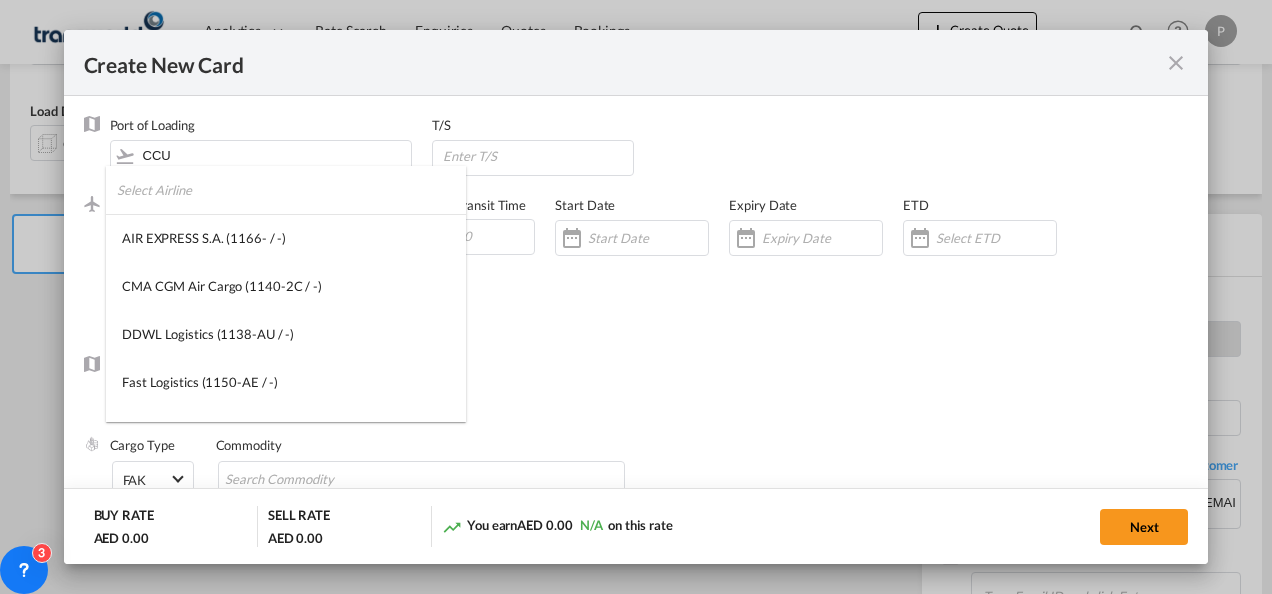 click at bounding box center [291, 190] 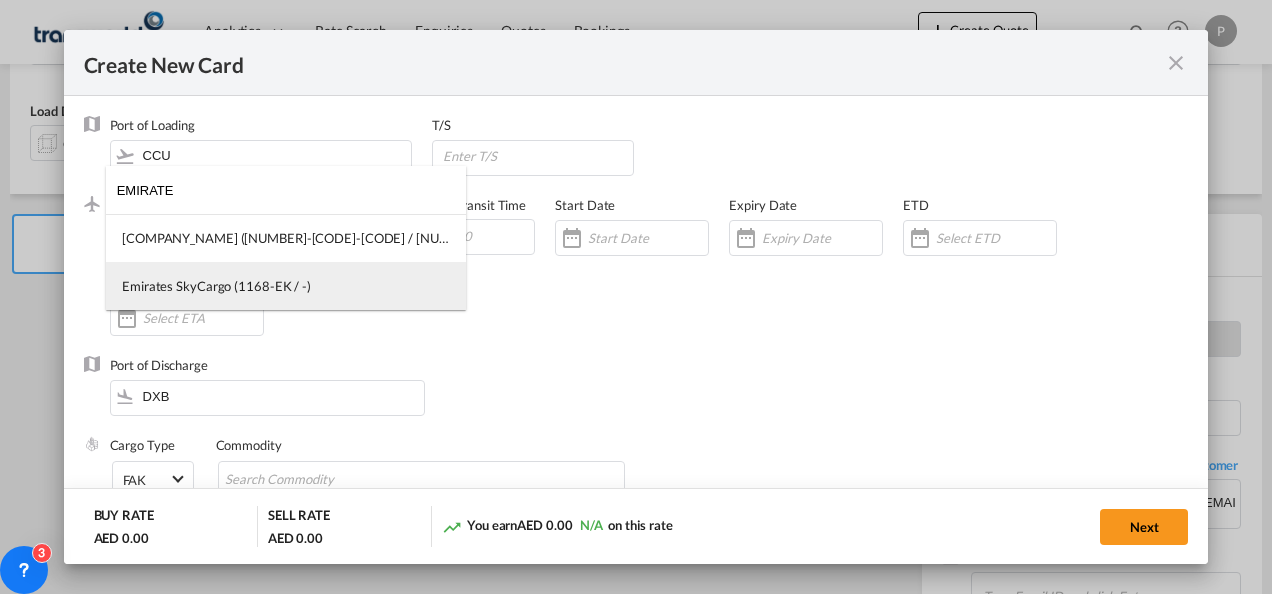 type on "EMIRATE" 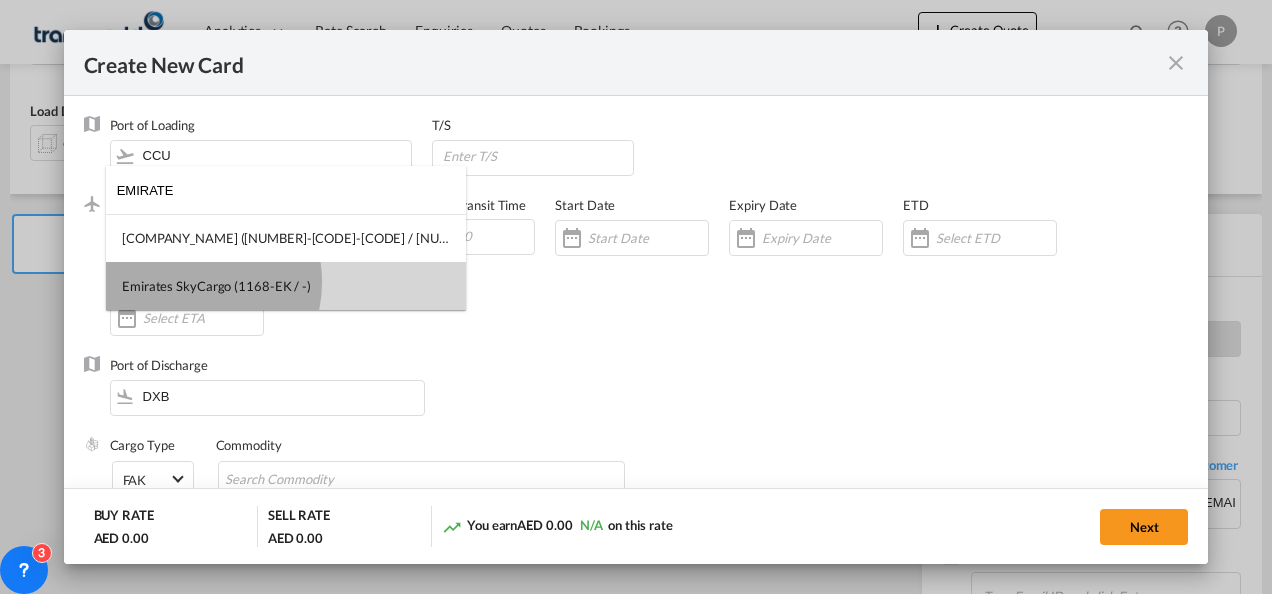 click on "Emirates SkyCargo (1168-EK / -)" at bounding box center (216, 286) 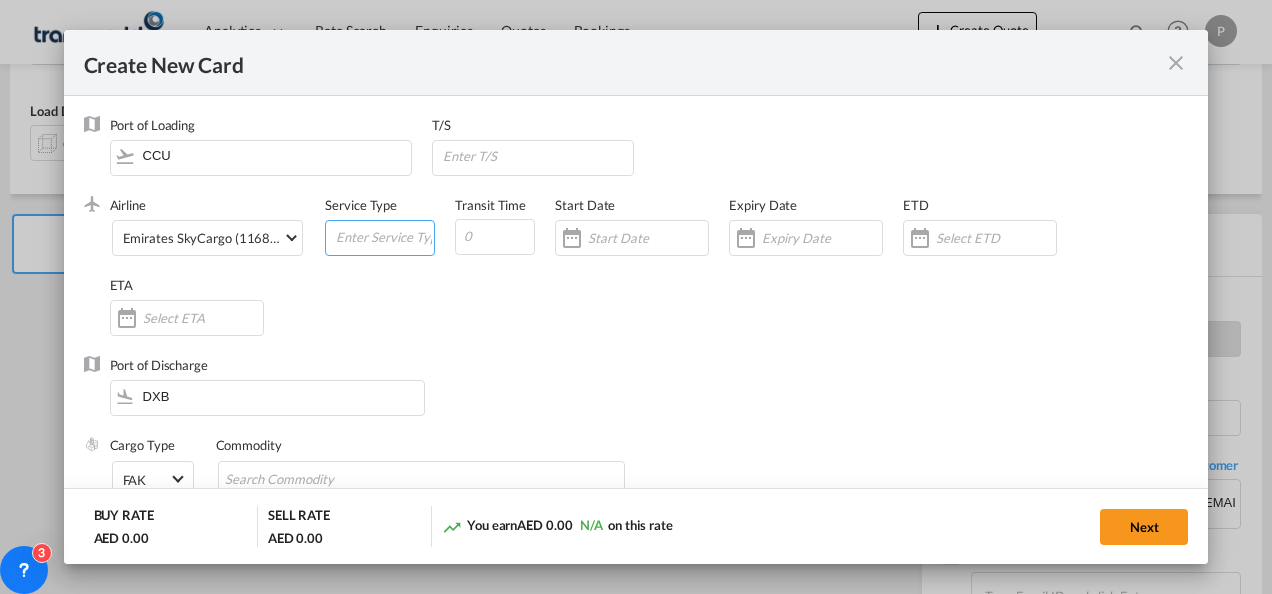 click at bounding box center (384, 236) 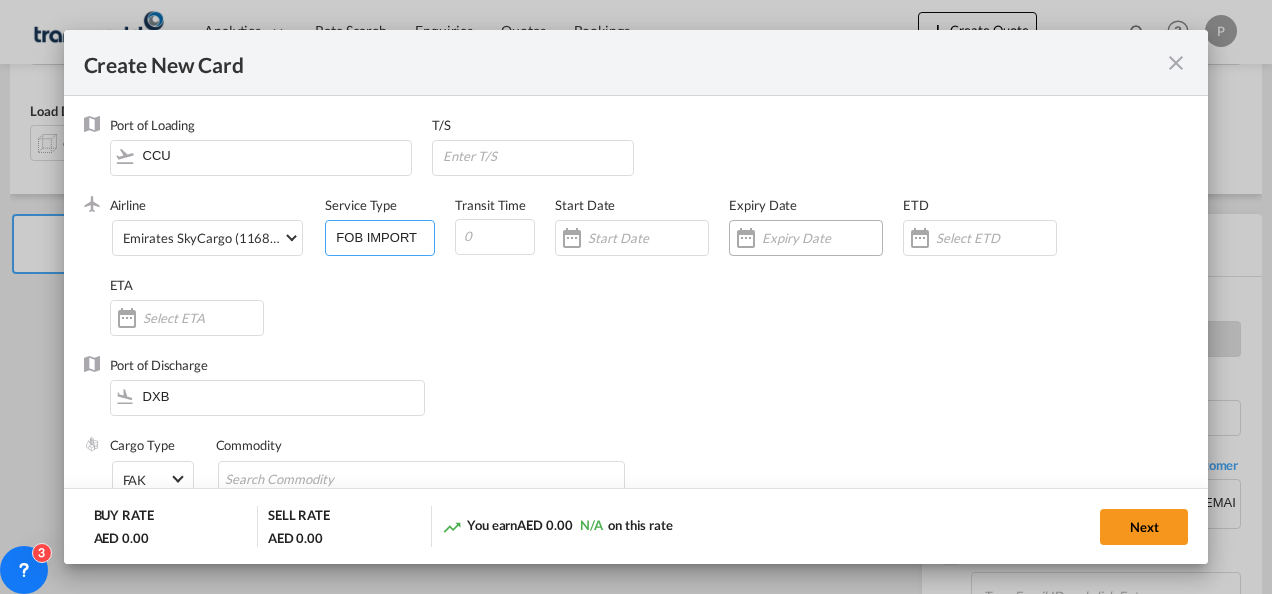 type on "FOB IMPORT" 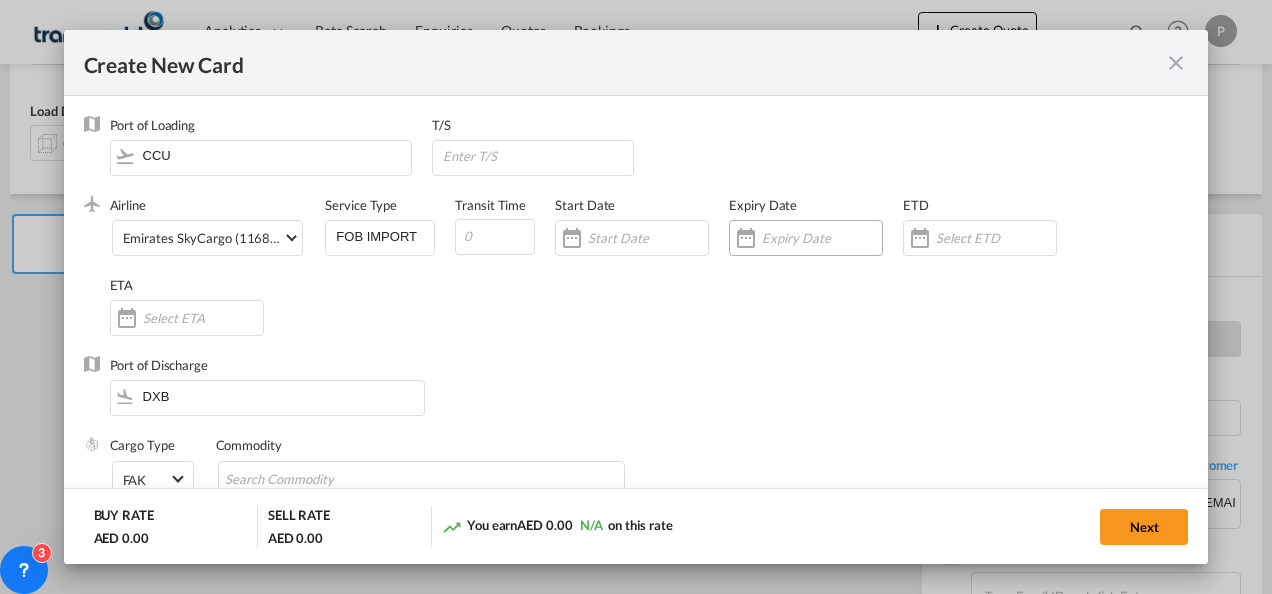 click at bounding box center (822, 238) 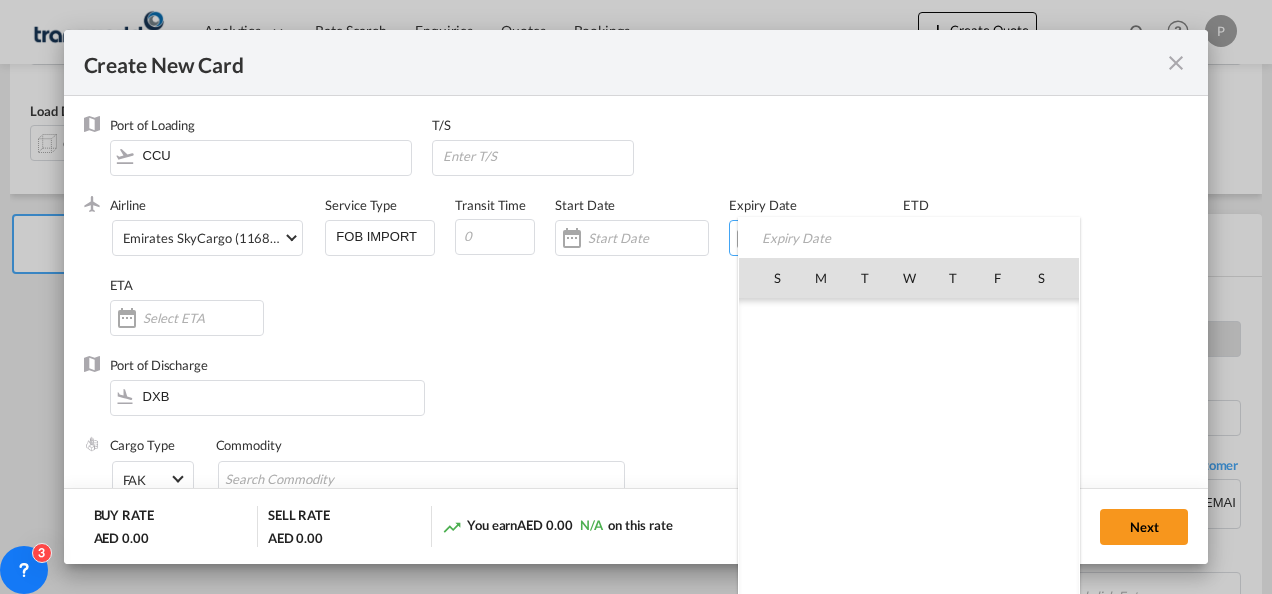 scroll, scrollTop: 462955, scrollLeft: 0, axis: vertical 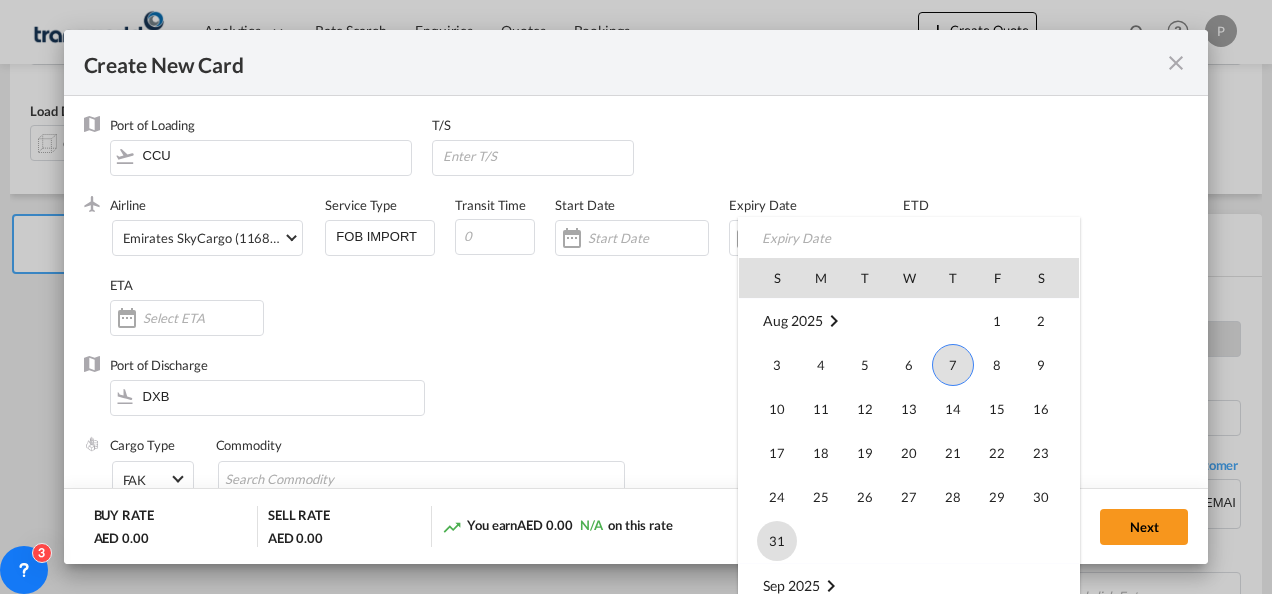 click on "31" at bounding box center (777, 541) 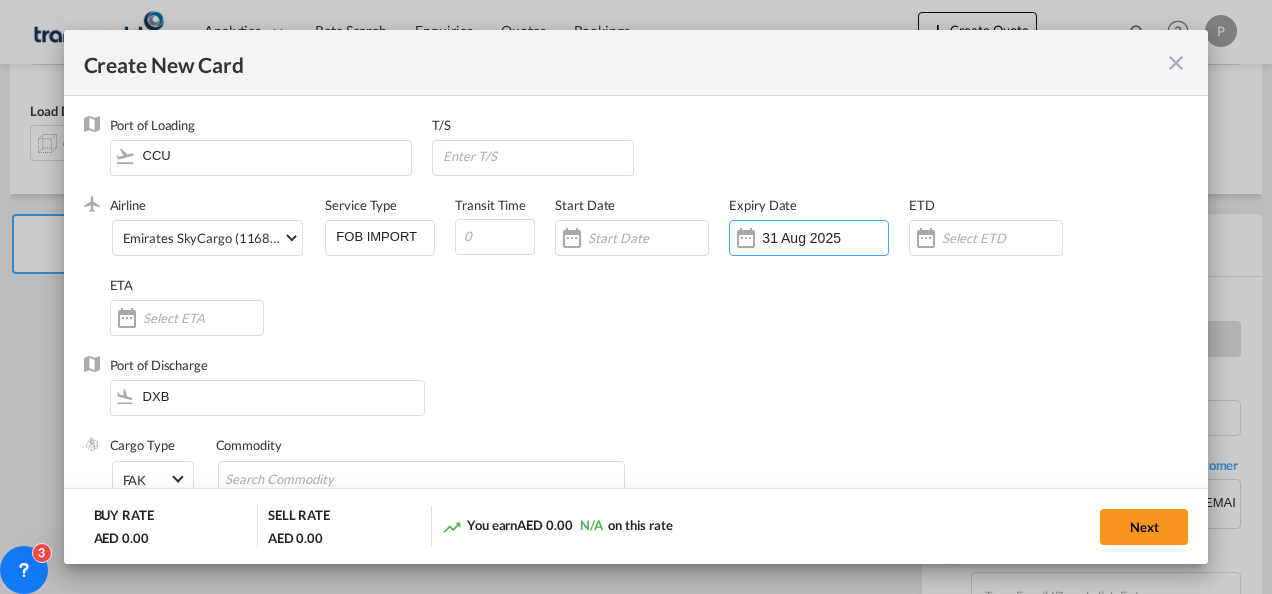scroll, scrollTop: 188, scrollLeft: 0, axis: vertical 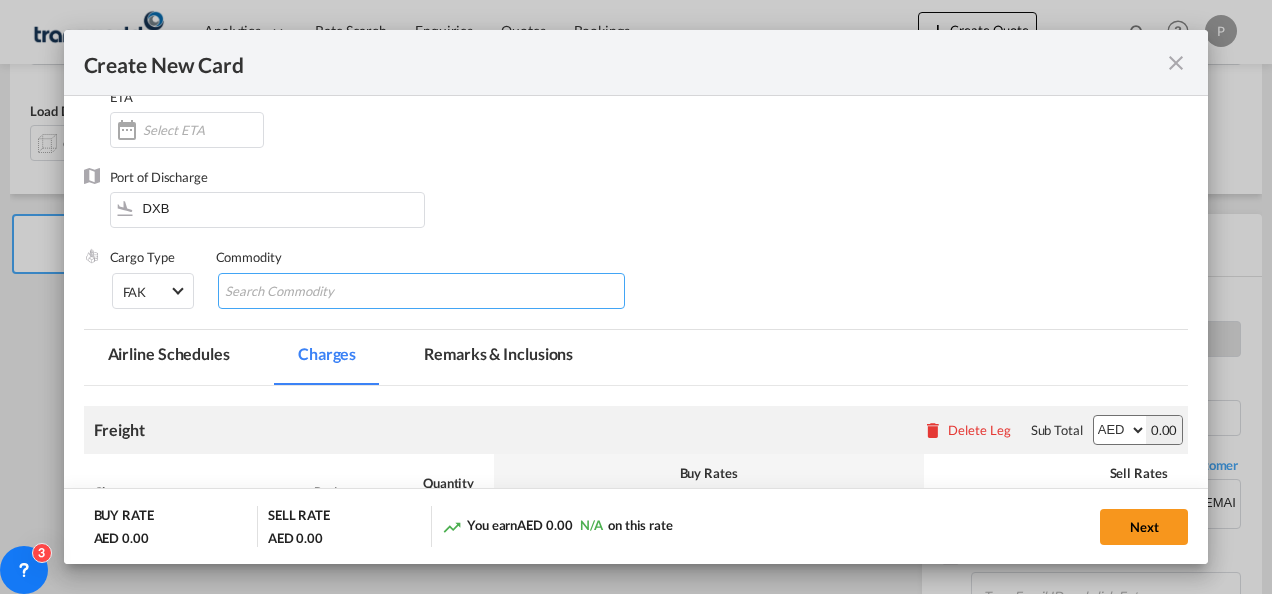 click at bounding box center (316, 292) 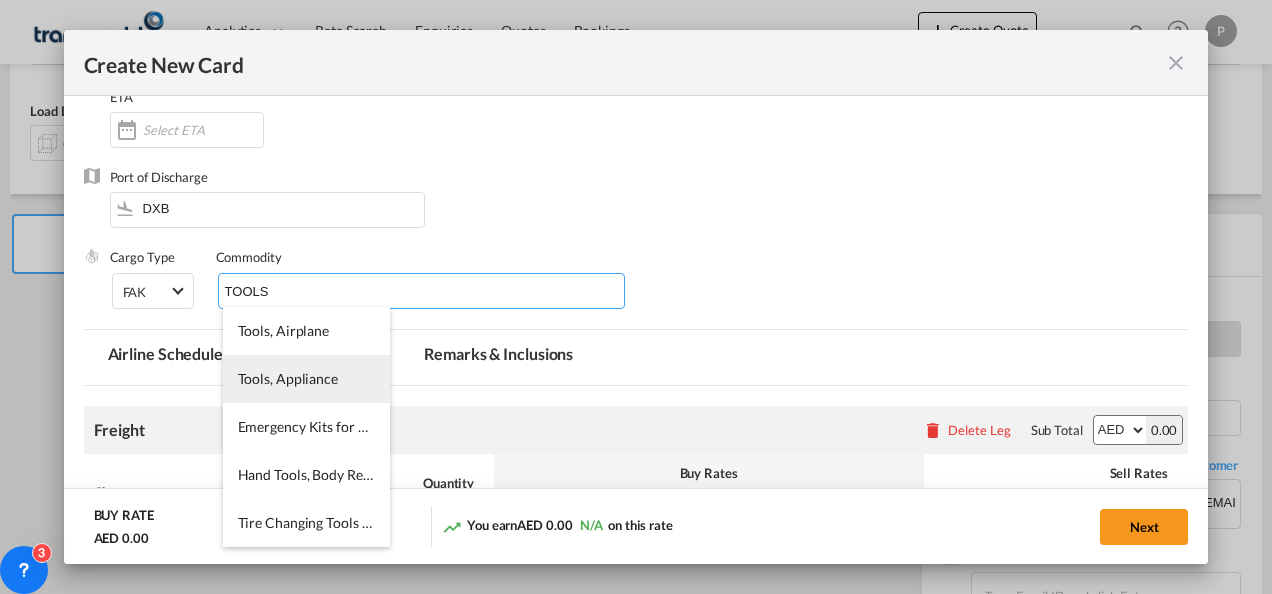 type on "TOOLS" 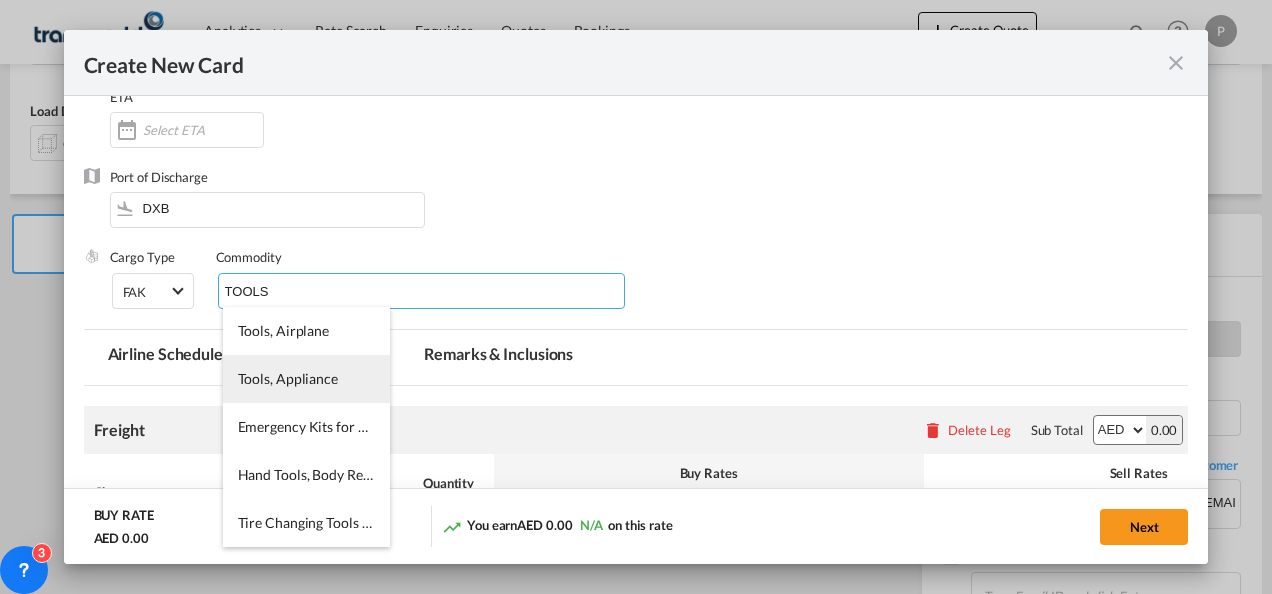 click on "Tools, Appliance" at bounding box center (288, 378) 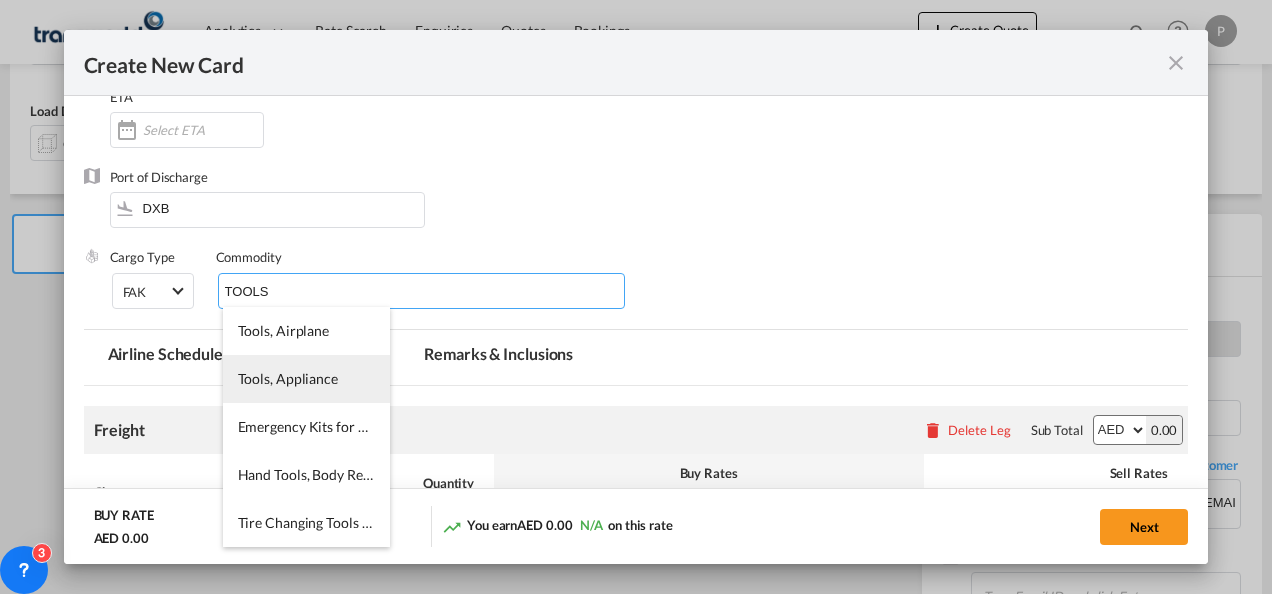 type 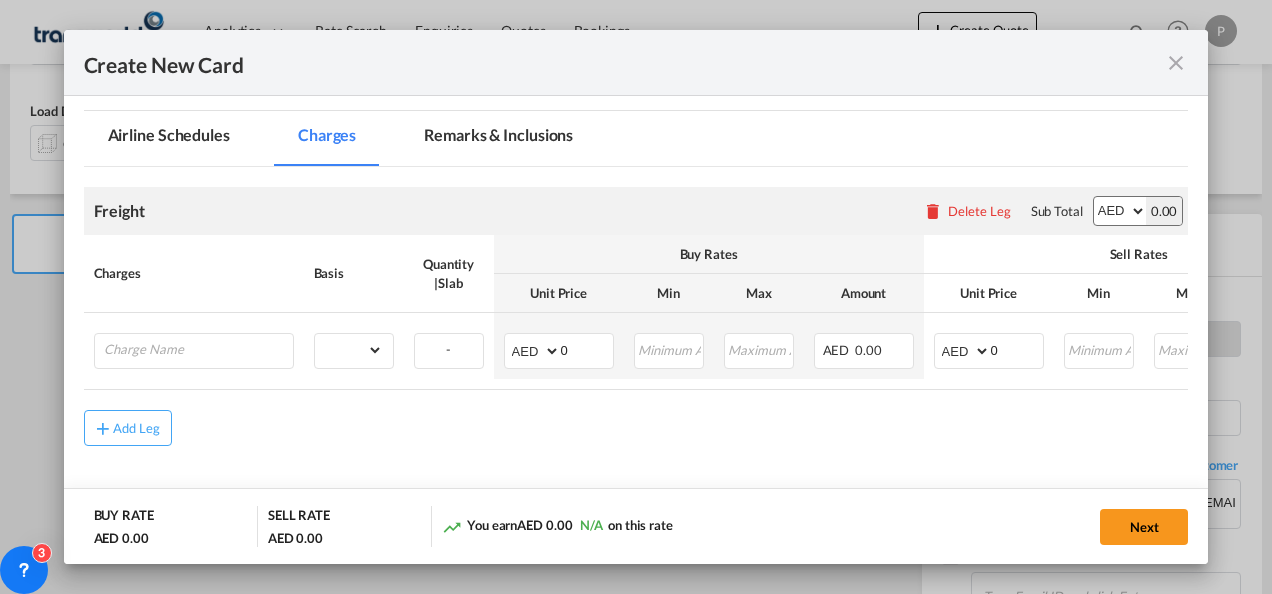 scroll, scrollTop: 408, scrollLeft: 0, axis: vertical 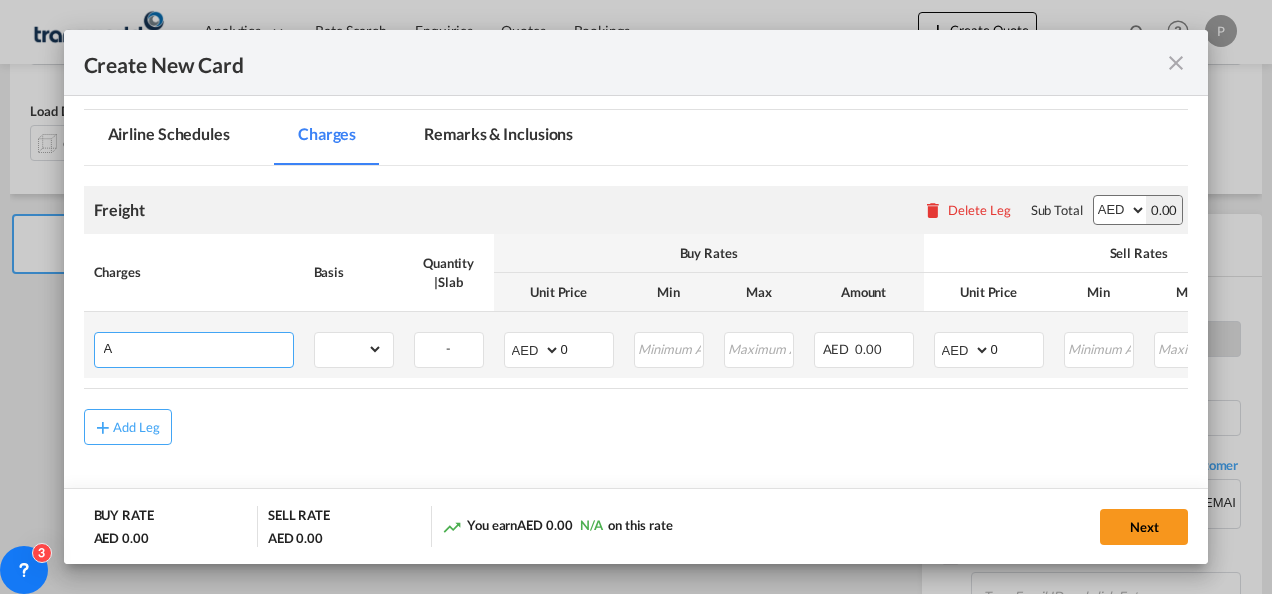 click on "A" at bounding box center (198, 348) 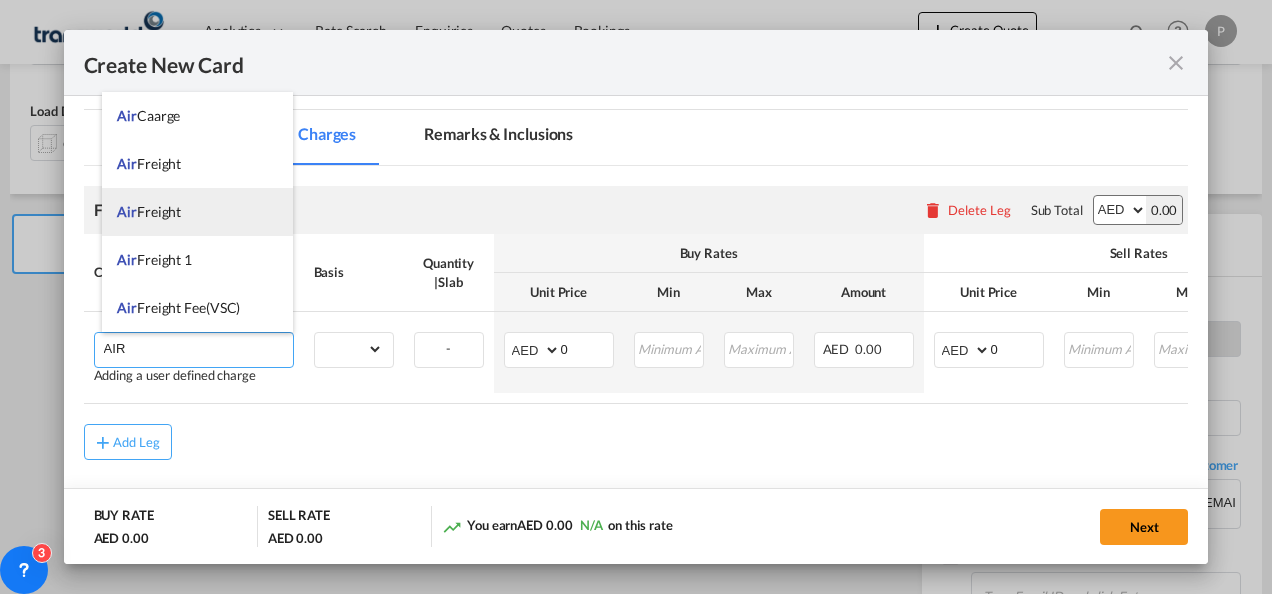 click on "Air  Freight" at bounding box center (197, 212) 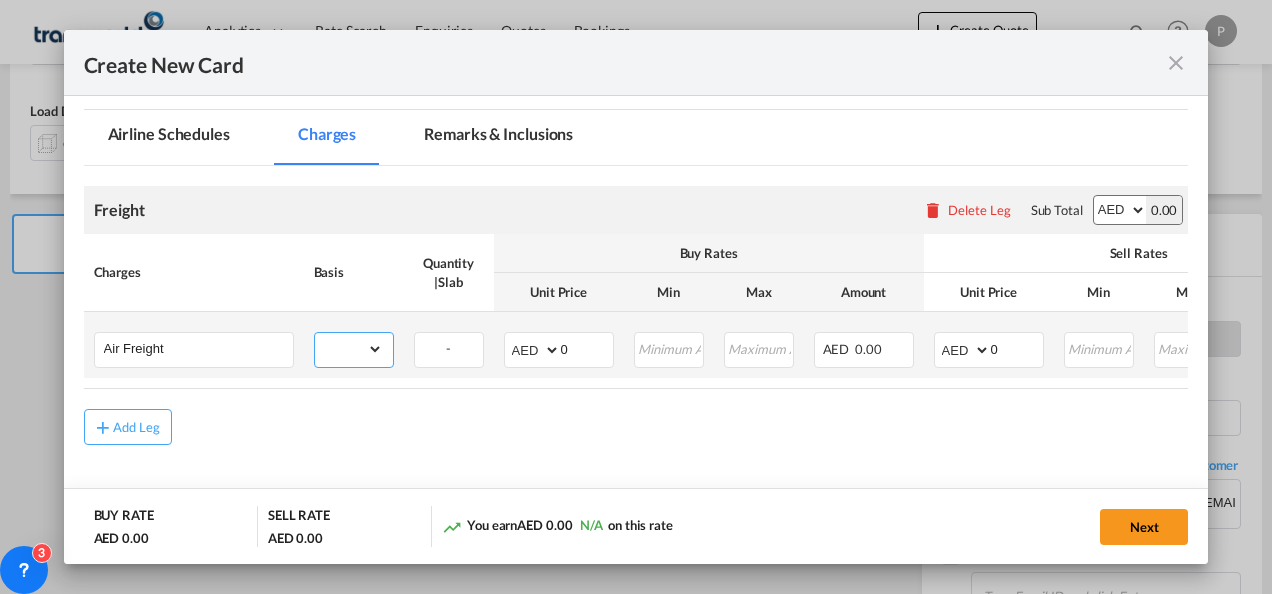 click on "gross_weight
volumetric_weight
per_shipment
per_bl
per_km
% on air freight
per_hawb
per_kg
per_pallet
per_carton
flat
chargeable_weight
per_ton
per_cbm
per_hbl
per_w/m
per_awb
per_sbl
per shipping bill
per_quintal
per_lbs
per_vehicle
per_shift
per_invoice
per_package
per_day
per_revalidation
per_declaration
per_document
per clearance" at bounding box center [349, 349] 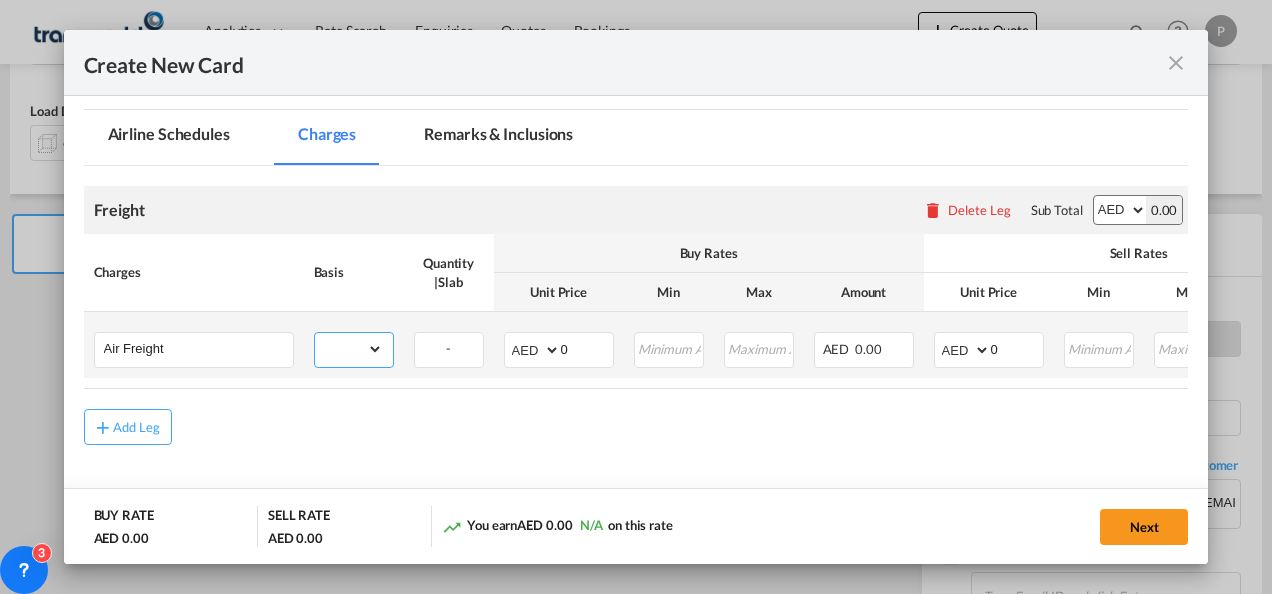 select on "per_shipment" 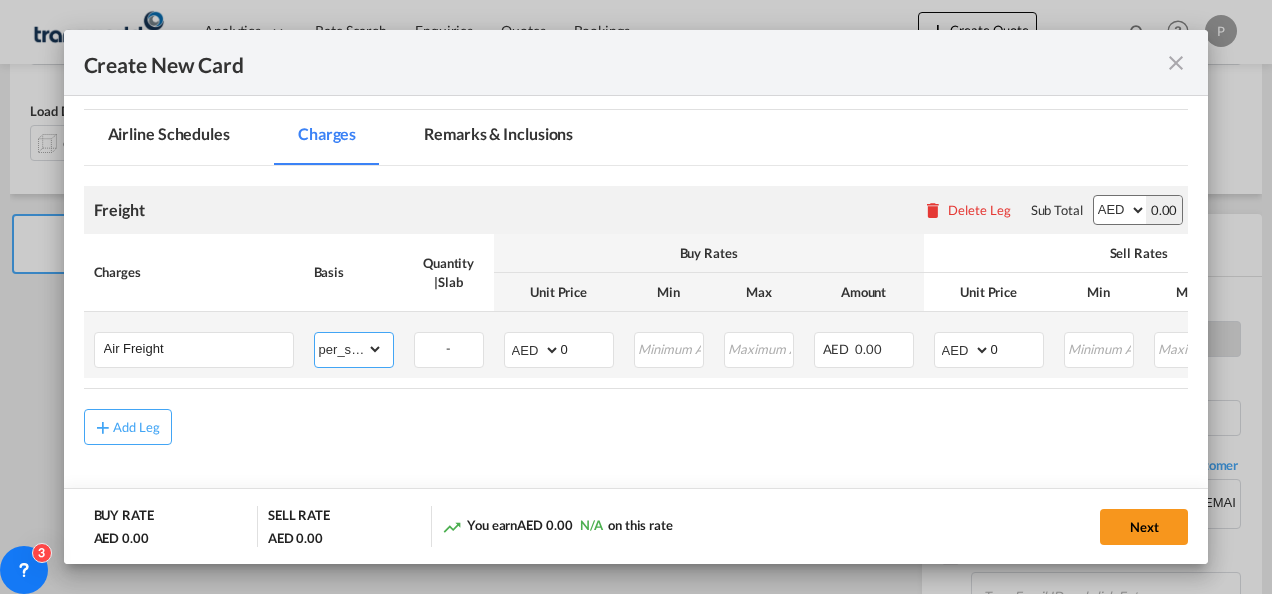 click on "gross_weight
volumetric_weight
per_shipment
per_bl
per_km
% on air freight
per_hawb
per_kg
per_pallet
per_carton
flat
chargeable_weight
per_ton
per_cbm
per_hbl
per_w/m
per_awb
per_sbl
per shipping bill
per_quintal
per_lbs
per_vehicle
per_shift
per_invoice
per_package
per_day
per_revalidation
per_declaration
per_document
per clearance" at bounding box center [349, 349] 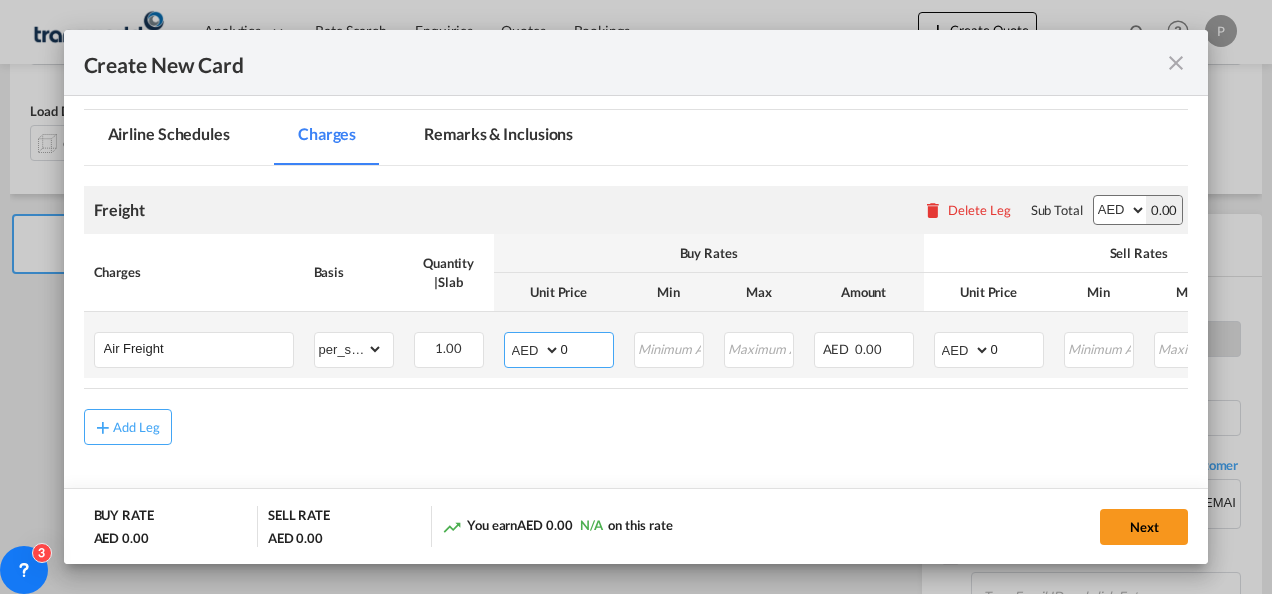 click on "AED AFN ALL AMD ANG AOA ARS AUD AWG AZN BAM BBD BDT BGN BHD BIF BMD BND BOB BRL BSD BTN BWP BYN BZD CAD CDF CHF CLP CNY COP CRC CUC CUP CVE CZK DJF DKK DOP DZD EGP ERN ETB EUR FJD FKP FOK GBP GEL GGP GHS GIP GMD GNF GTQ GYD HKD HNL HRK HTG HUF IDR ILS IMP INR IQD IRR ISK JMD JOD JPY KES KGS KHR KID KMF KRW KWD KYD KZT LAK LBP LKR LRD LSL LYD MAD MDL MGA MKD MMK MNT MOP MRU MUR MVR MWK MXN MYR MZN NAD NGN NIO NOK NPR NZD OMR PAB PEN PGK PHP PKR PLN PYG QAR RON RSD RUB RWF SAR SBD SCR SDG SEK SGD SHP SLL SOS SRD SSP STN SYP SZL THB TJS TMT TND TOP TRY TTD TVD TWD TZS UAH UGX USD UYU UZS VES VND VUV WST XAF XCD XDR XOF XPF YER ZAR ZMW" at bounding box center [534, 350] 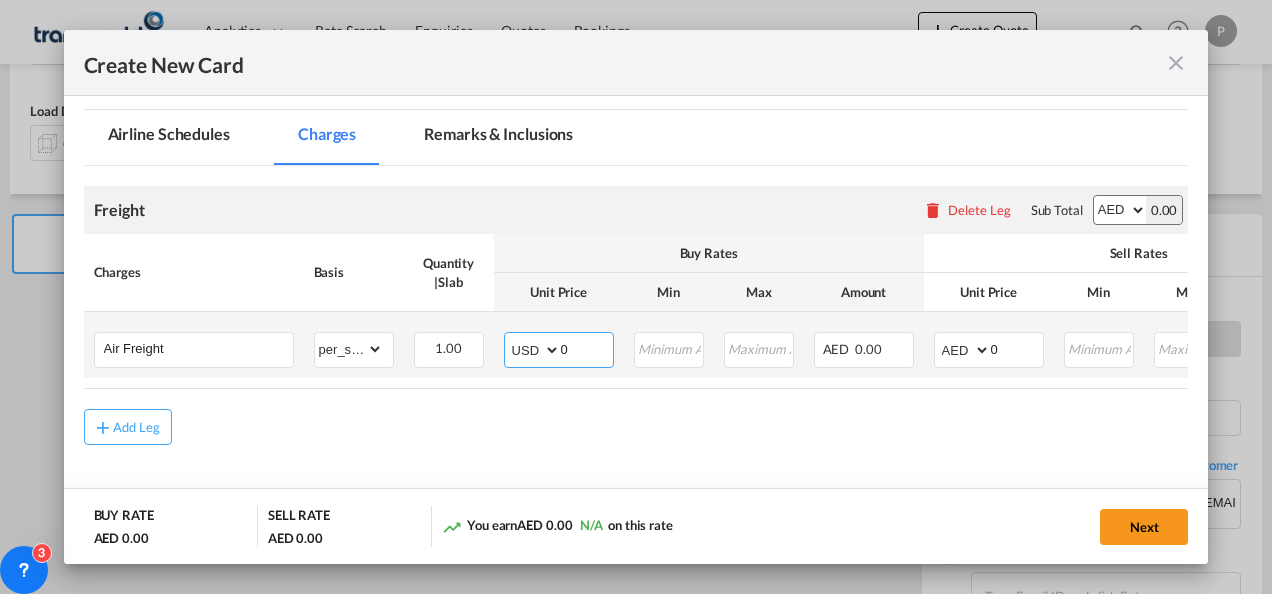 click on "AED AFN ALL AMD ANG AOA ARS AUD AWG AZN BAM BBD BDT BGN BHD BIF BMD BND BOB BRL BSD BTN BWP BYN BZD CAD CDF CHF CLP CNY COP CRC CUC CUP CVE CZK DJF DKK DOP DZD EGP ERN ETB EUR FJD FKP FOK GBP GEL GGP GHS GIP GMD GNF GTQ GYD HKD HNL HRK HTG HUF IDR ILS IMP INR IQD IRR ISK JMD JOD JPY KES KGS KHR KID KMF KRW KWD KYD KZT LAK LBP LKR LRD LSL LYD MAD MDL MGA MKD MMK MNT MOP MRU MUR MVR MWK MXN MYR MZN NAD NGN NIO NOK NPR NZD OMR PAB PEN PGK PHP PKR PLN PYG QAR RON RSD RUB RWF SAR SBD SCR SDG SEK SGD SHP SLL SOS SRD SSP STN SYP SZL THB TJS TMT TND TOP TRY TTD TVD TWD TZS UAH UGX USD UYU UZS VES VND VUV WST XAF XCD XDR XOF XPF YER ZAR ZMW" at bounding box center [534, 350] 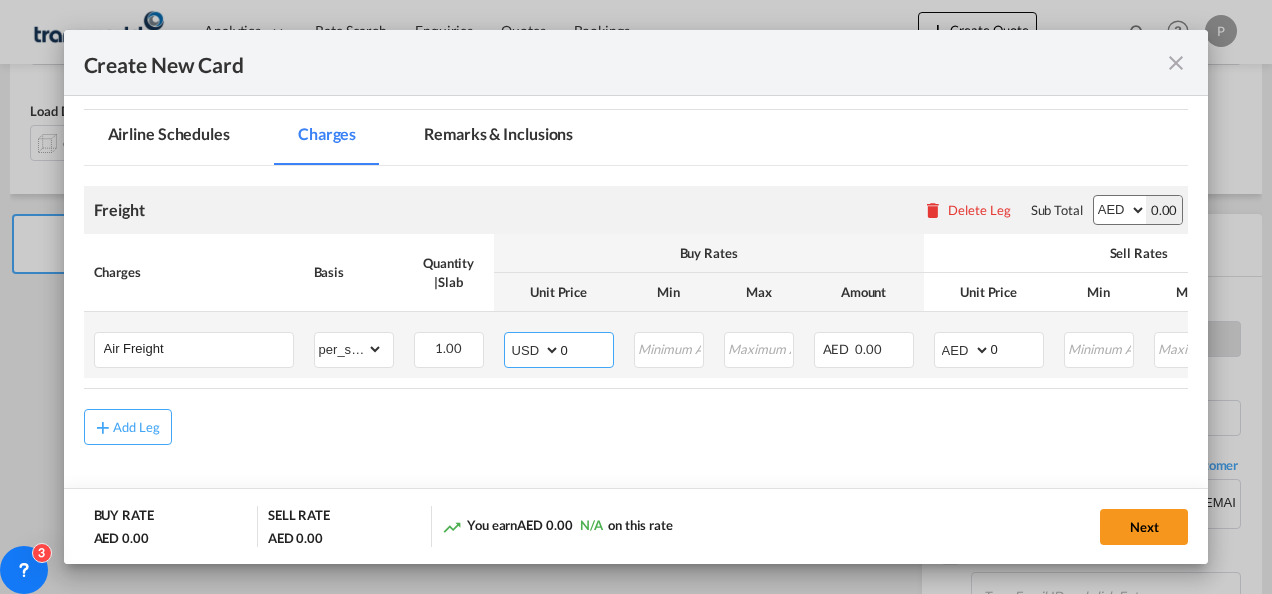 click on "0" at bounding box center [587, 348] 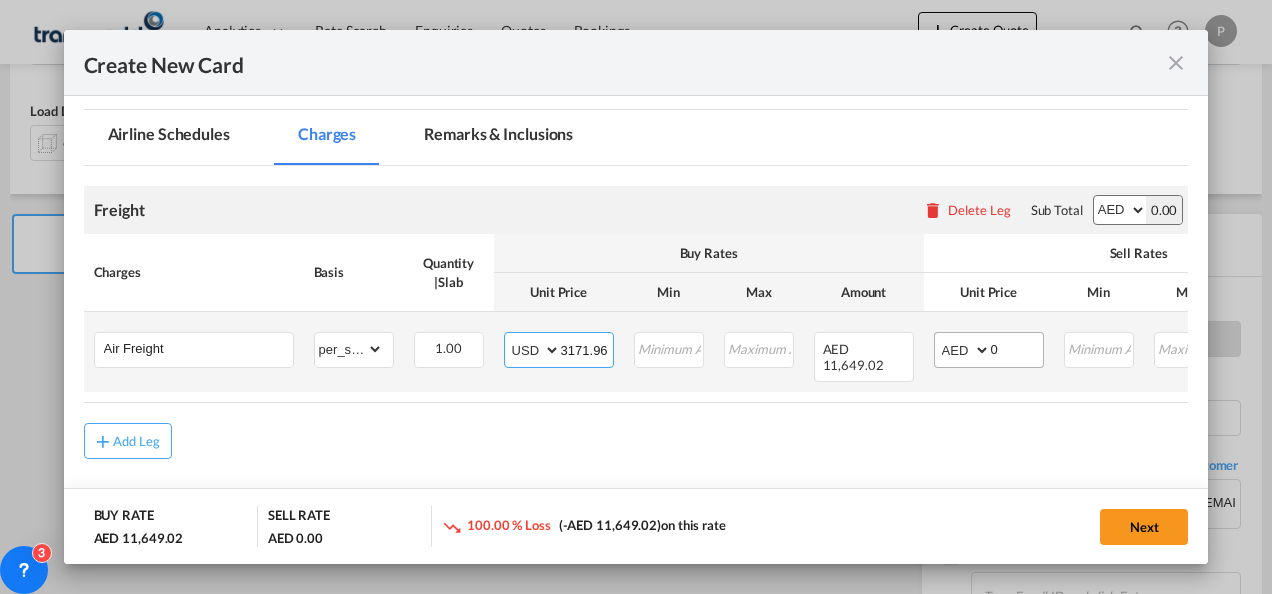 type on "3171.96" 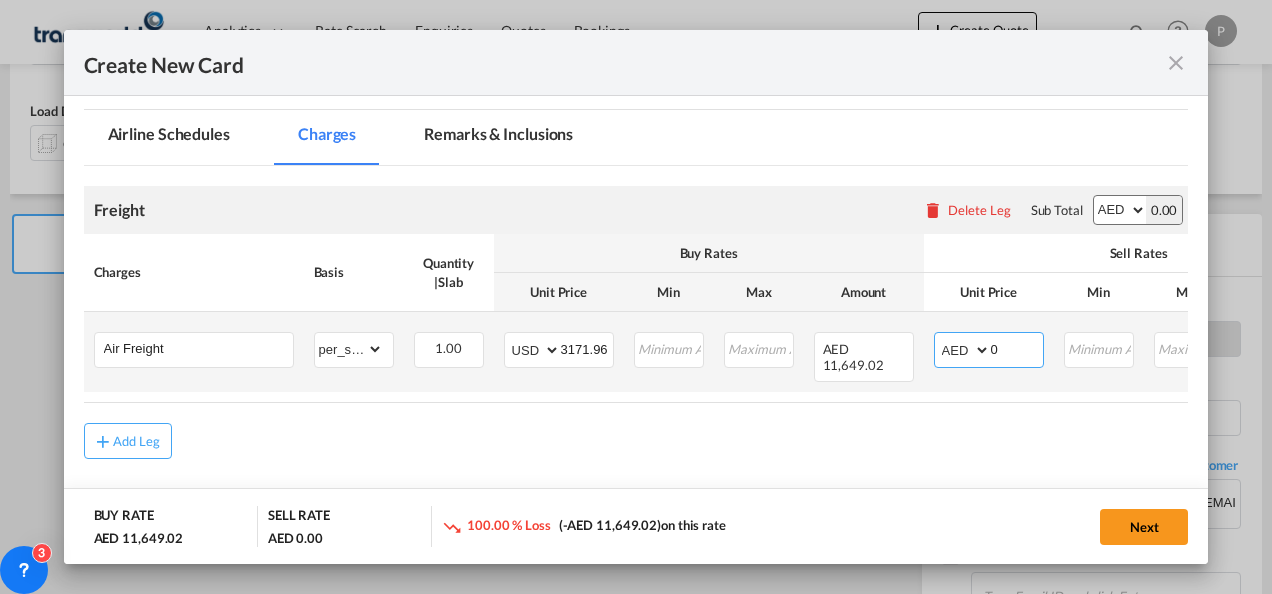 click on "AED AFN ALL AMD ANG AOA ARS AUD AWG AZN BAM BBD BDT BGN BHD BIF BMD BND BOB BRL BSD BTN BWP BYN BZD CAD CDF CHF CLP CNY COP CRC CUC CUP CVE CZK DJF DKK DOP DZD EGP ERN ETB EUR FJD FKP FOK GBP GEL GGP GHS GIP GMD GNF GTQ GYD HKD HNL HRK HTG HUF IDR ILS IMP INR IQD IRR ISK JMD JOD JPY KES KGS KHR KID KMF KRW KWD KYD KZT LAK LBP LKR LRD LSL LYD MAD MDL MGA MKD MMK MNT MOP MRU MUR MVR MWK MXN MYR MZN NAD NGN NIO NOK NPR NZD OMR PAB PEN PGK PHP PKR PLN PYG QAR RON RSD RUB RWF SAR SBD SCR SDG SEK SGD SHP SLL SOS SRD SSP STN SYP SZL THB TJS TMT TND TOP TRY TTD TVD TWD TZS UAH UGX USD UYU UZS VES VND VUV WST XAF XCD XDR XOF XPF YER ZAR ZMW" at bounding box center [964, 350] 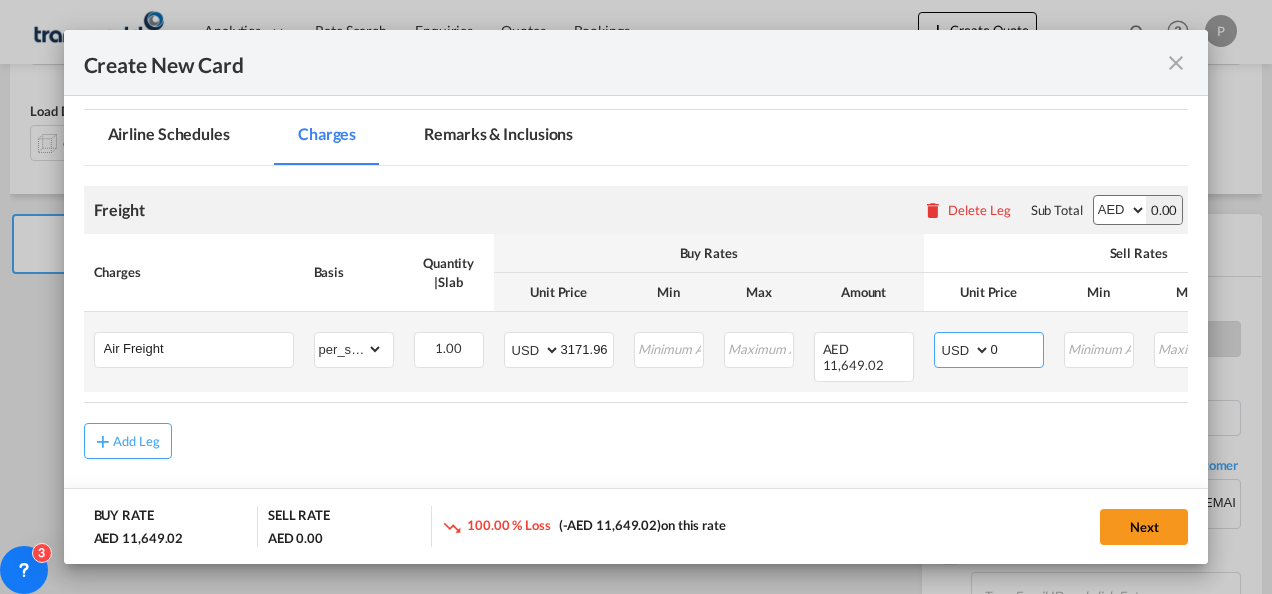 click on "AED AFN ALL AMD ANG AOA ARS AUD AWG AZN BAM BBD BDT BGN BHD BIF BMD BND BOB BRL BSD BTN BWP BYN BZD CAD CDF CHF CLP CNY COP CRC CUC CUP CVE CZK DJF DKK DOP DZD EGP ERN ETB EUR FJD FKP FOK GBP GEL GGP GHS GIP GMD GNF GTQ GYD HKD HNL HRK HTG HUF IDR ILS IMP INR IQD IRR ISK JMD JOD JPY KES KGS KHR KID KMF KRW KWD KYD KZT LAK LBP LKR LRD LSL LYD MAD MDL MGA MKD MMK MNT MOP MRU MUR MVR MWK MXN MYR MZN NAD NGN NIO NOK NPR NZD OMR PAB PEN PGK PHP PKR PLN PYG QAR RON RSD RUB RWF SAR SBD SCR SDG SEK SGD SHP SLL SOS SRD SSP STN SYP SZL THB TJS TMT TND TOP TRY TTD TVD TWD TZS UAH UGX USD UYU UZS VES VND VUV WST XAF XCD XDR XOF XPF YER ZAR ZMW" at bounding box center [964, 350] 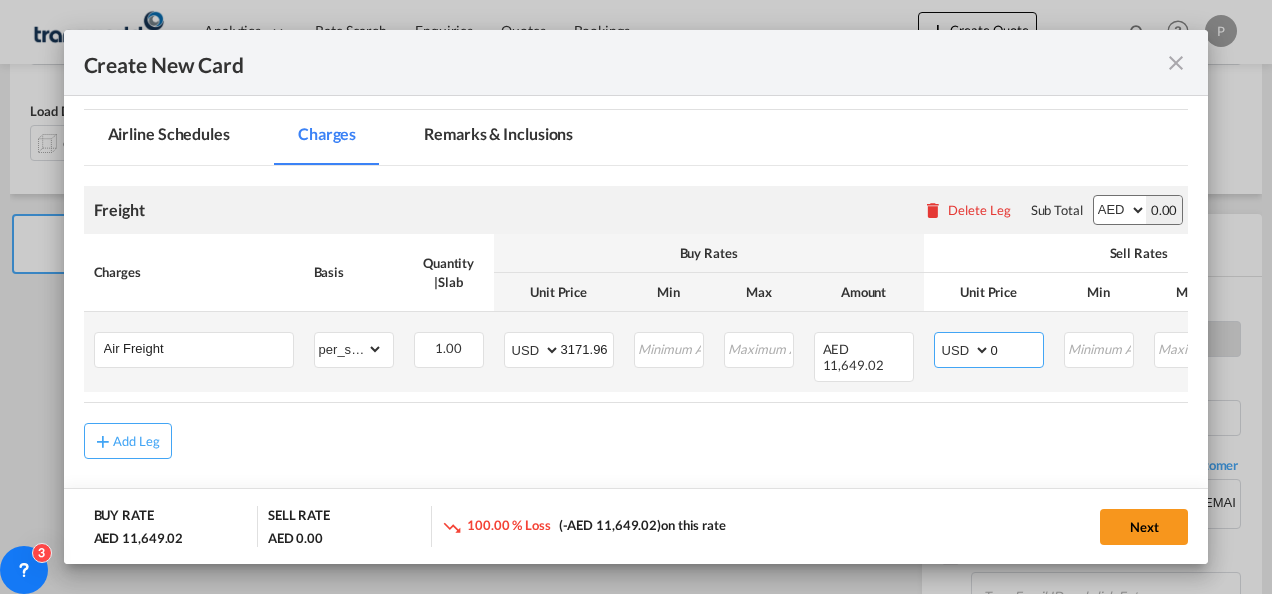 click on "0" at bounding box center (1017, 348) 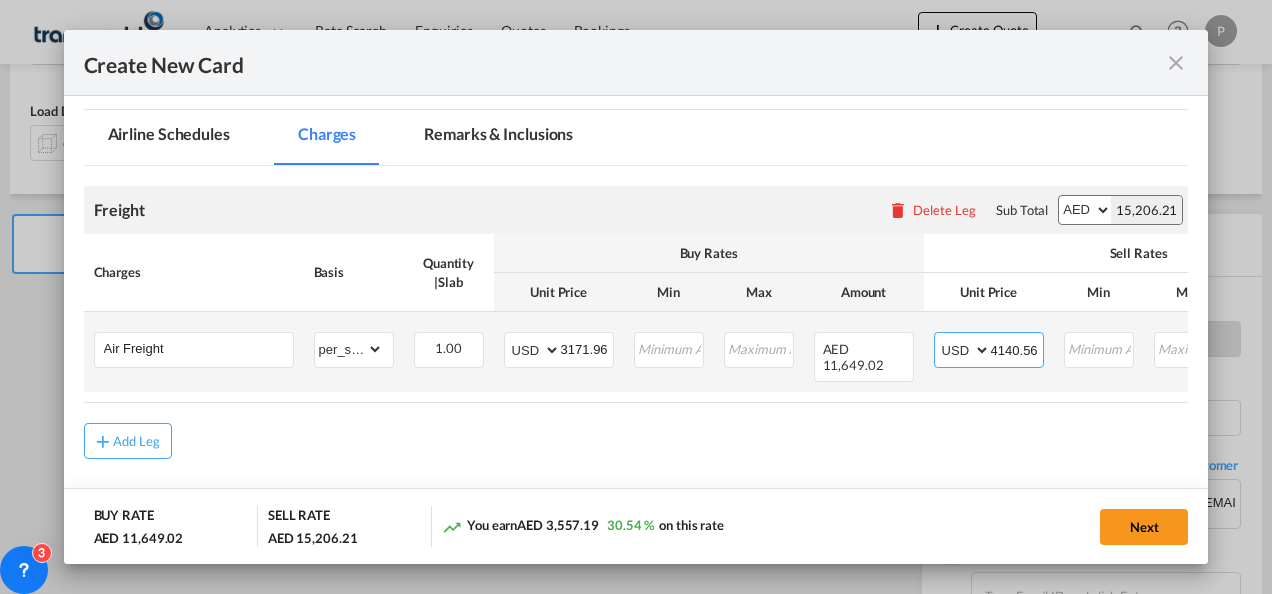type on "4140.56" 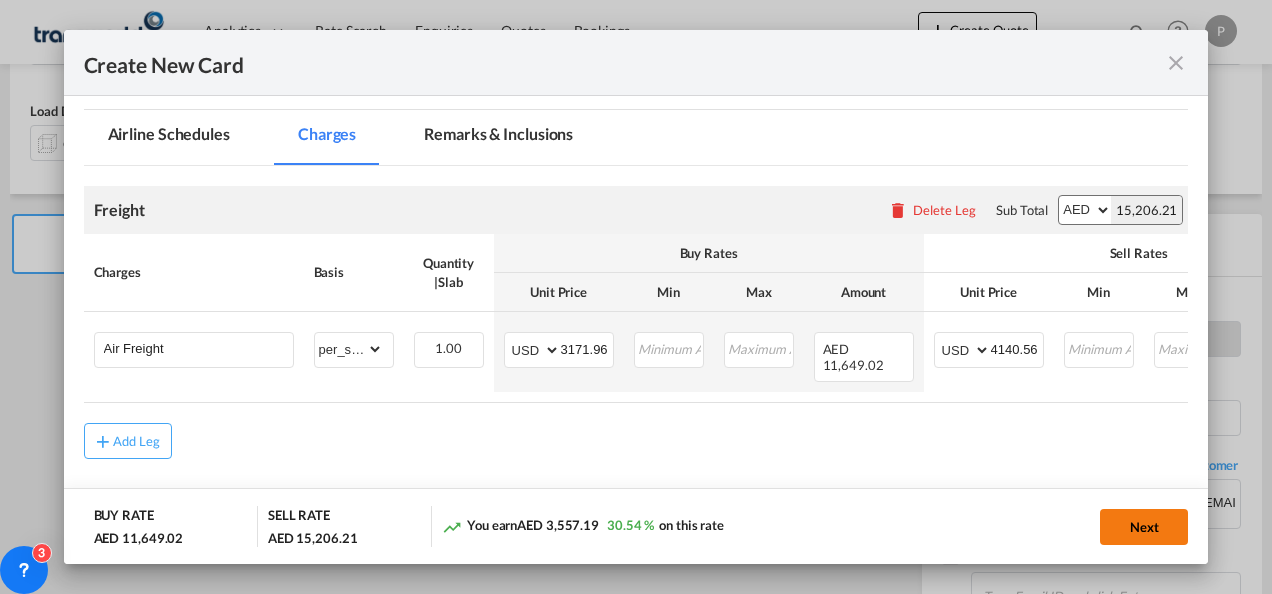 click on "Next" 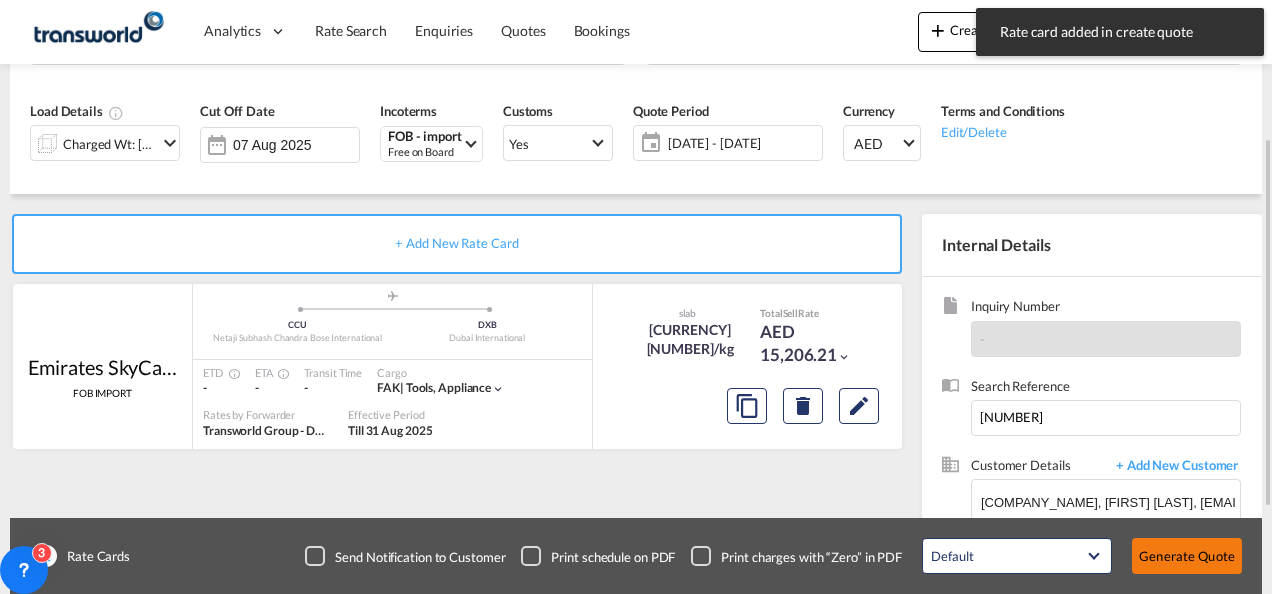 click on "Generate Quote" at bounding box center [1187, 556] 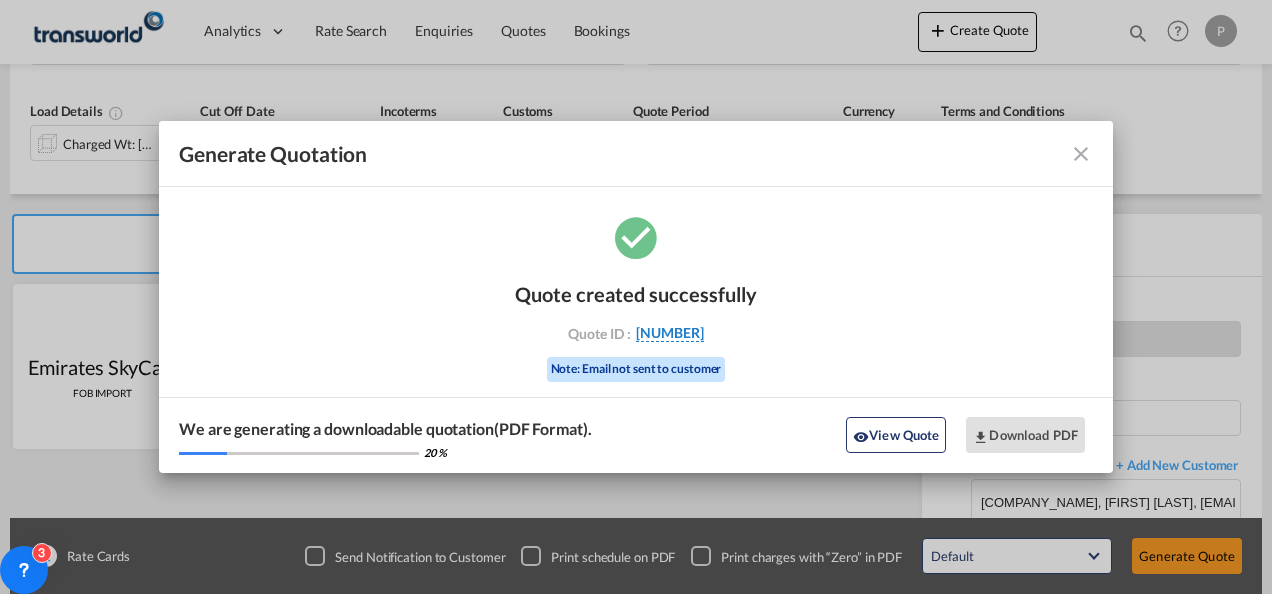 click on "[NUMBER]" at bounding box center [670, 333] 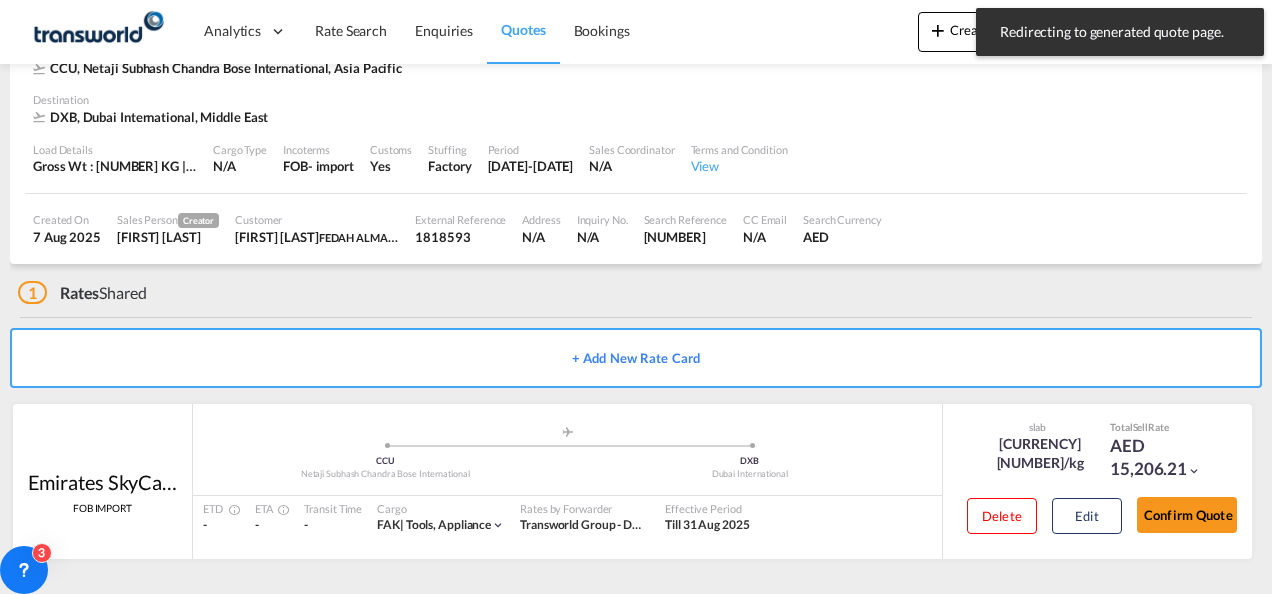 scroll, scrollTop: 122, scrollLeft: 0, axis: vertical 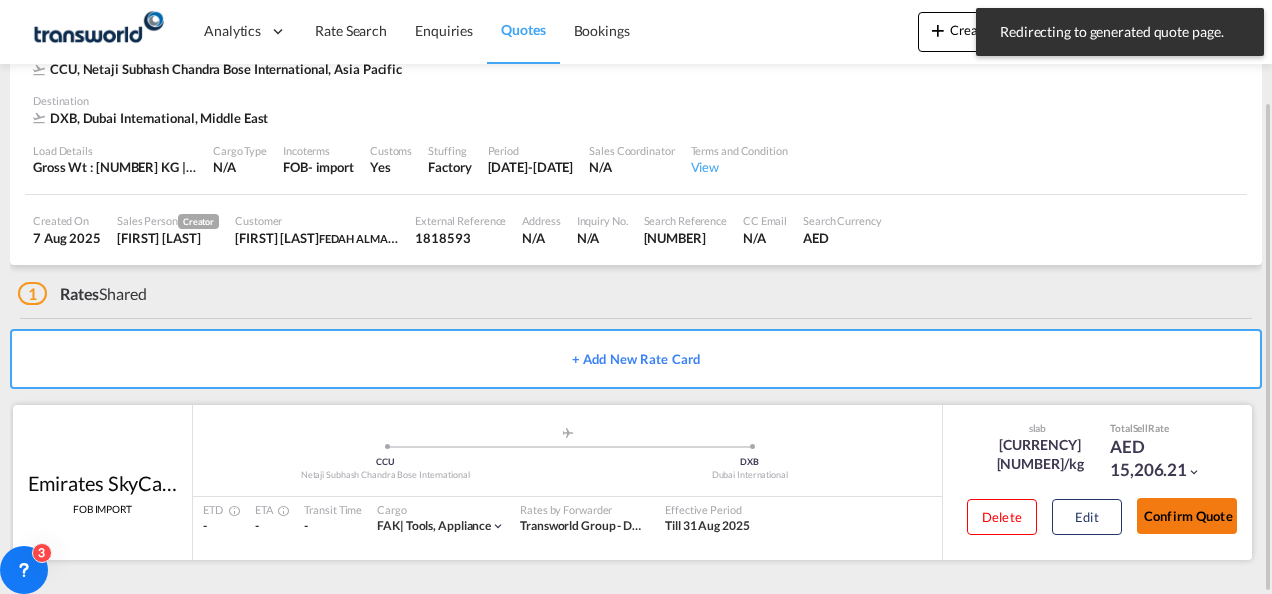 click on "Confirm Quote" at bounding box center [1187, 516] 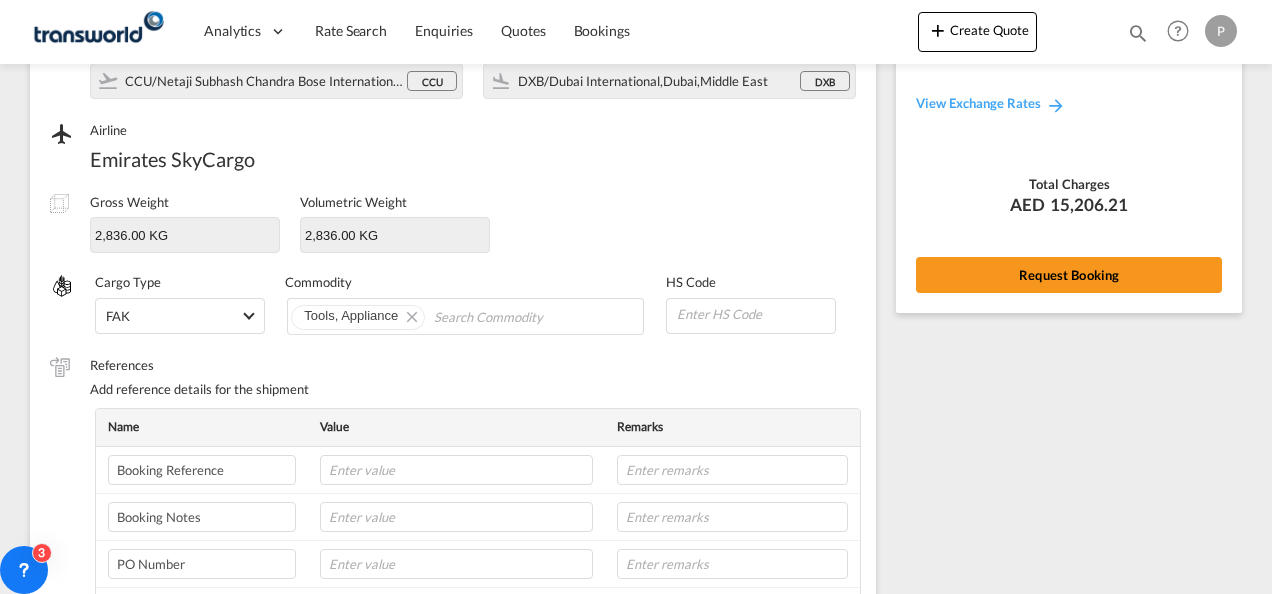 scroll, scrollTop: 0, scrollLeft: 0, axis: both 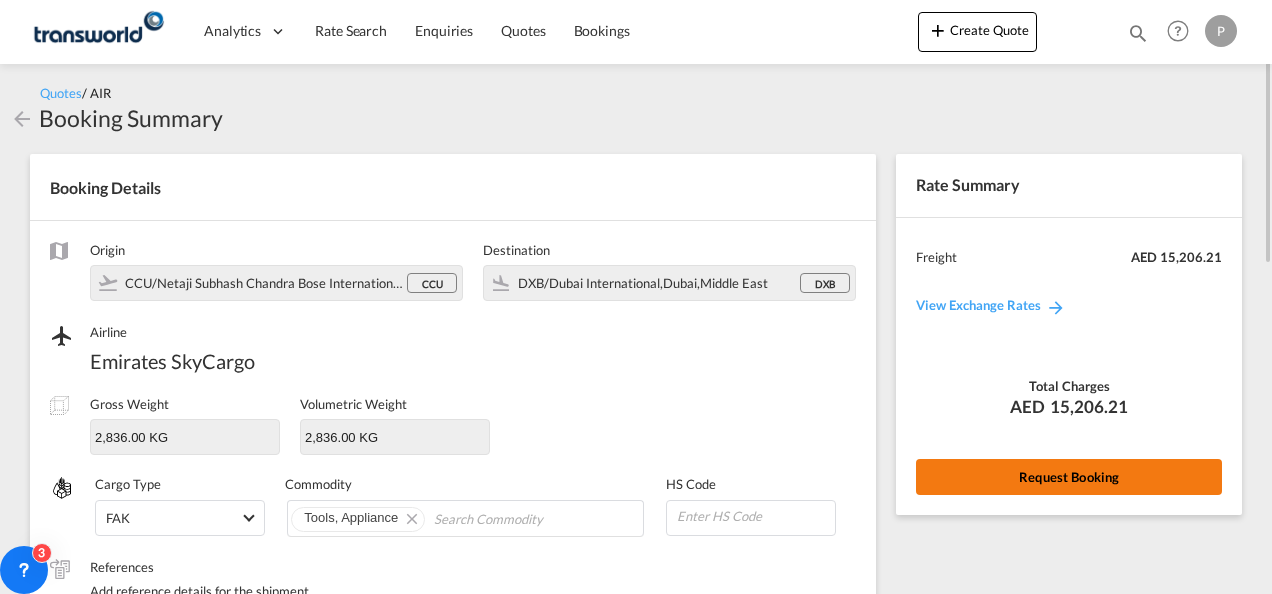 click on "Request Booking" at bounding box center (1069, 477) 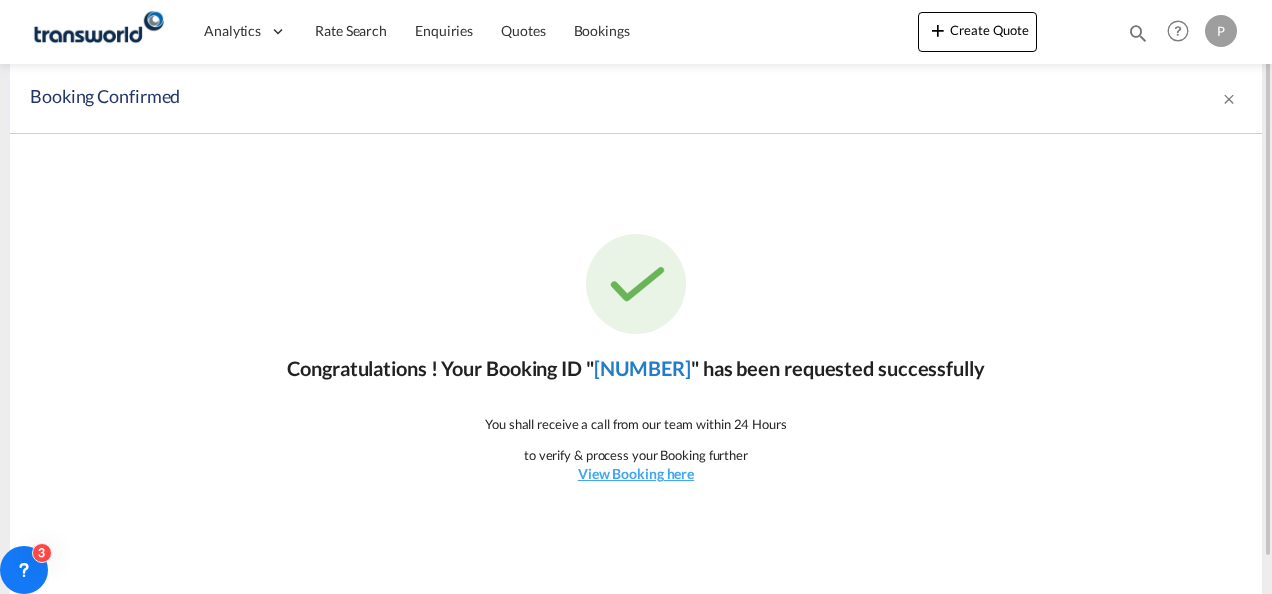 click on "[NUMBER]" 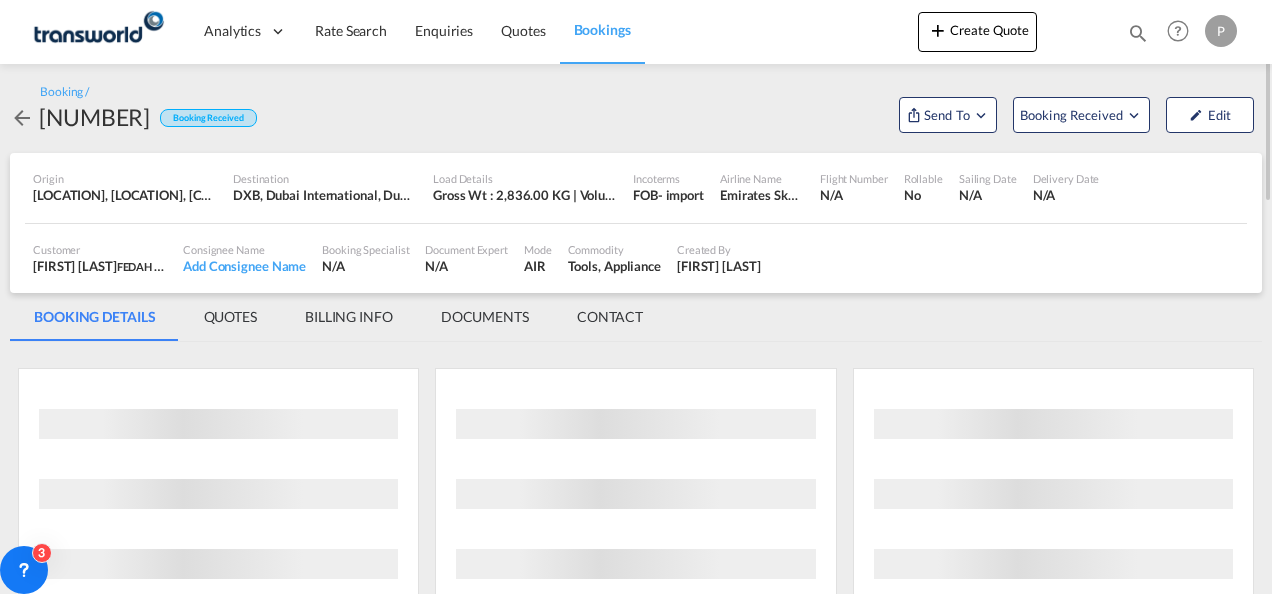 scroll, scrollTop: 0, scrollLeft: 0, axis: both 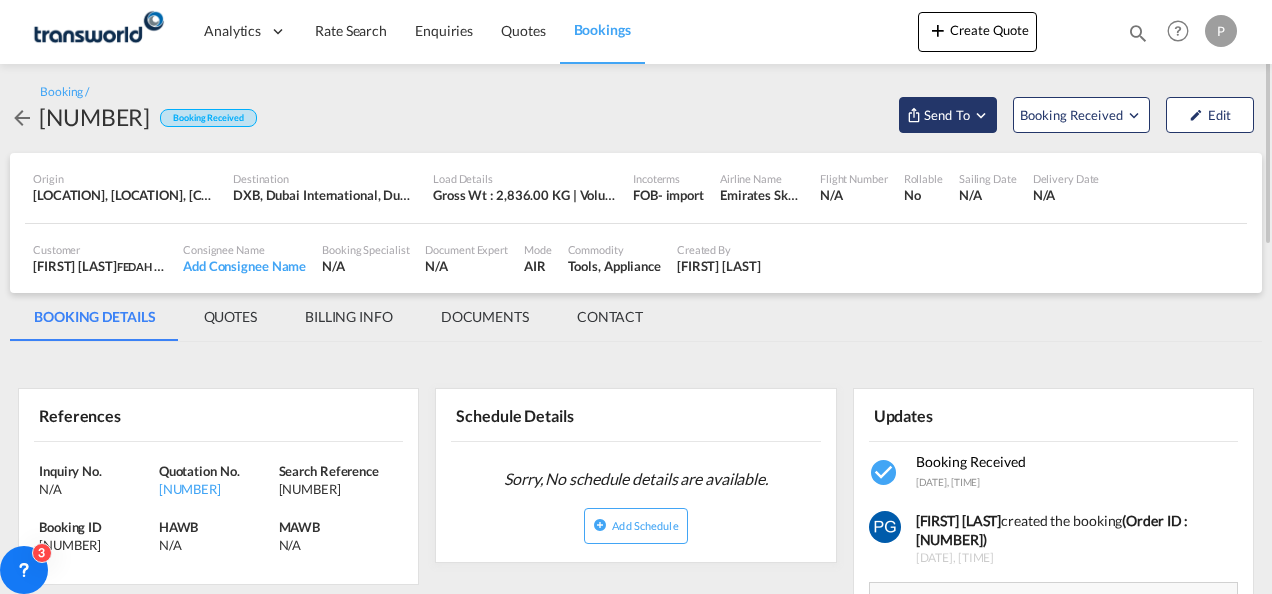 click on "Send To" at bounding box center (948, 115) 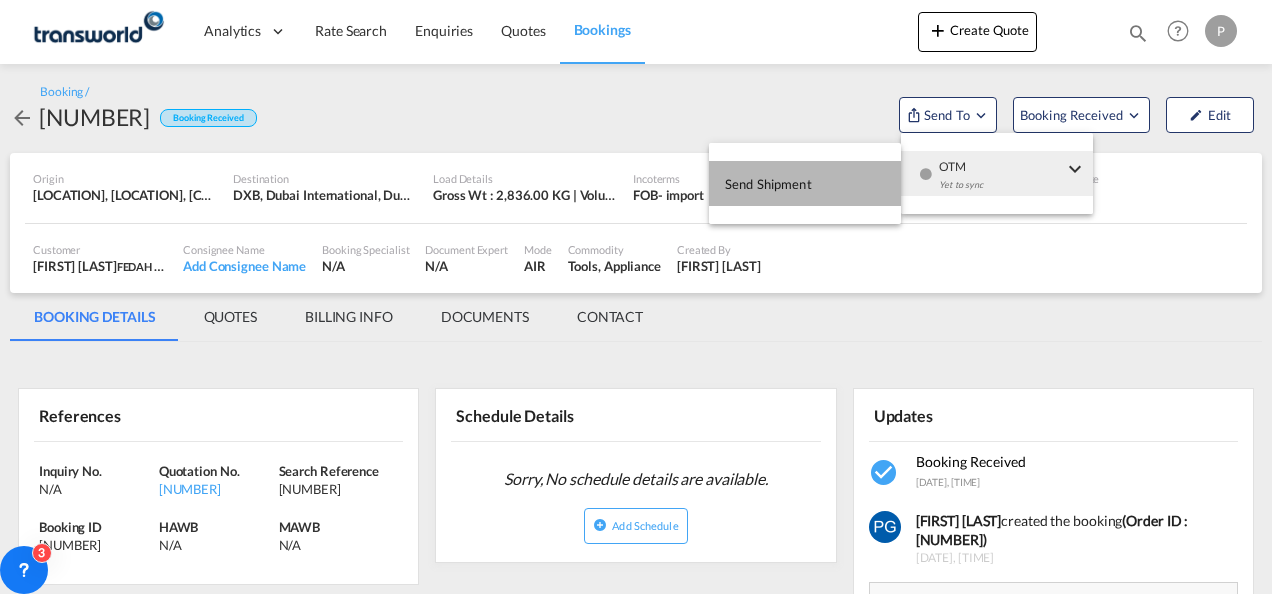 click on "Send Shipment" at bounding box center (768, 184) 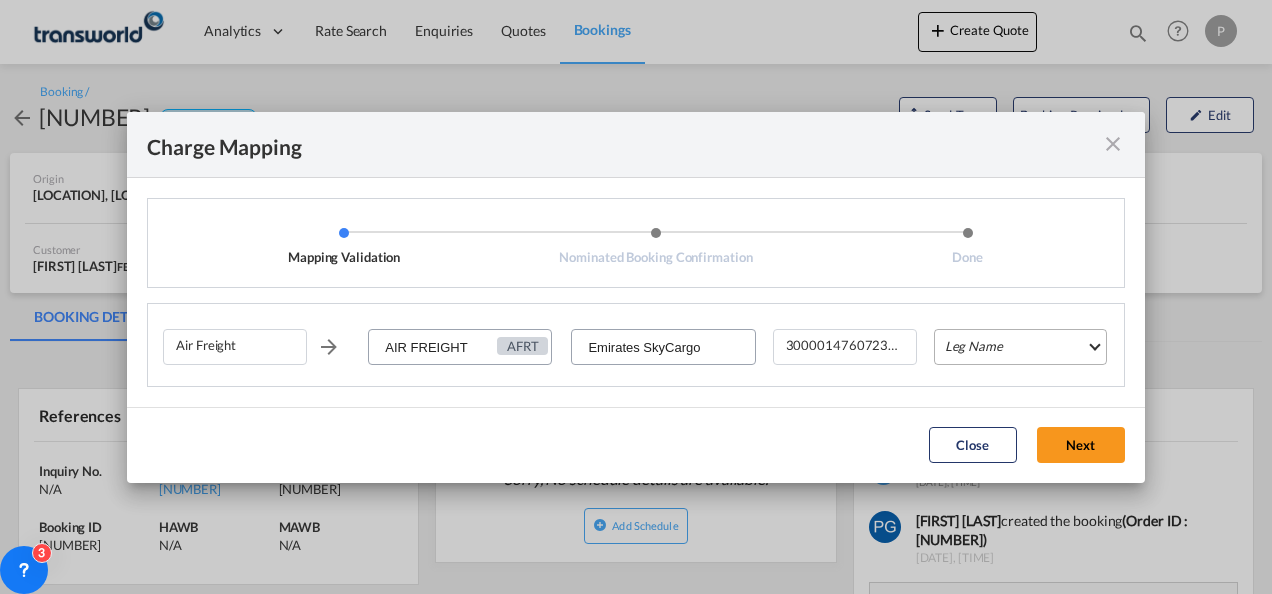 click on "Leg Name HANDLING ORIGIN HANDLING DESTINATION OTHERS TL PICK UP CUSTOMS ORIGIN AIR CUSTOMS DESTINATION TL DELIVERY" at bounding box center (1020, 347) 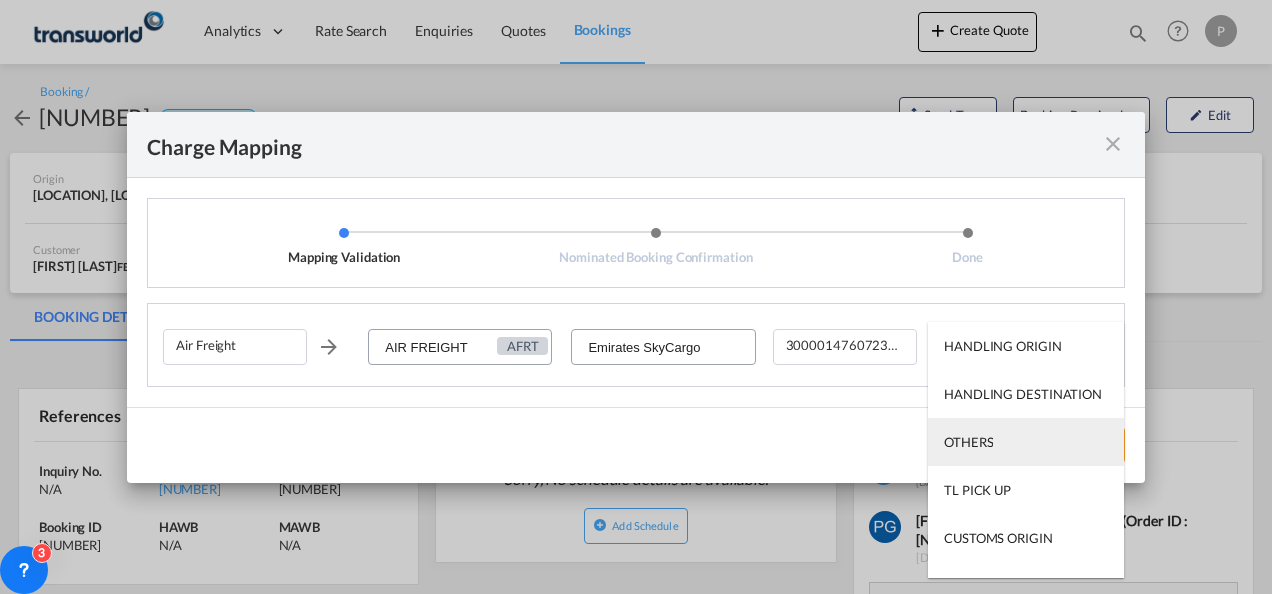 scroll, scrollTop: 128, scrollLeft: 0, axis: vertical 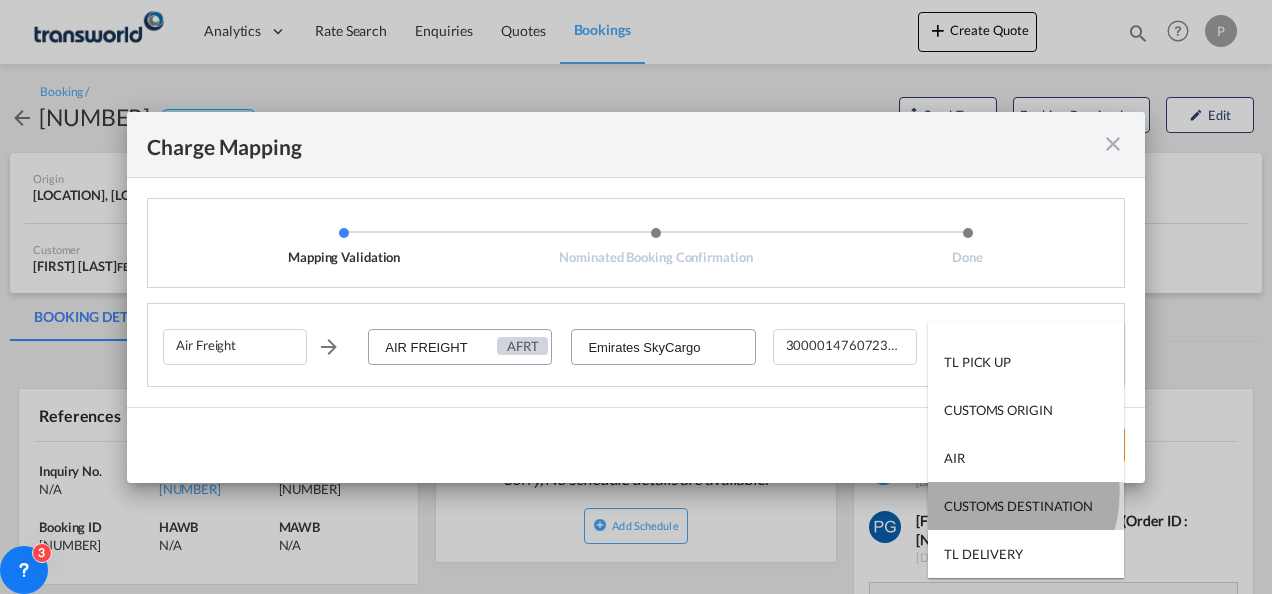 click on "CUSTOMS DESTINATION" at bounding box center [1026, 506] 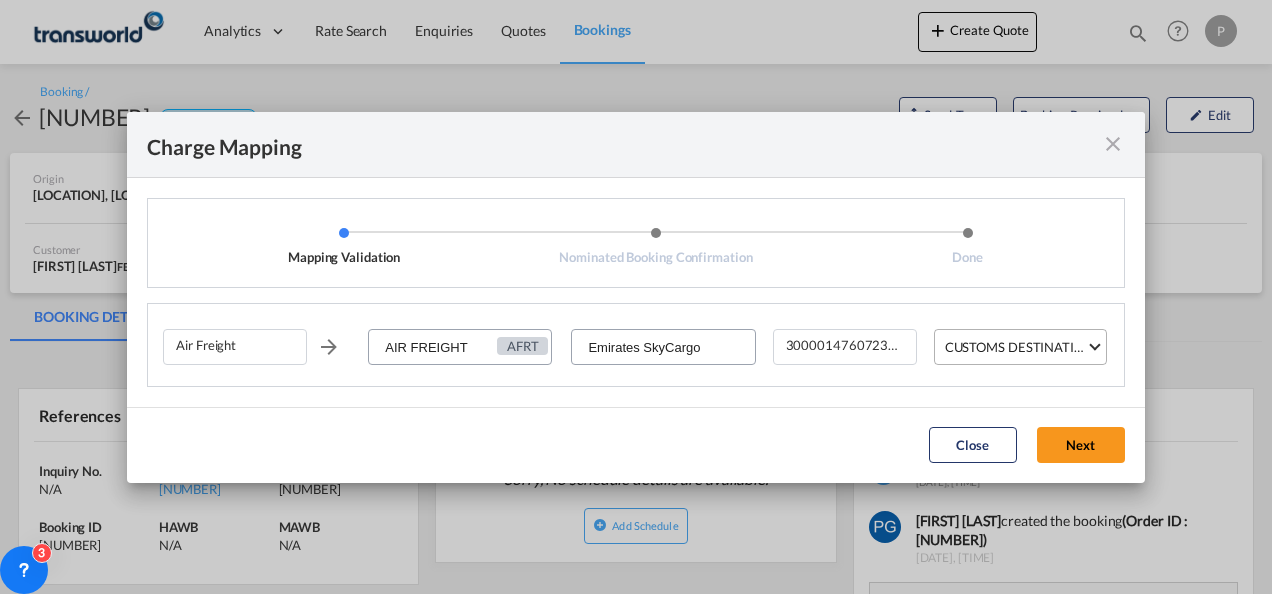 click on "CUSTOMS DESTINATION" at bounding box center (1019, 347) 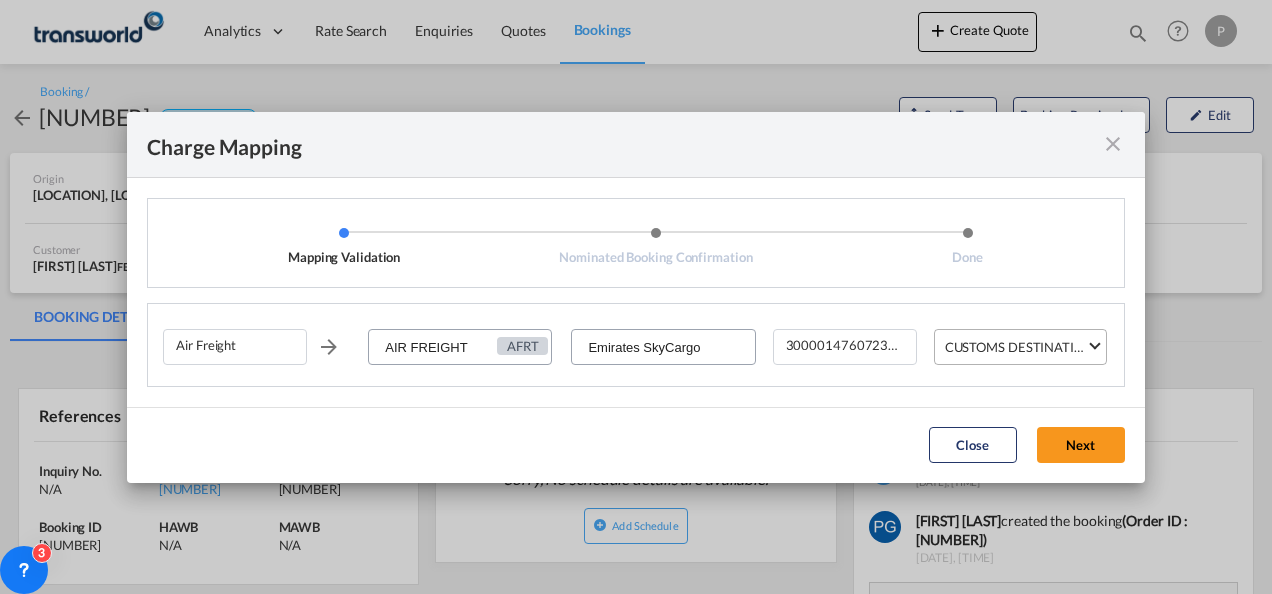 scroll, scrollTop: 128, scrollLeft: 0, axis: vertical 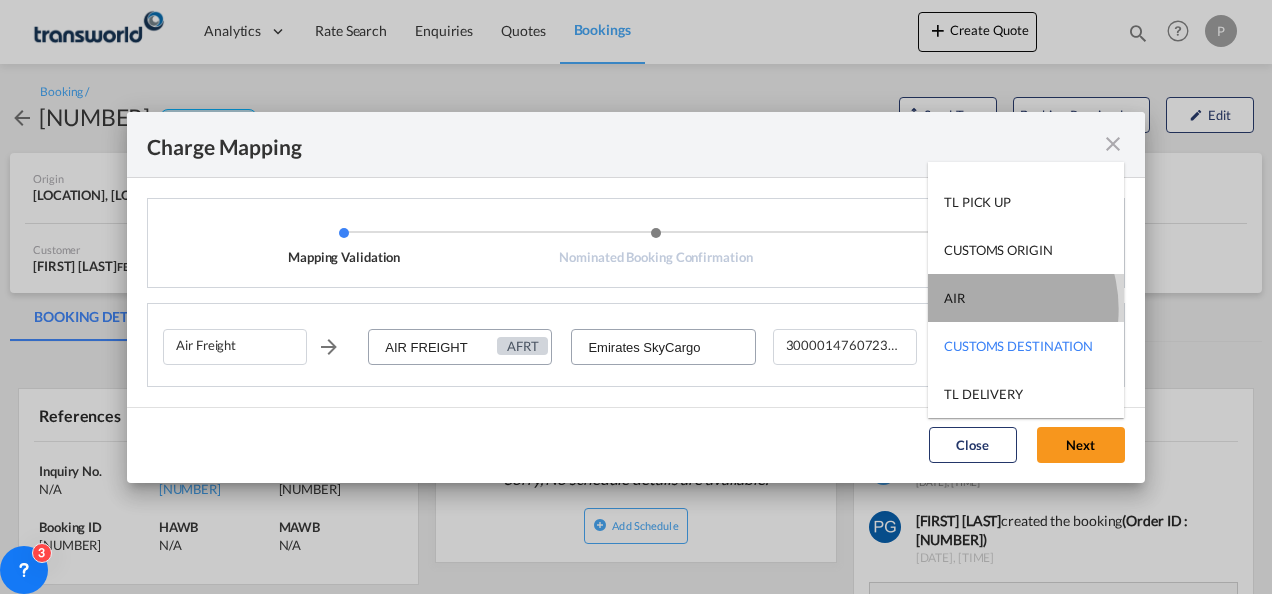 click on "AIR" at bounding box center (1026, 298) 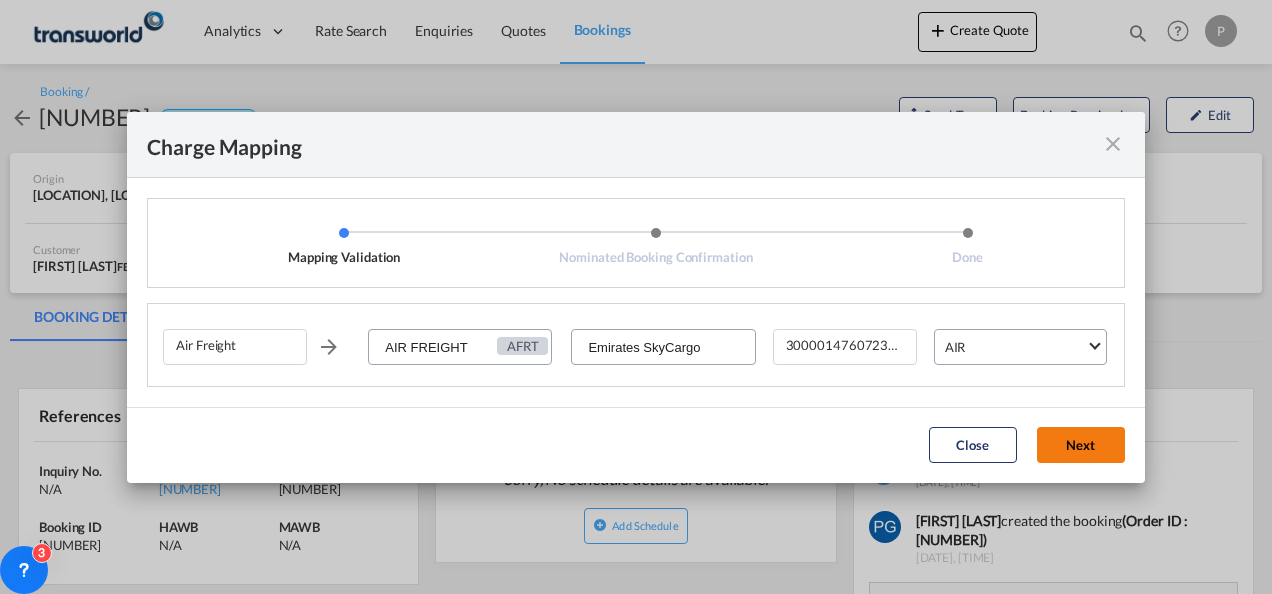 click on "Next" 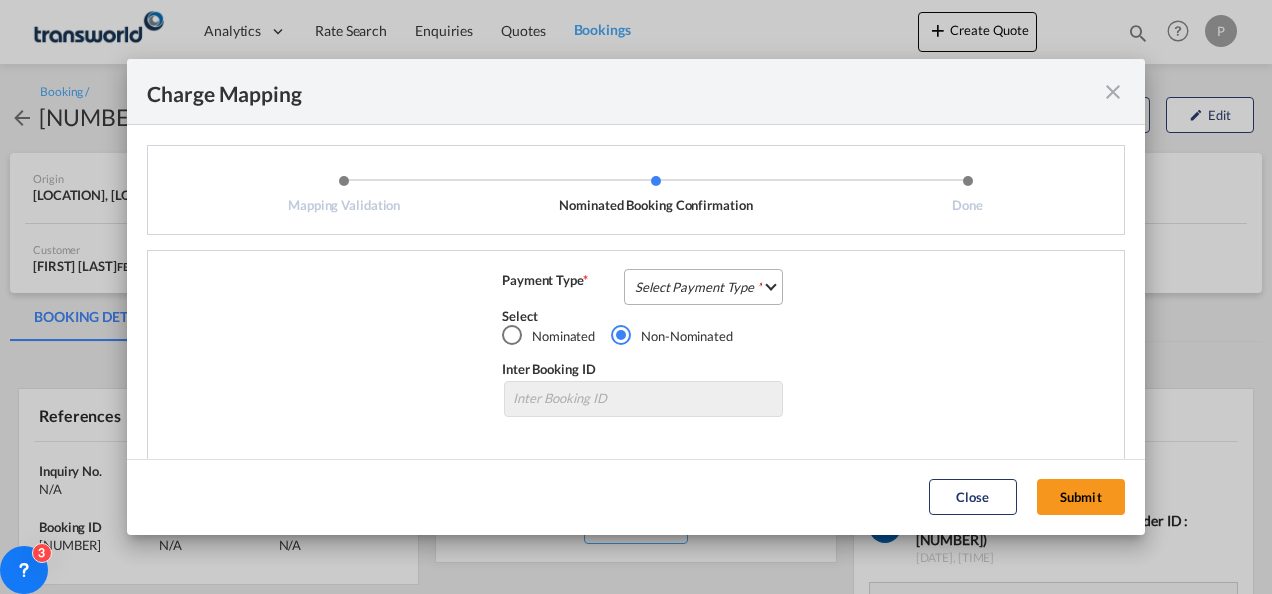 click on "Select Payment Type
COLLECT
PREPAID" at bounding box center [703, 287] 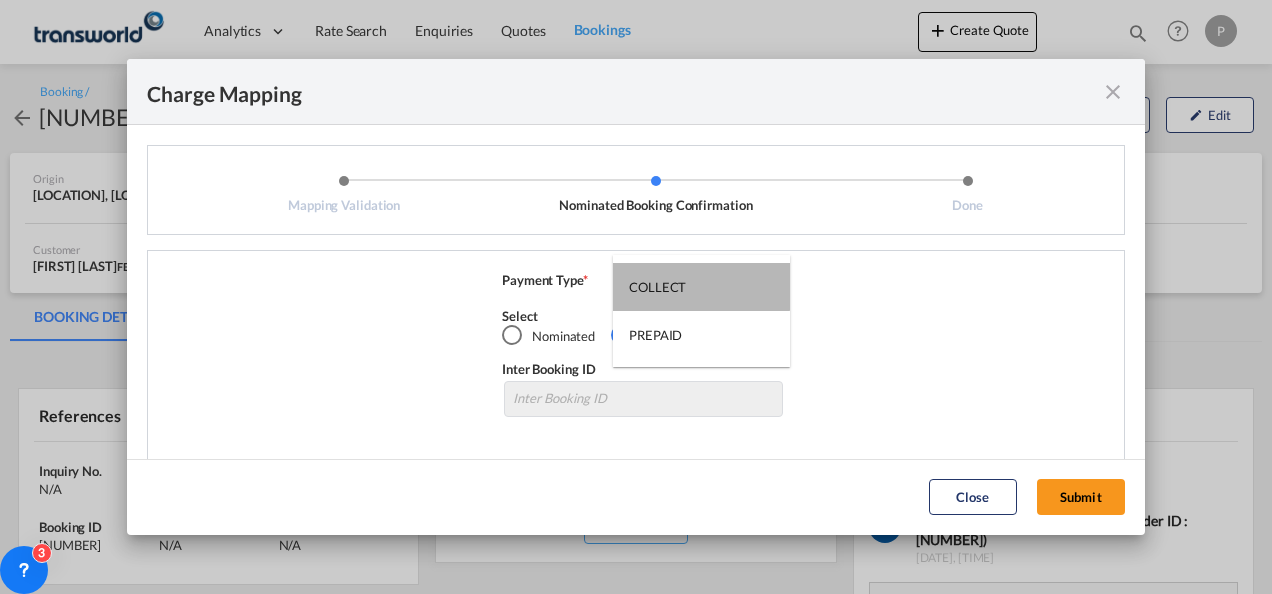 click on "COLLECT" at bounding box center [701, 287] 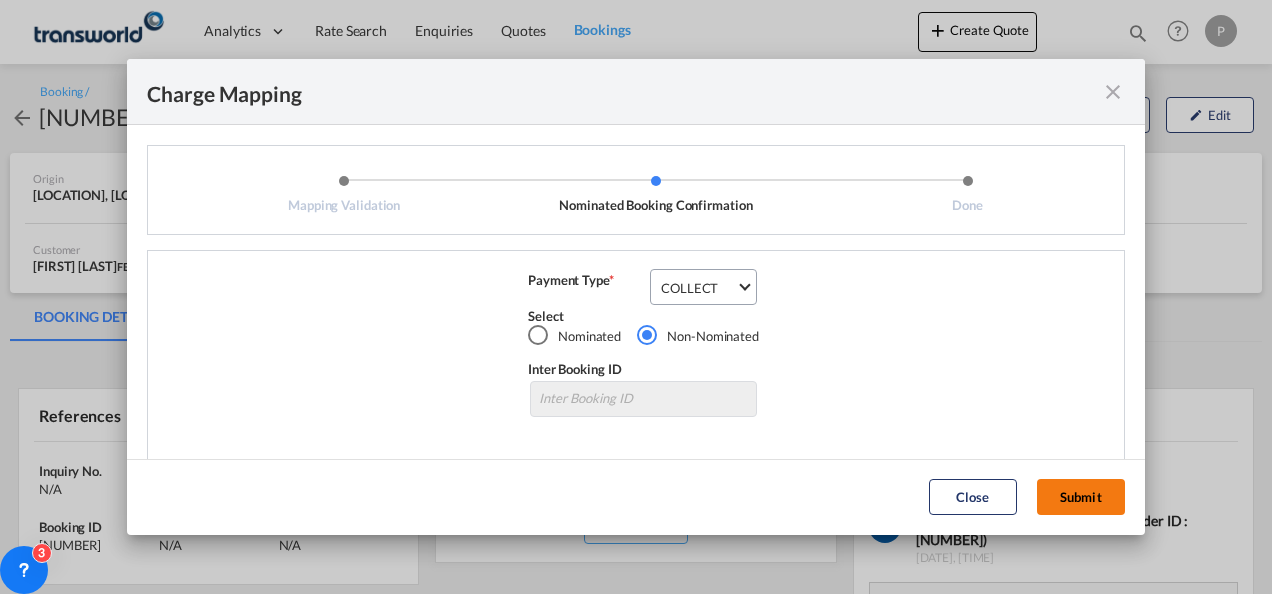 click on "Submit" 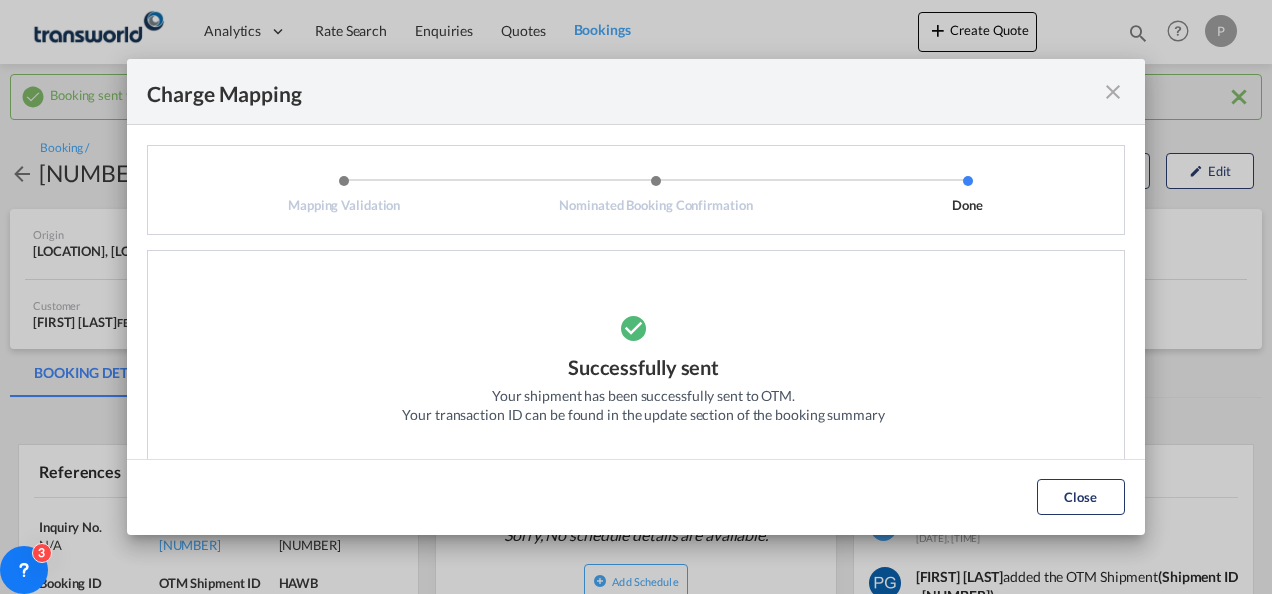click at bounding box center [1113, 92] 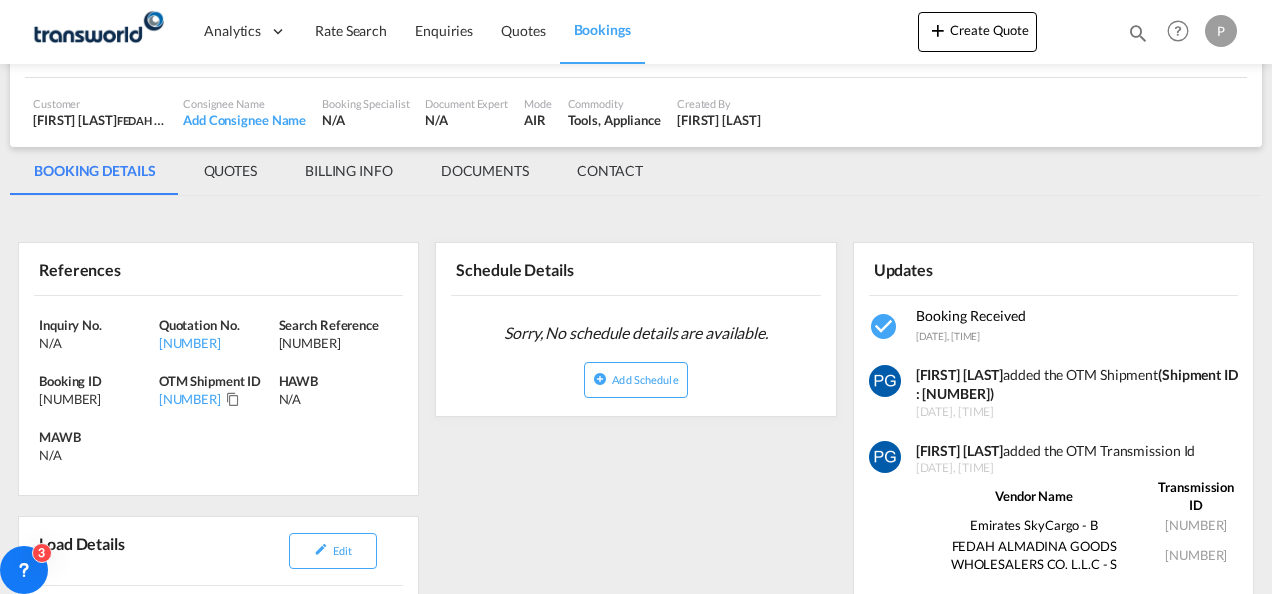 scroll, scrollTop: 206, scrollLeft: 0, axis: vertical 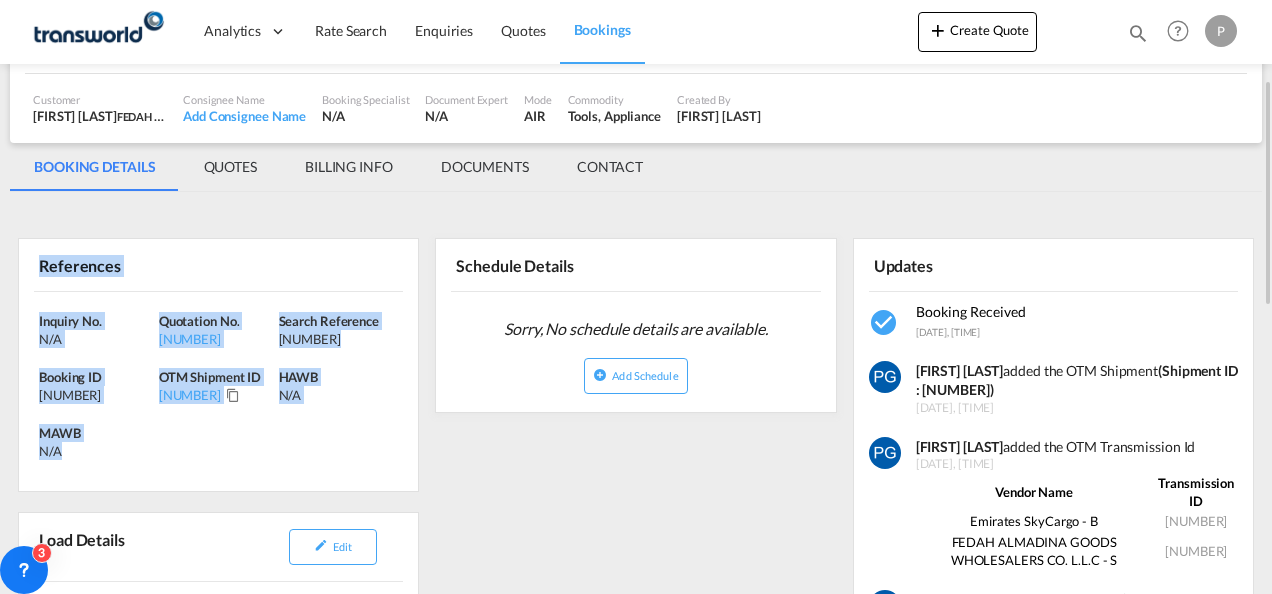drag, startPoint x: 41, startPoint y: 264, endPoint x: 96, endPoint y: 484, distance: 226.77081 